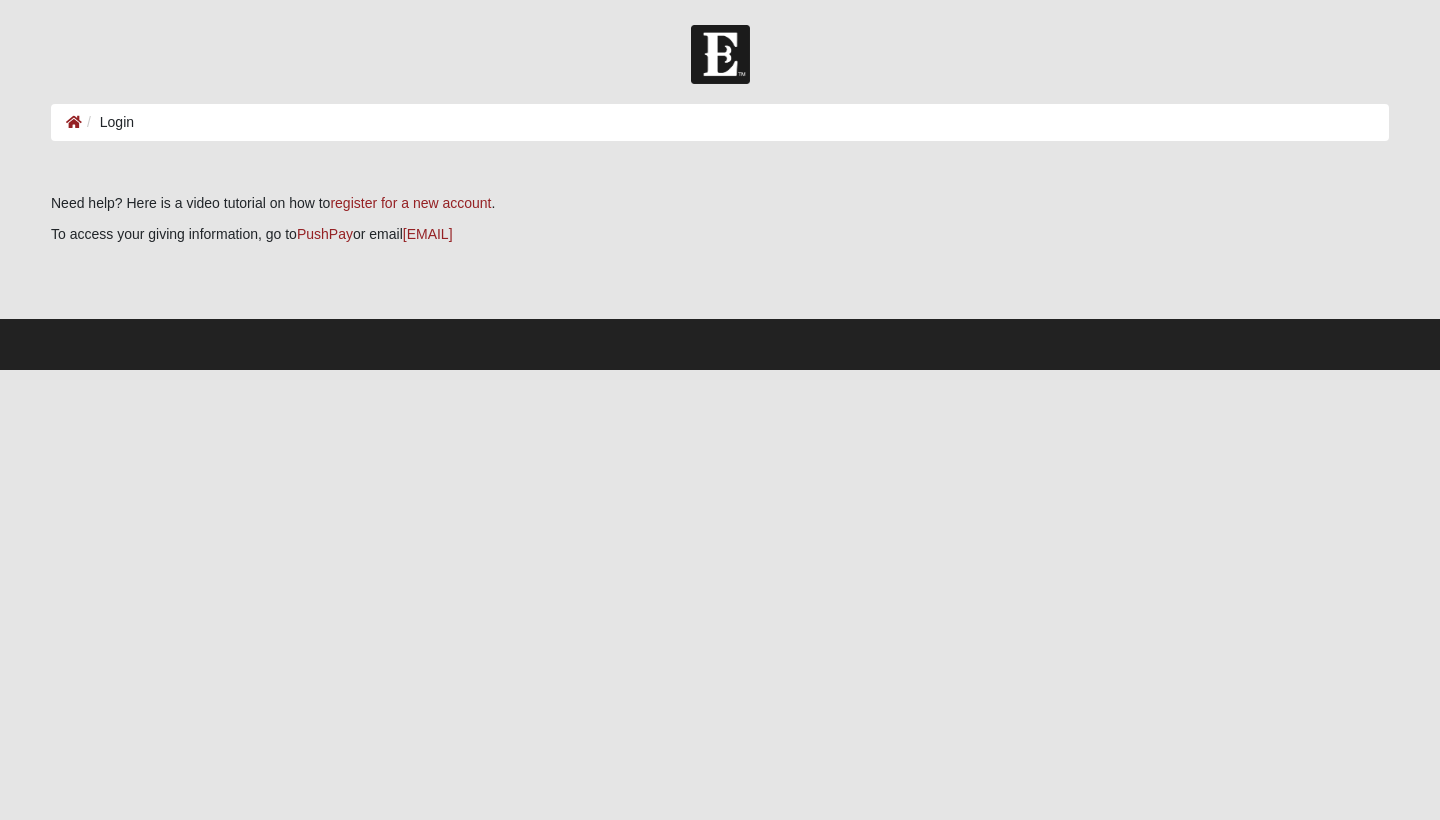 scroll, scrollTop: 0, scrollLeft: 0, axis: both 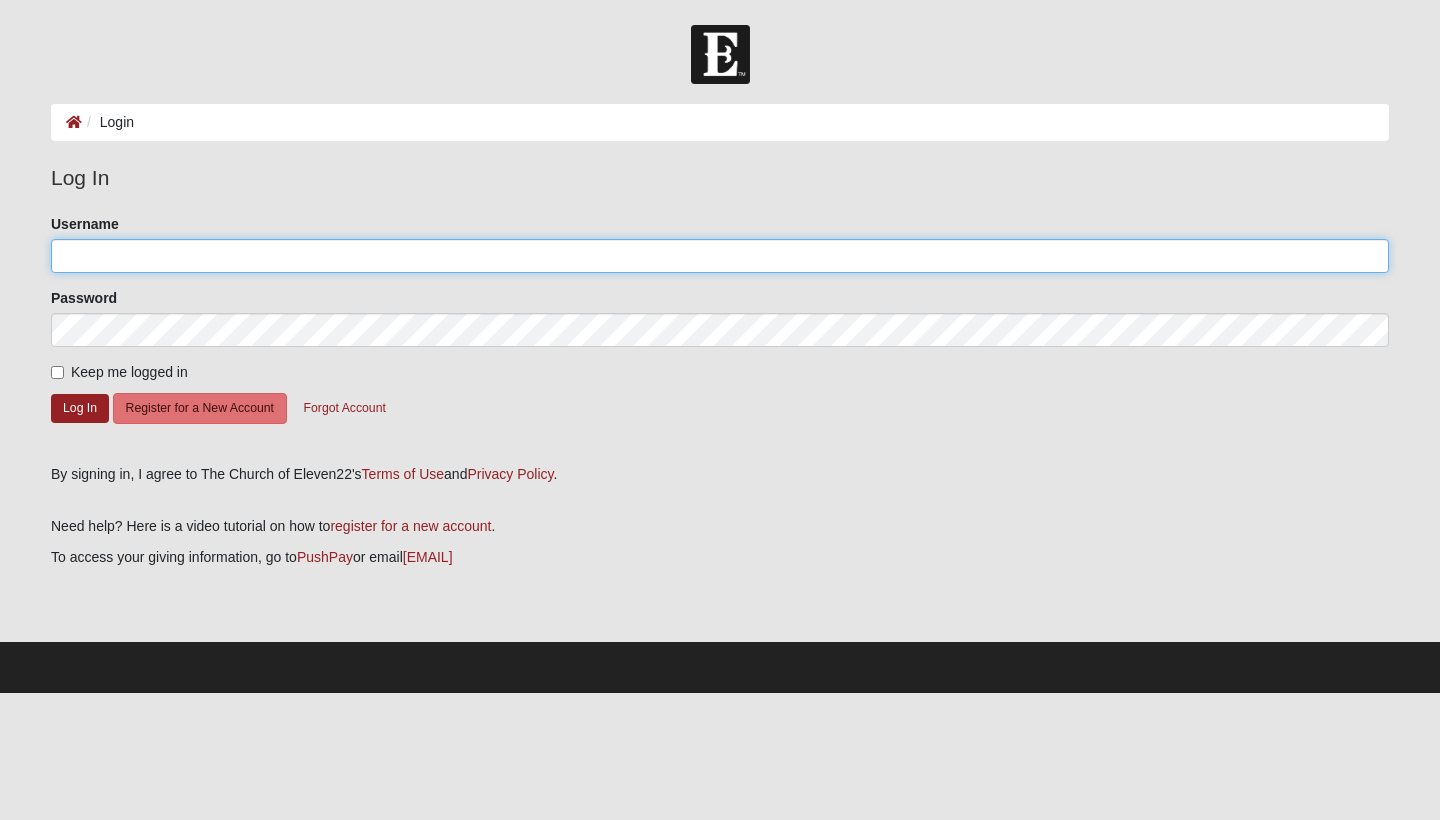 type on "[USERNAME]" 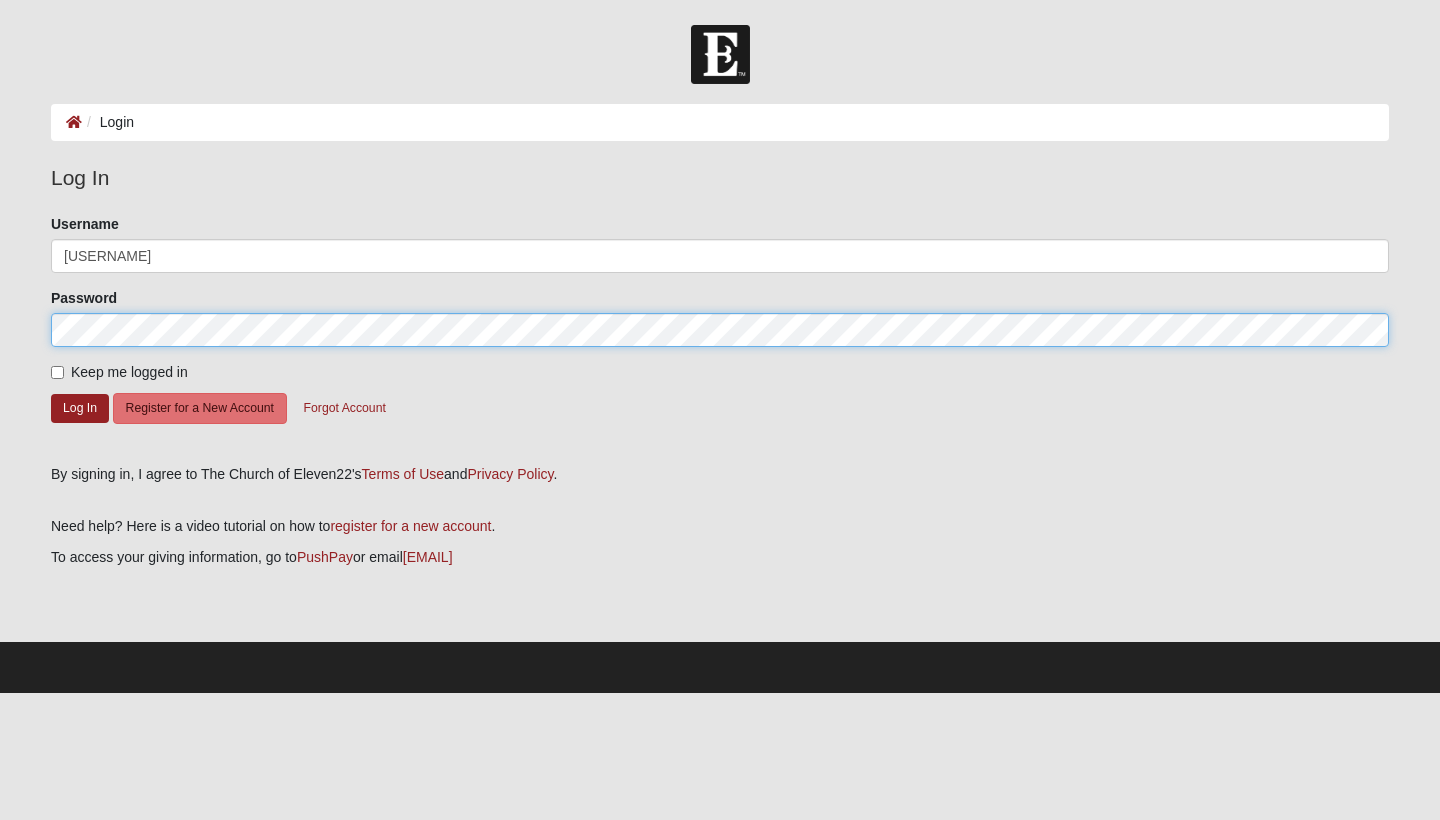 click on "Log In" 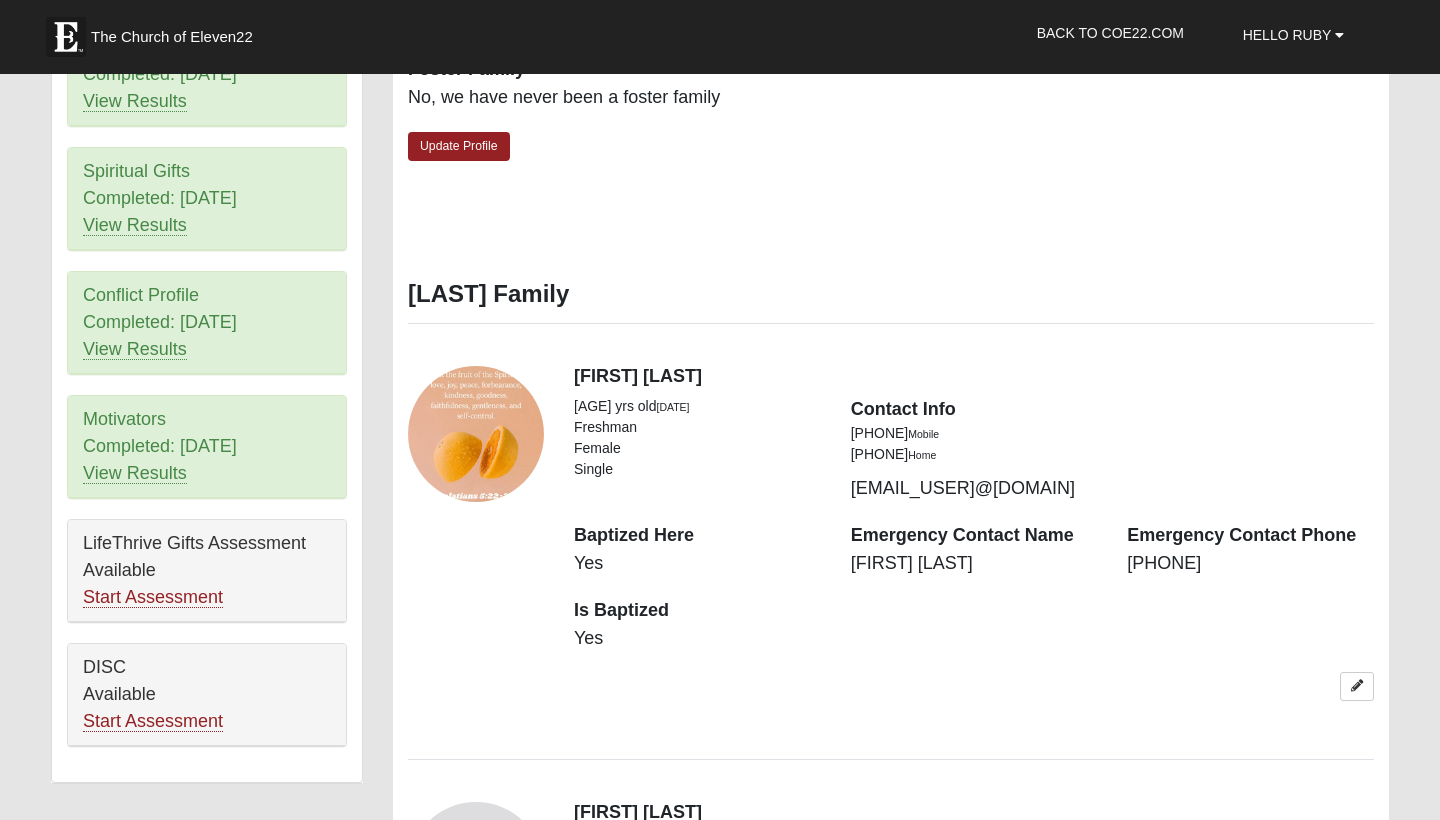 scroll, scrollTop: 1122, scrollLeft: 0, axis: vertical 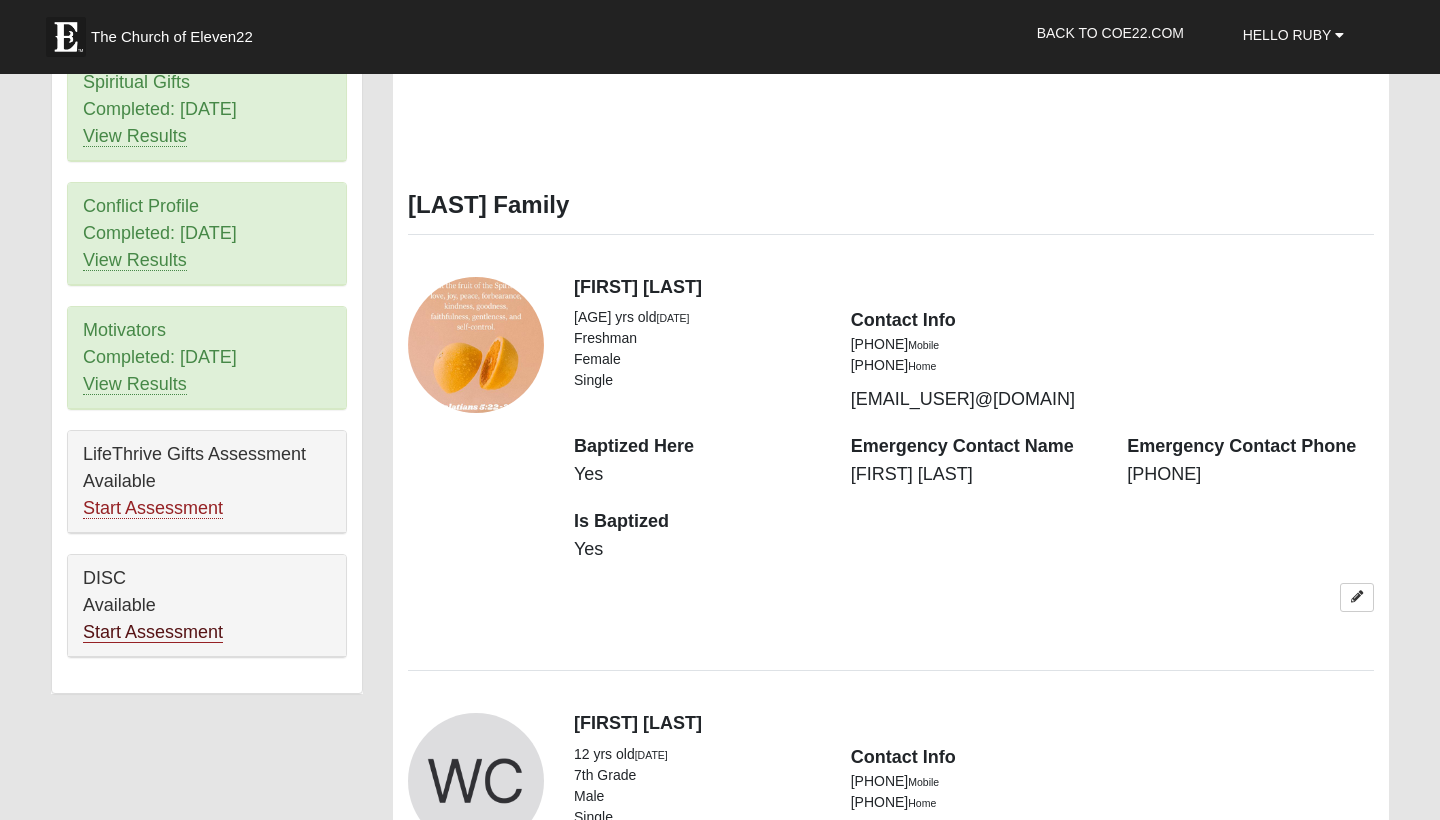 click on "Start Assessment" at bounding box center (153, 632) 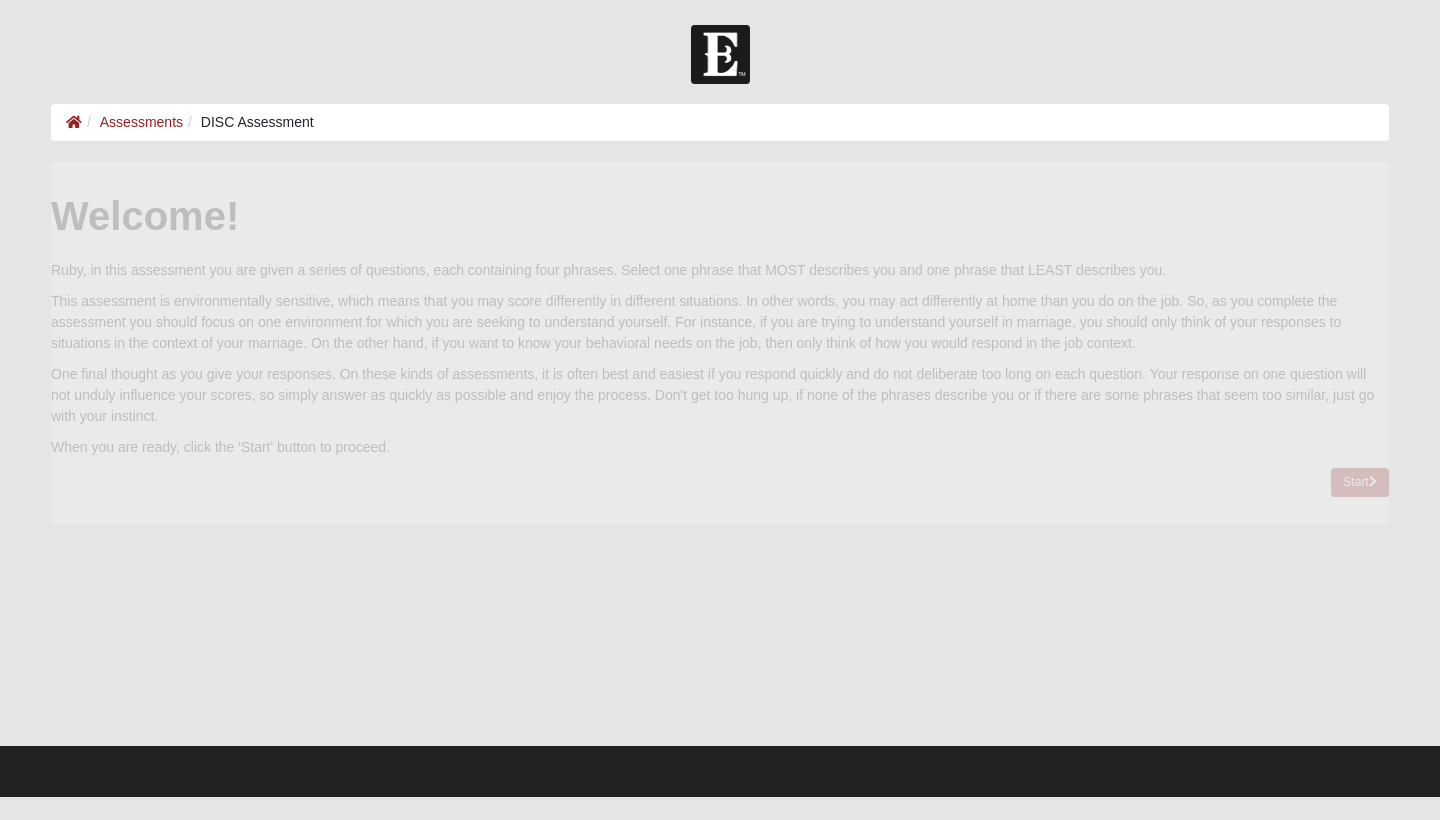 scroll, scrollTop: 0, scrollLeft: 0, axis: both 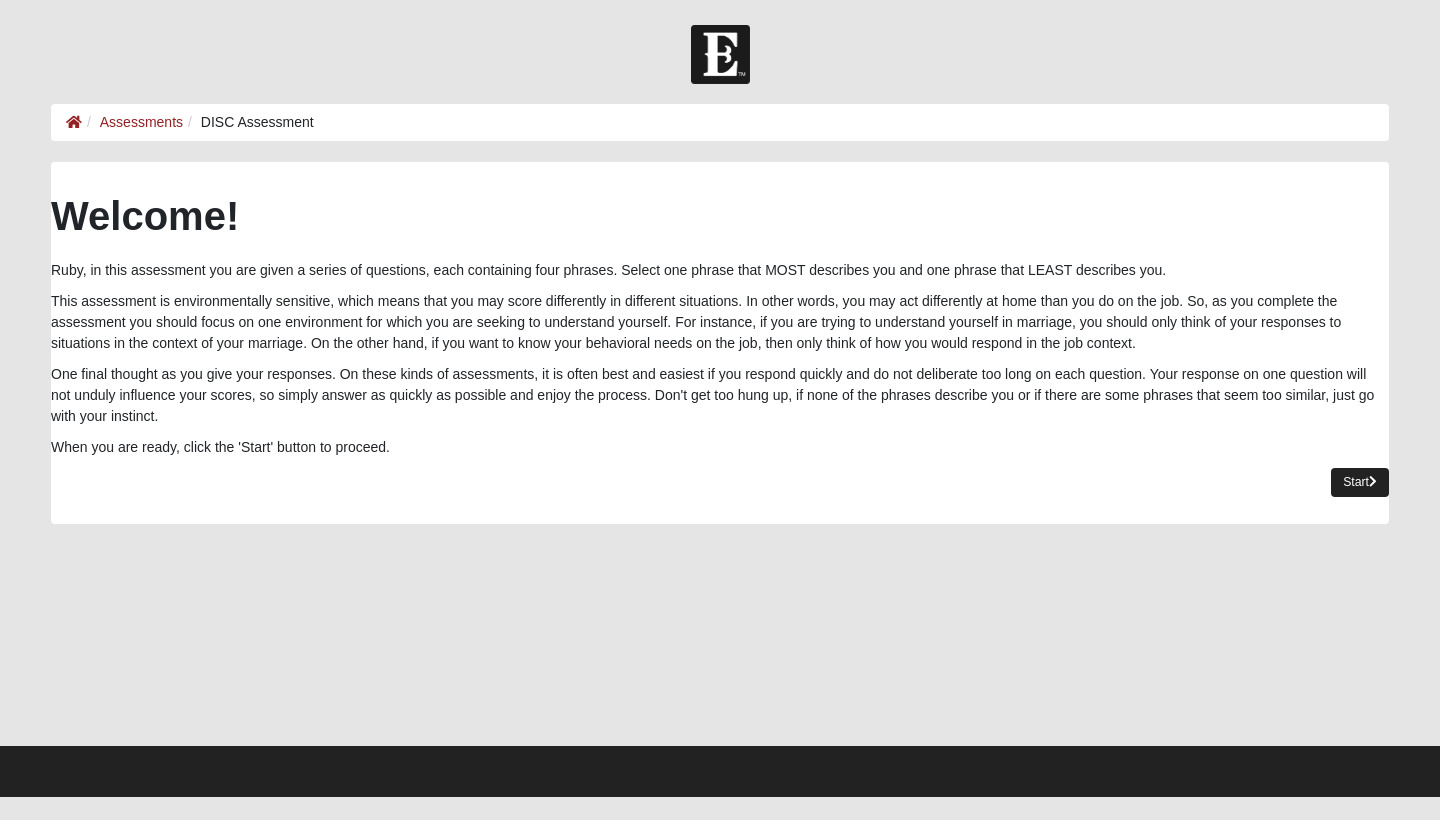 click on "Start" at bounding box center [1360, 482] 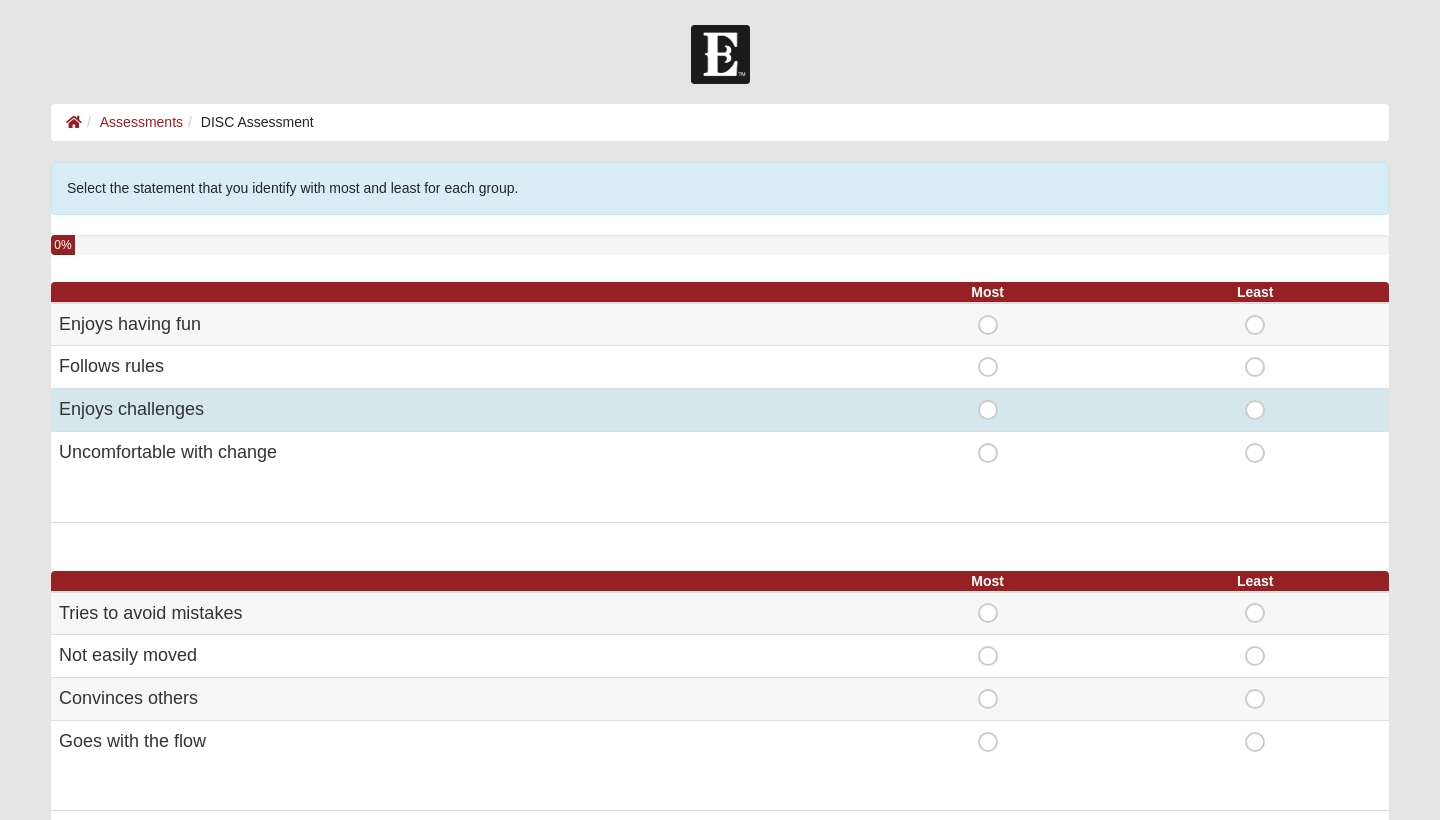 click on "Most" at bounding box center [988, 400] 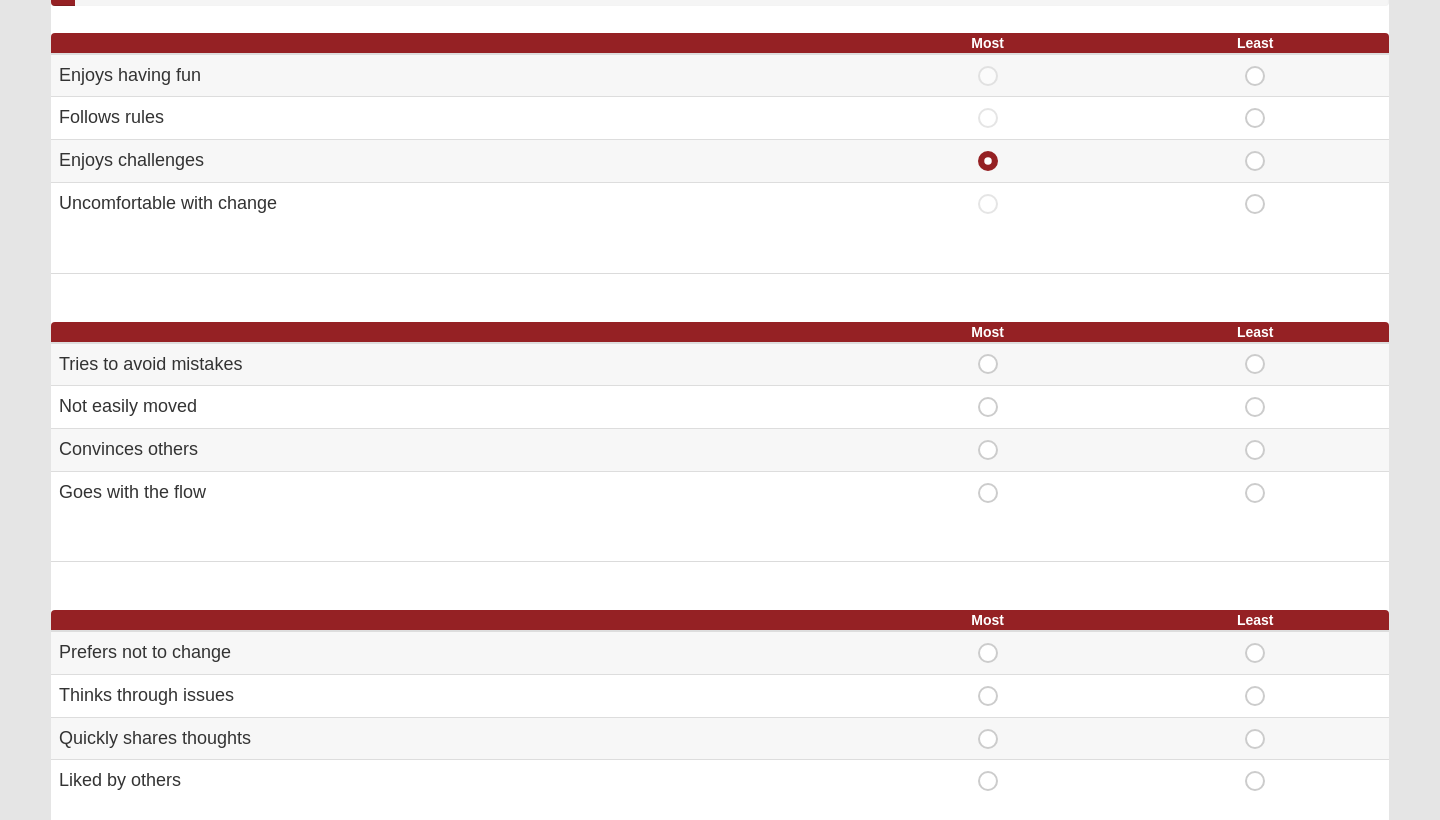 scroll, scrollTop: 248, scrollLeft: 0, axis: vertical 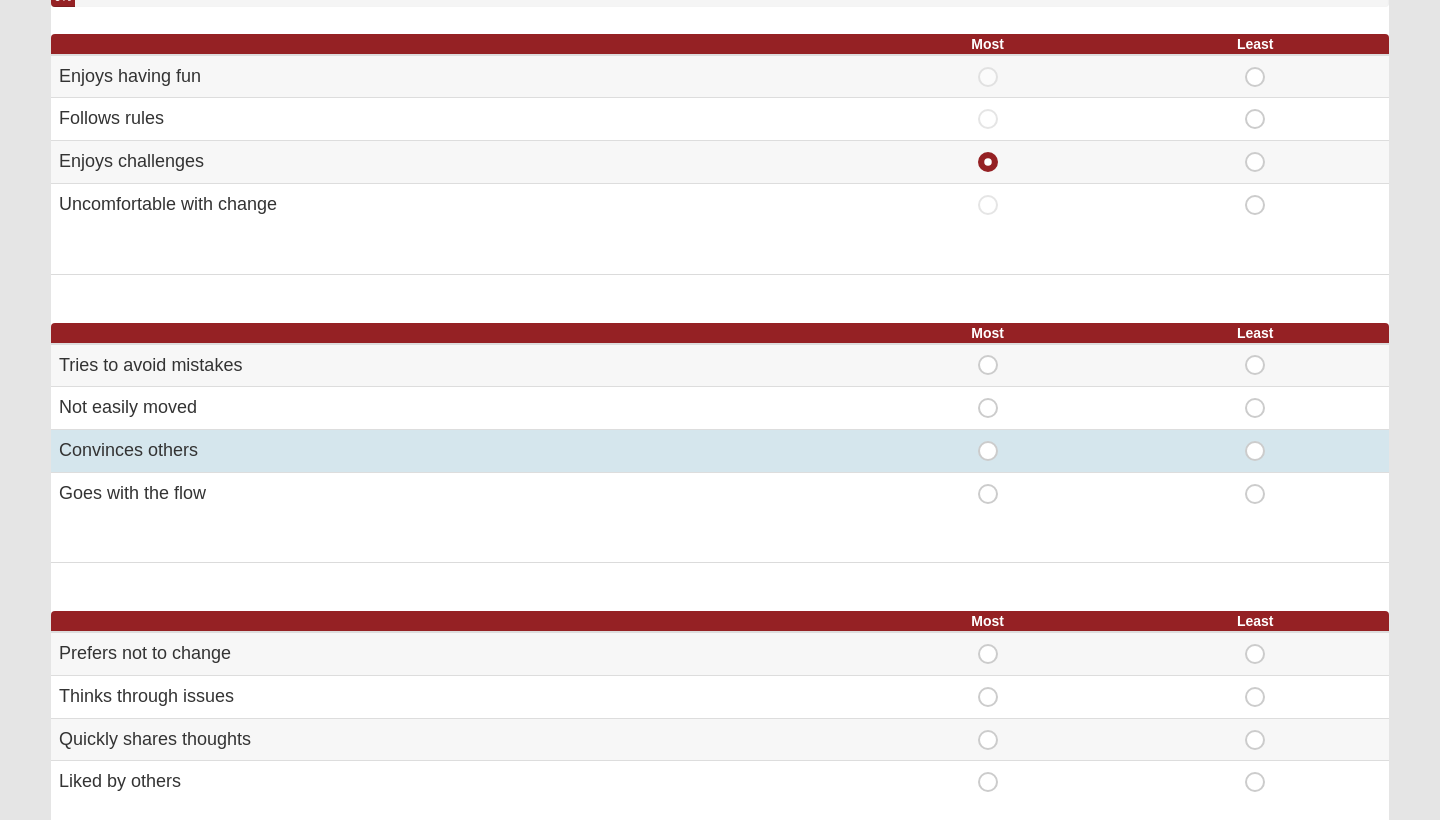 click on "Most" at bounding box center (988, 441) 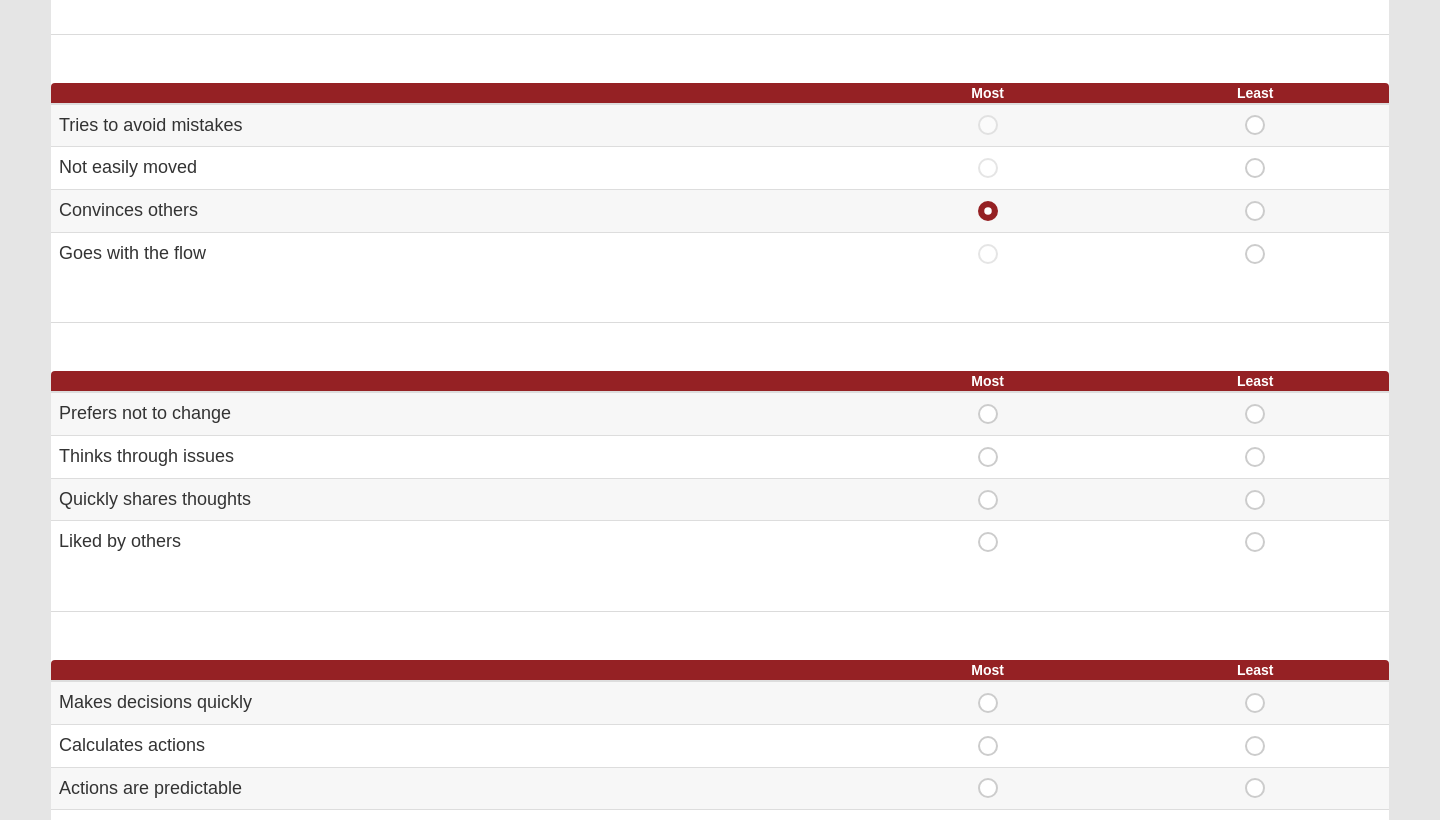 scroll, scrollTop: 495, scrollLeft: 0, axis: vertical 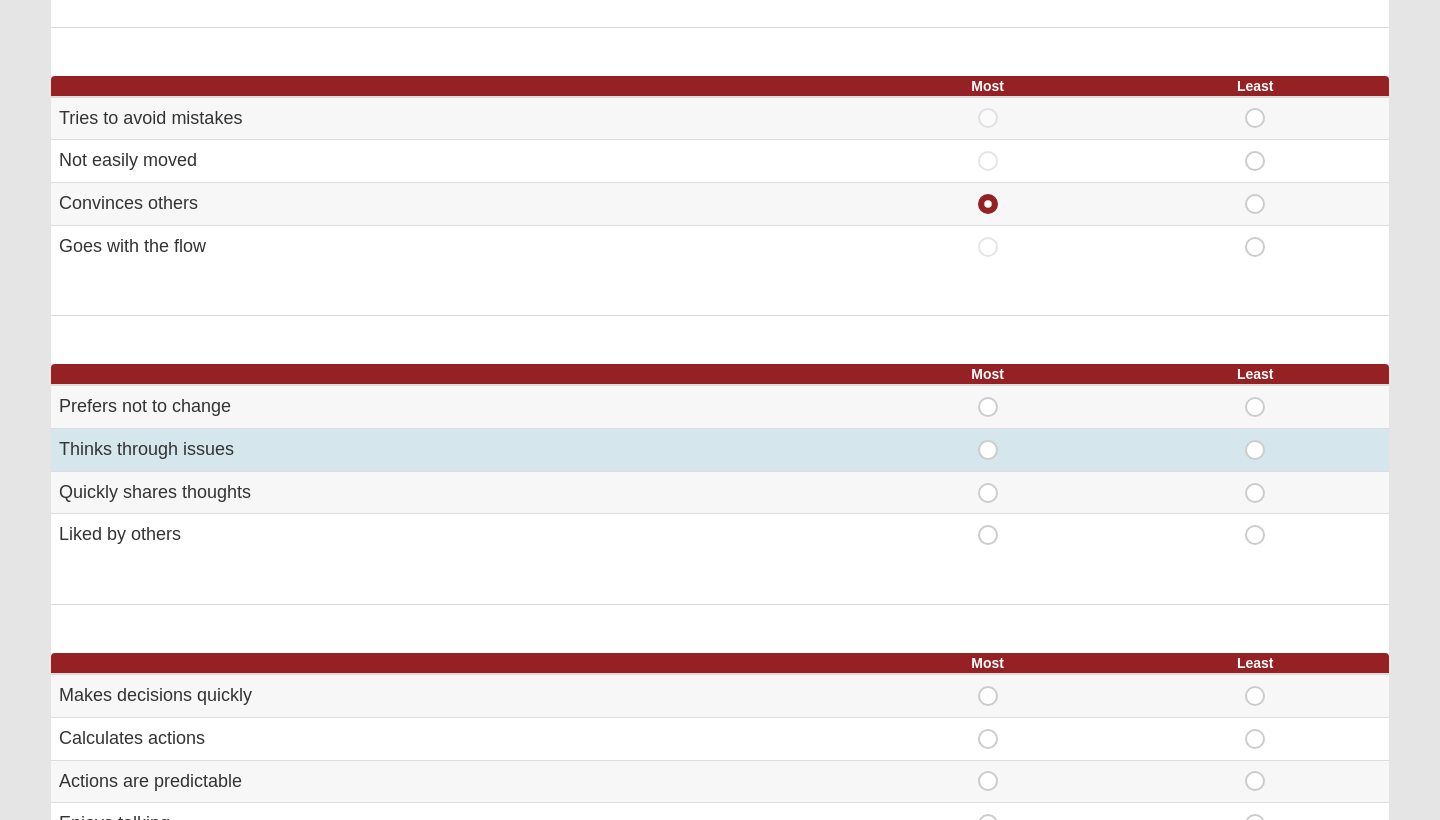 click on "Most" at bounding box center (988, 440) 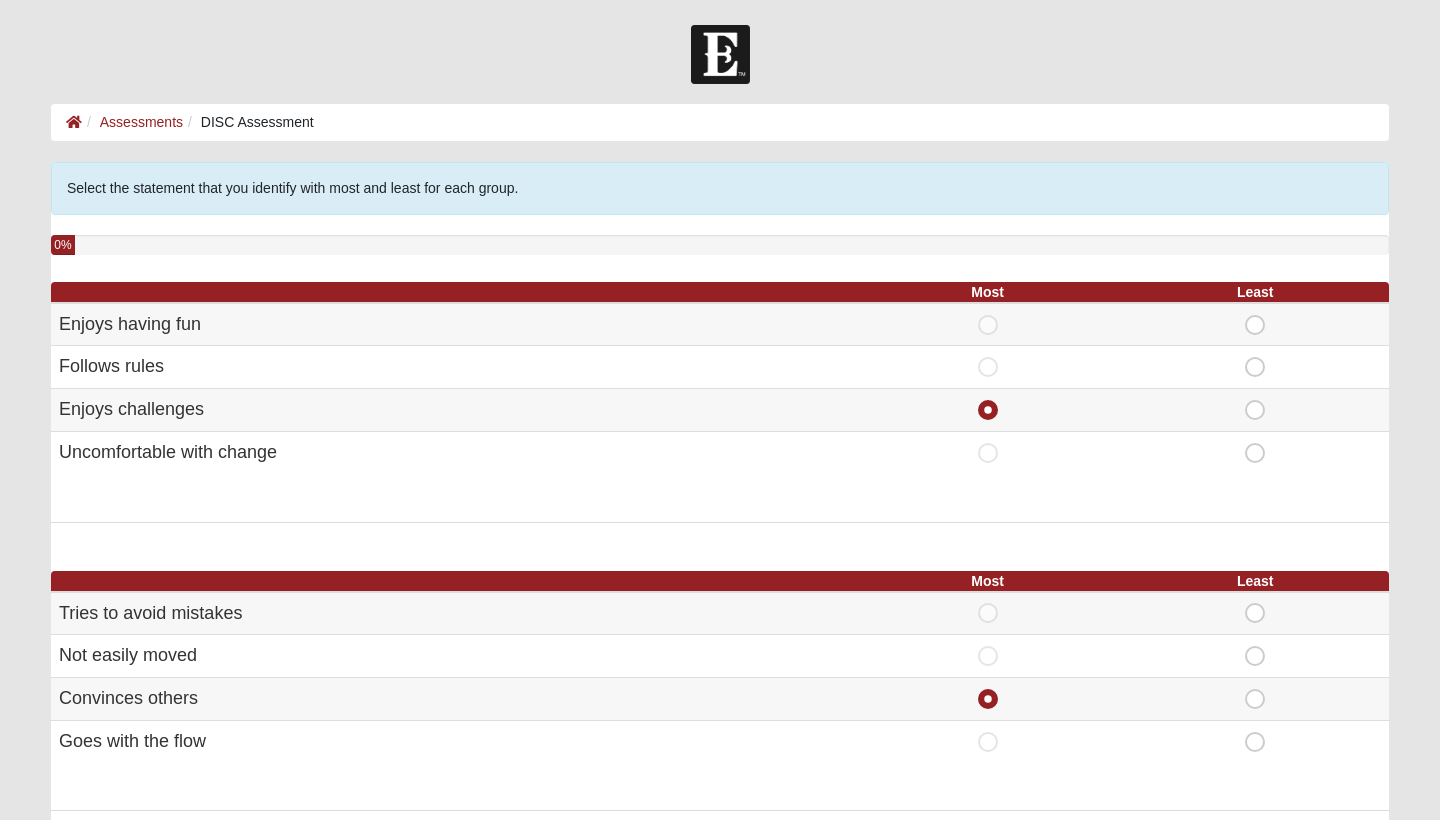 scroll, scrollTop: 0, scrollLeft: 0, axis: both 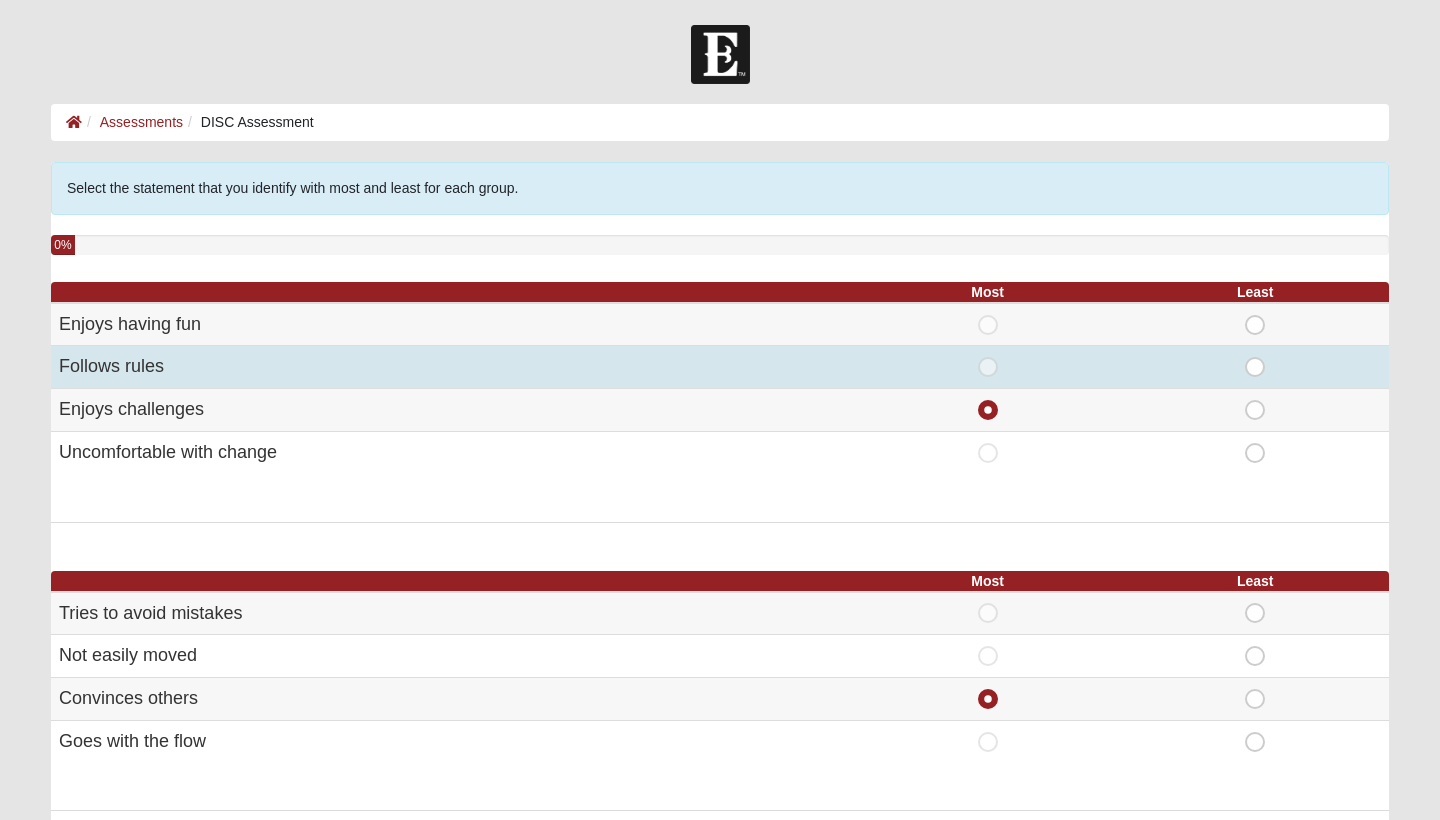 click on "Least" at bounding box center (1255, 357) 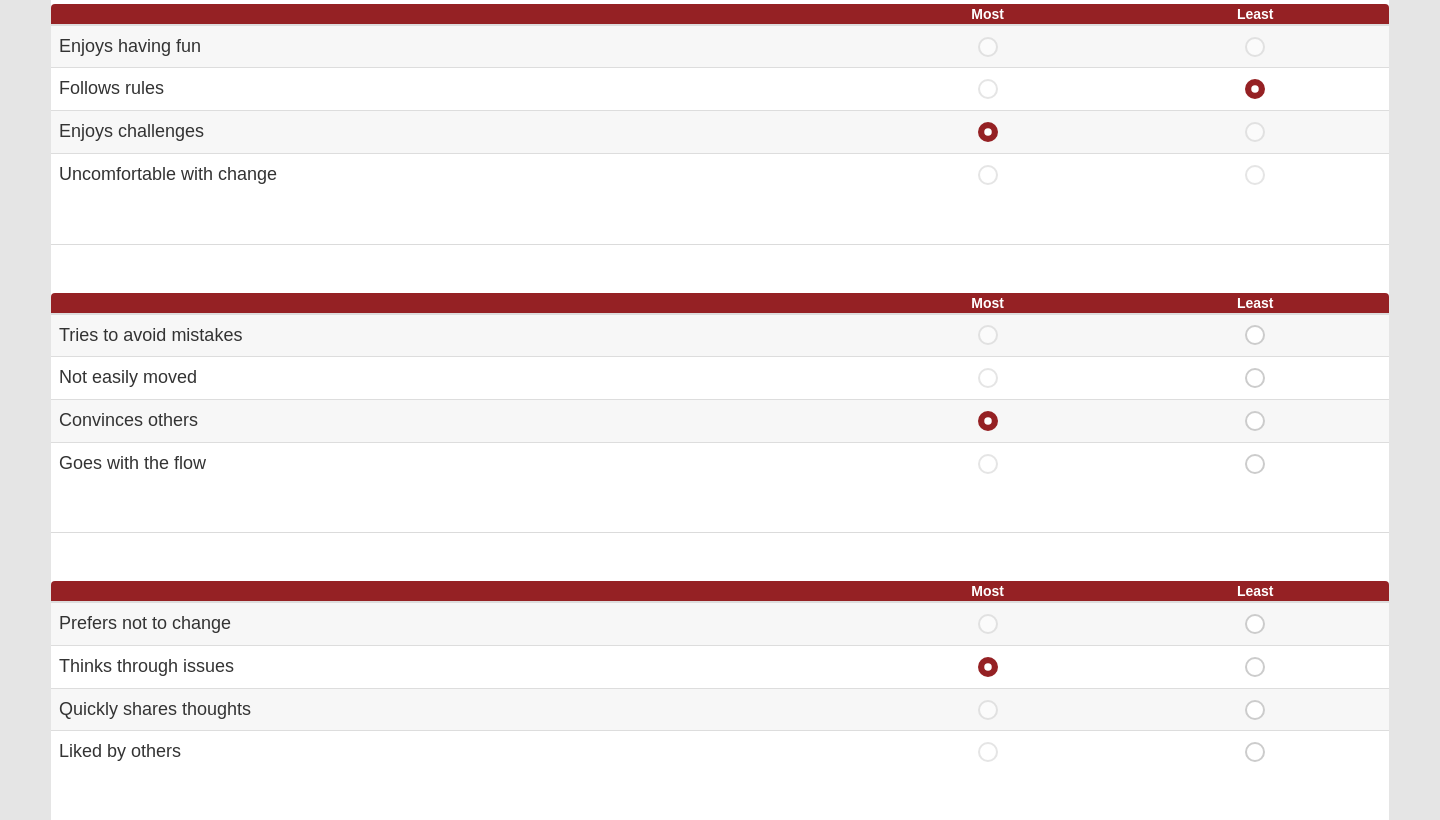 scroll, scrollTop: 279, scrollLeft: 0, axis: vertical 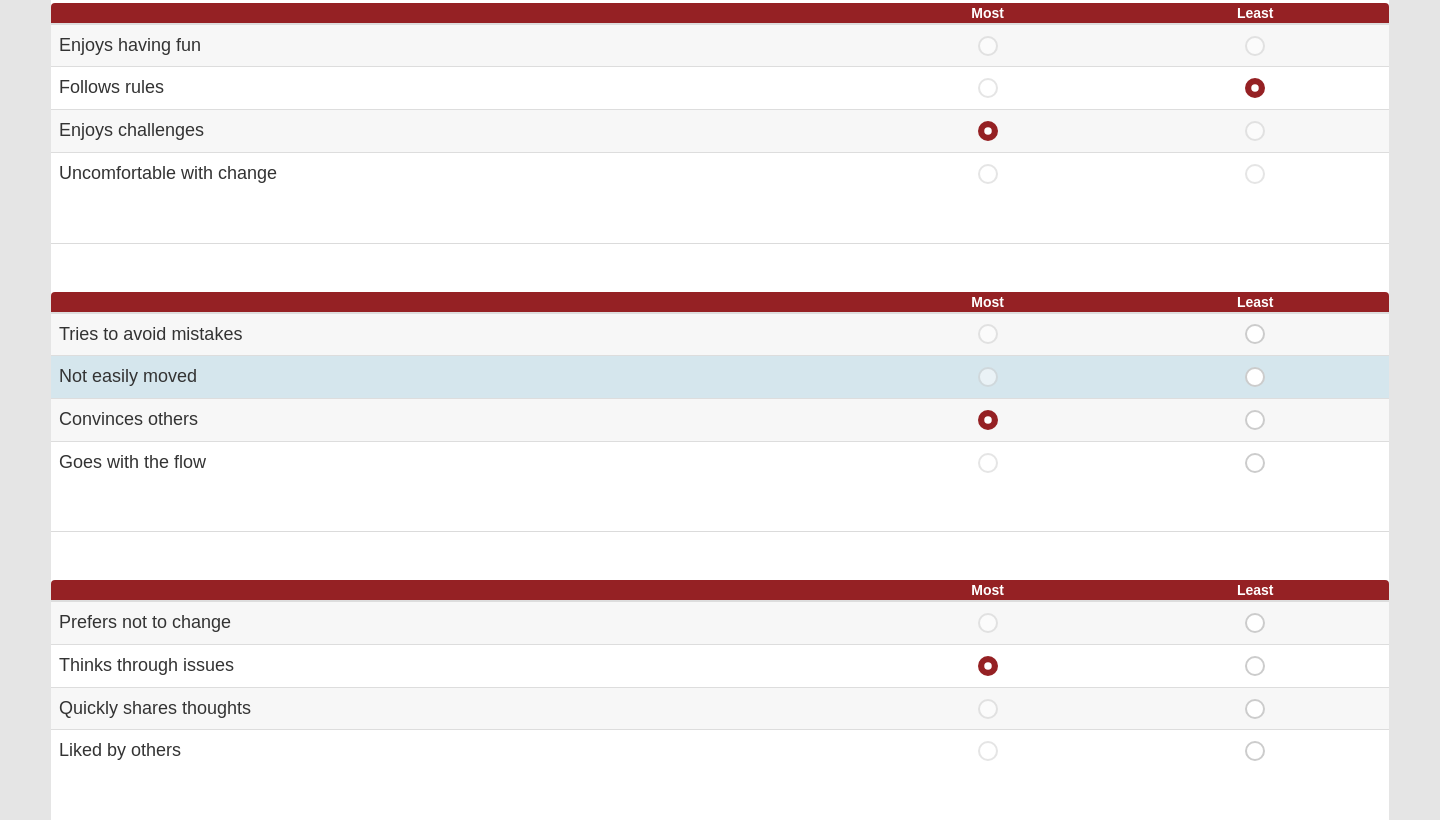 click on "Least" at bounding box center (1255, 367) 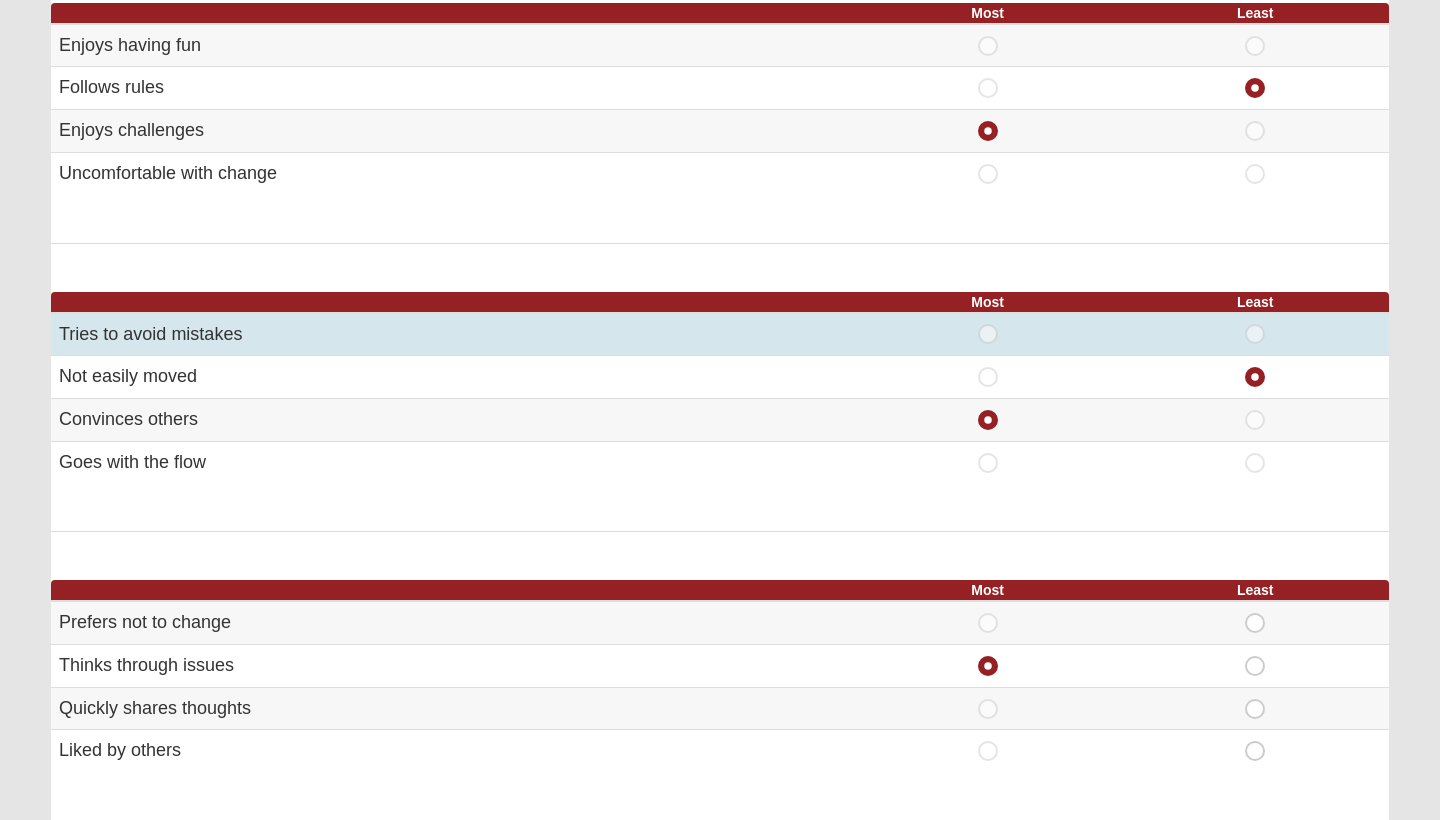 click on "Least" at bounding box center (1255, 324) 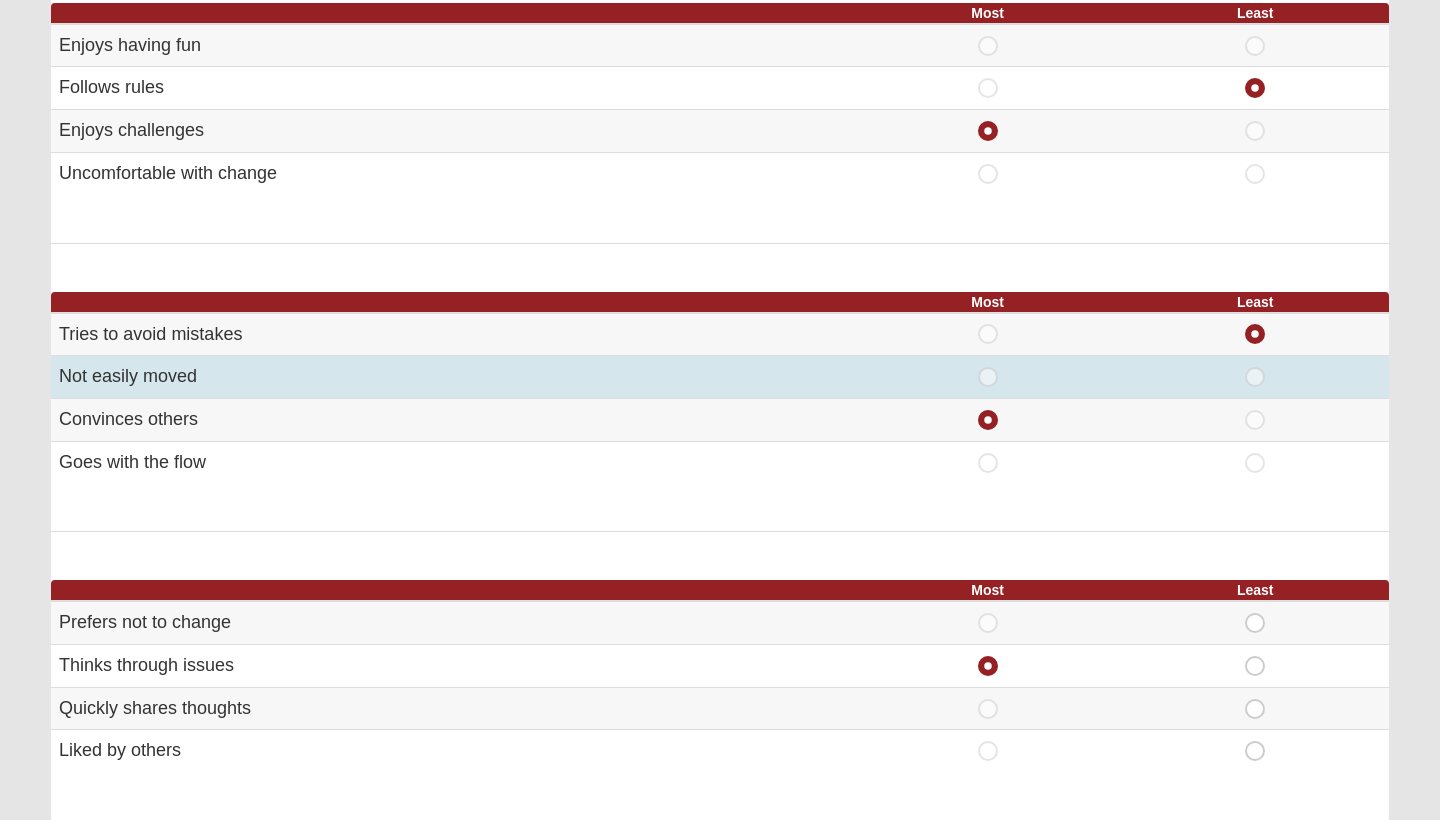 click on "Least" at bounding box center [1255, 367] 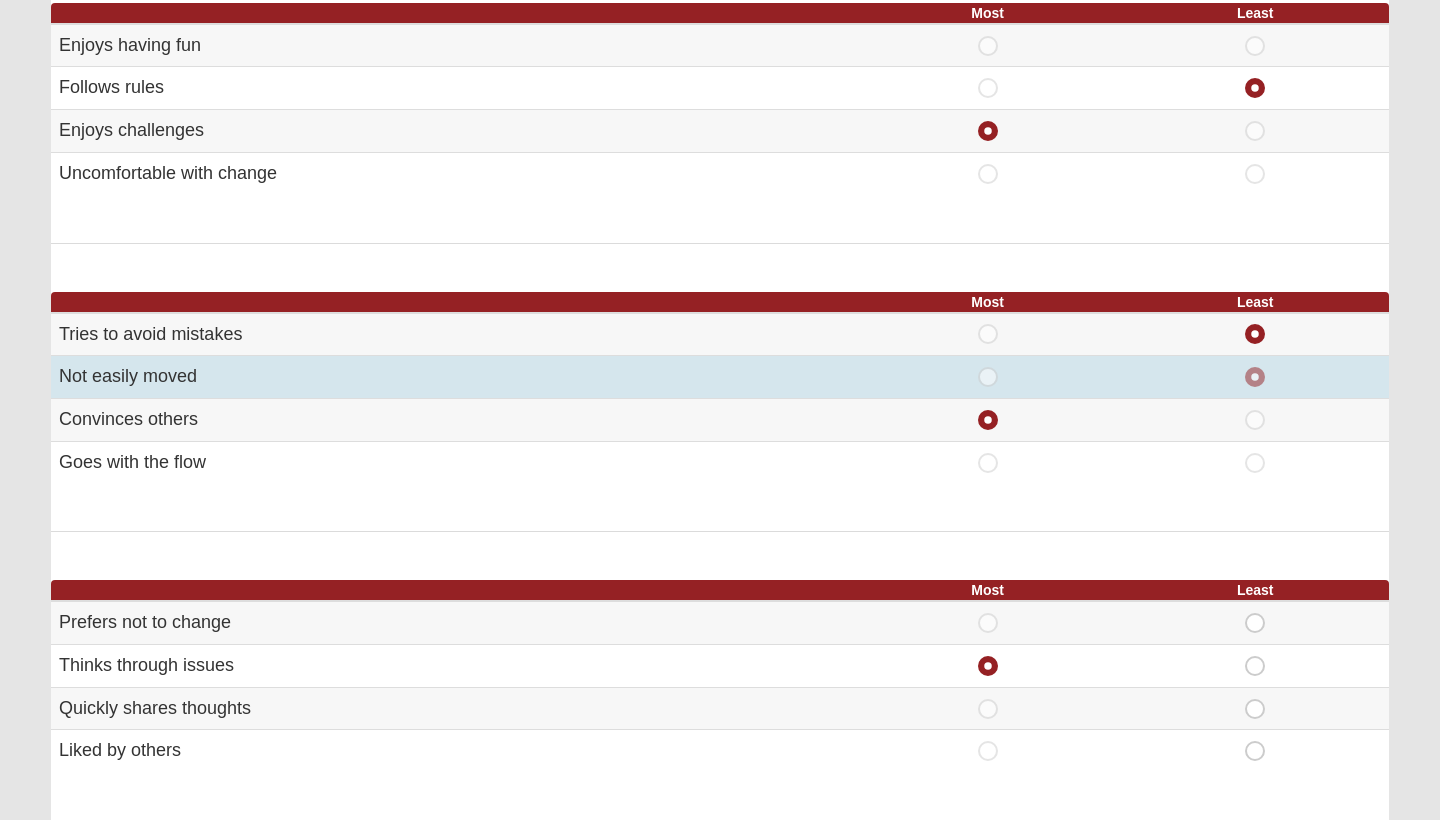 radio on "false" 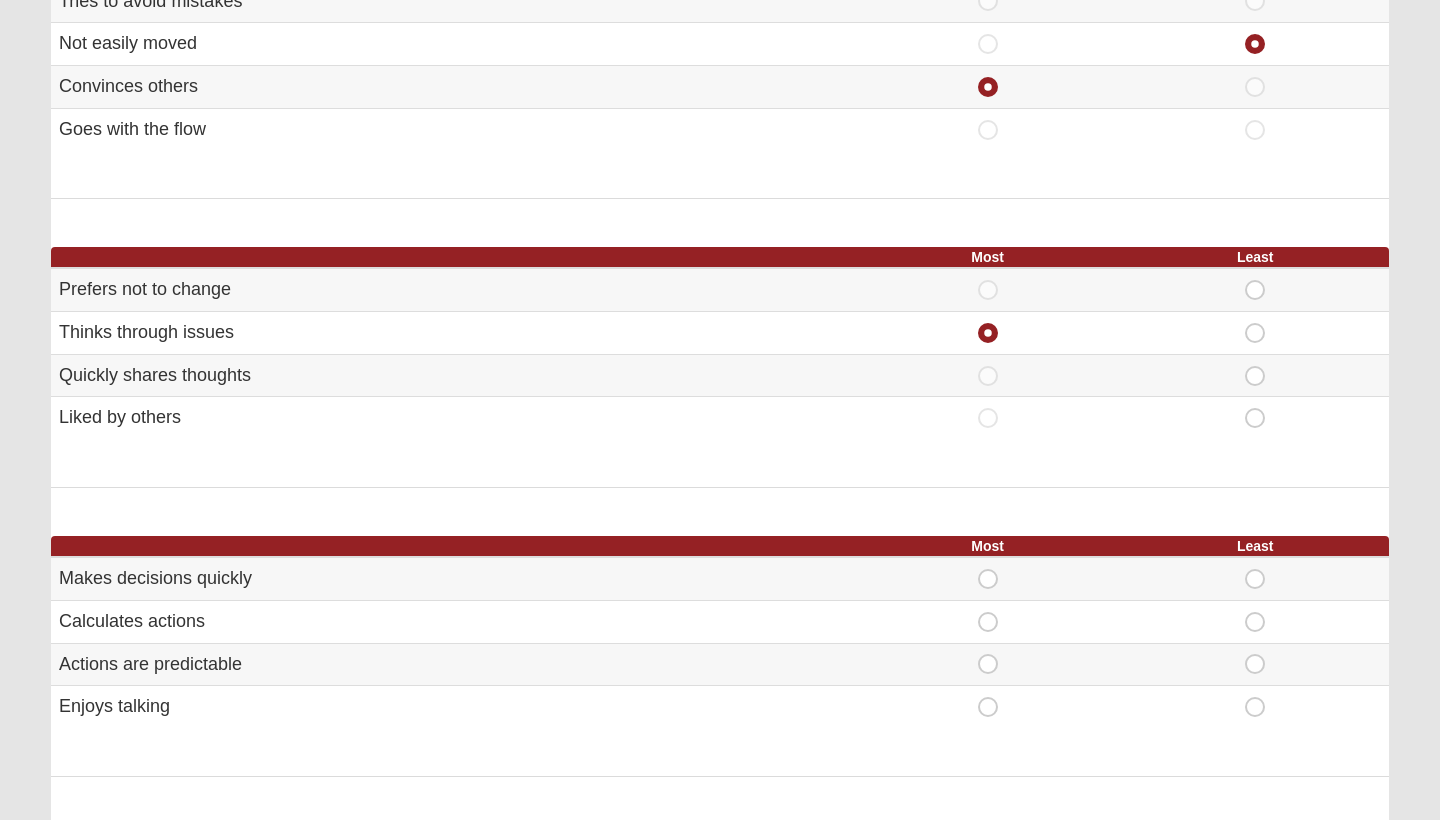 scroll, scrollTop: 613, scrollLeft: 0, axis: vertical 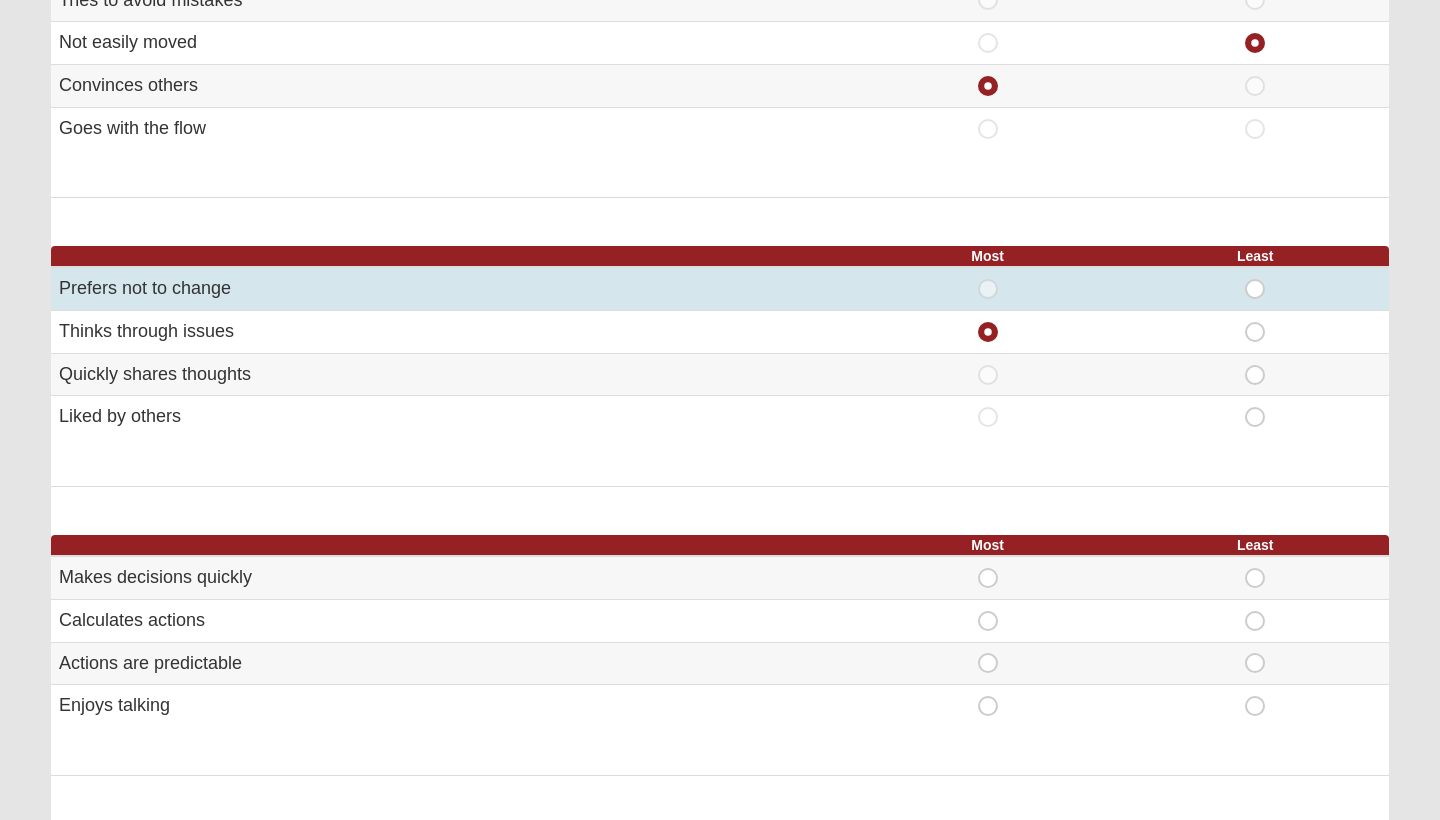 click on "Least" at bounding box center (1255, 279) 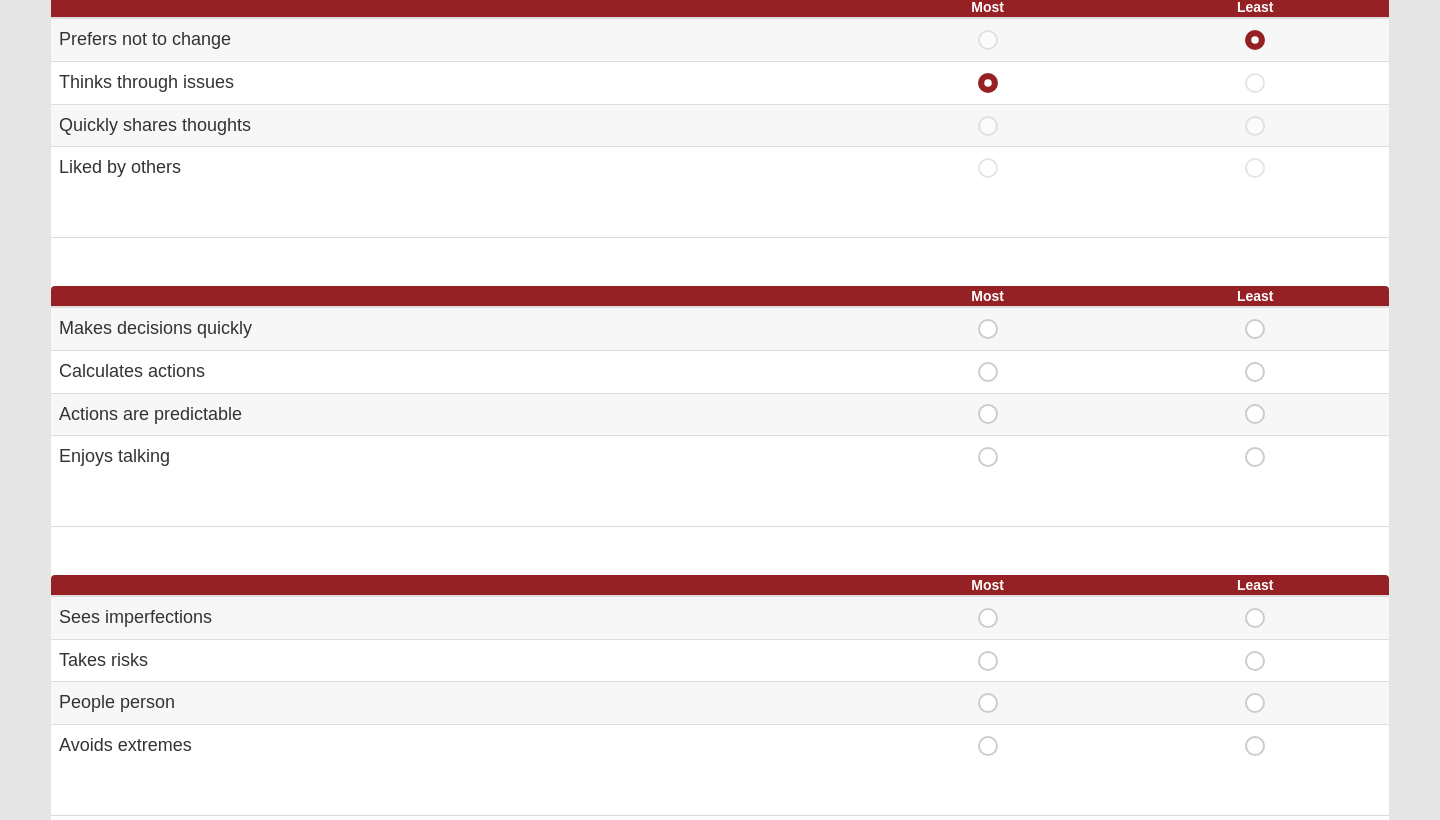 scroll, scrollTop: 865, scrollLeft: 0, axis: vertical 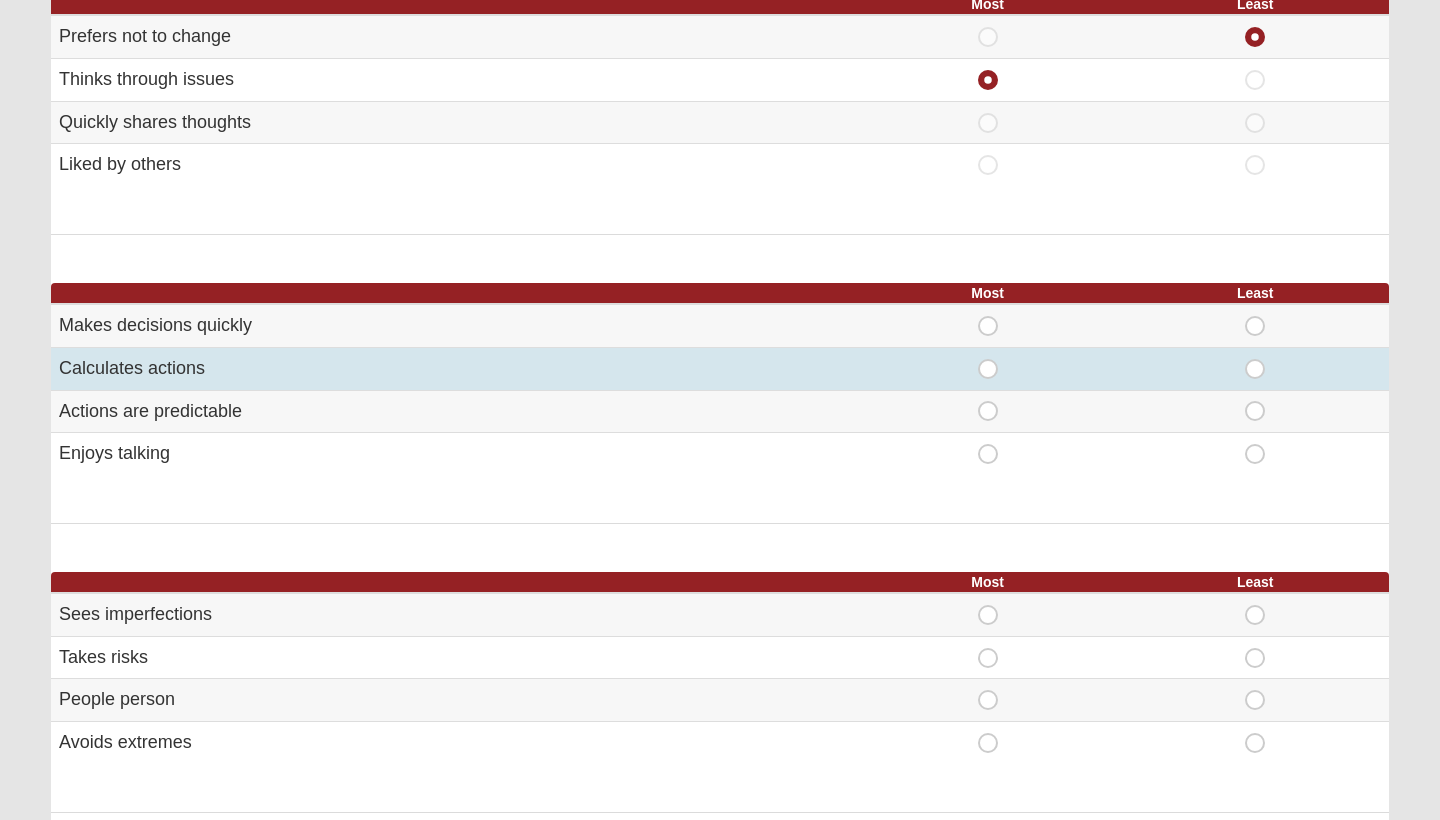 click on "Most" at bounding box center (988, 359) 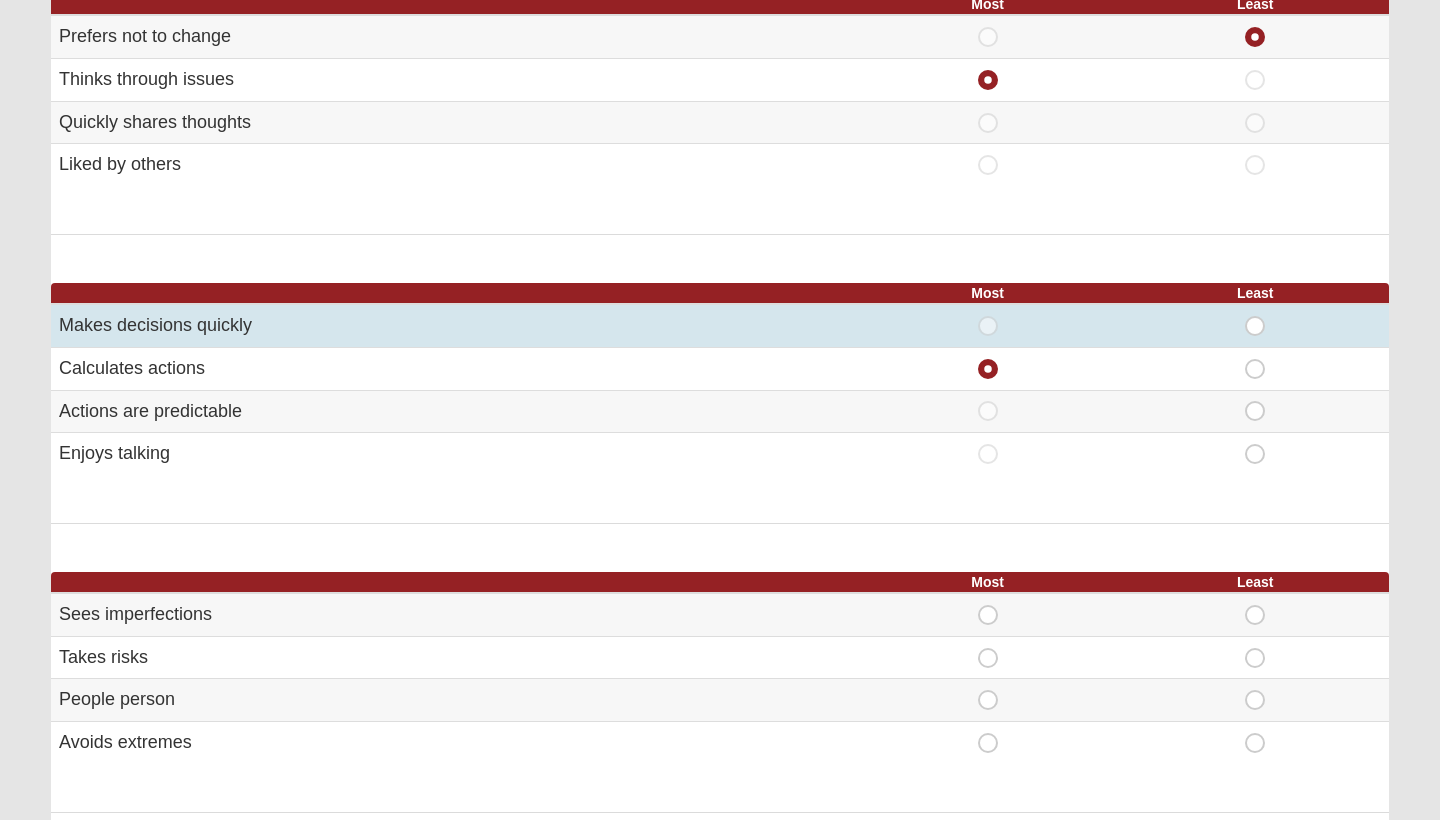 click on "Least" at bounding box center [1255, 316] 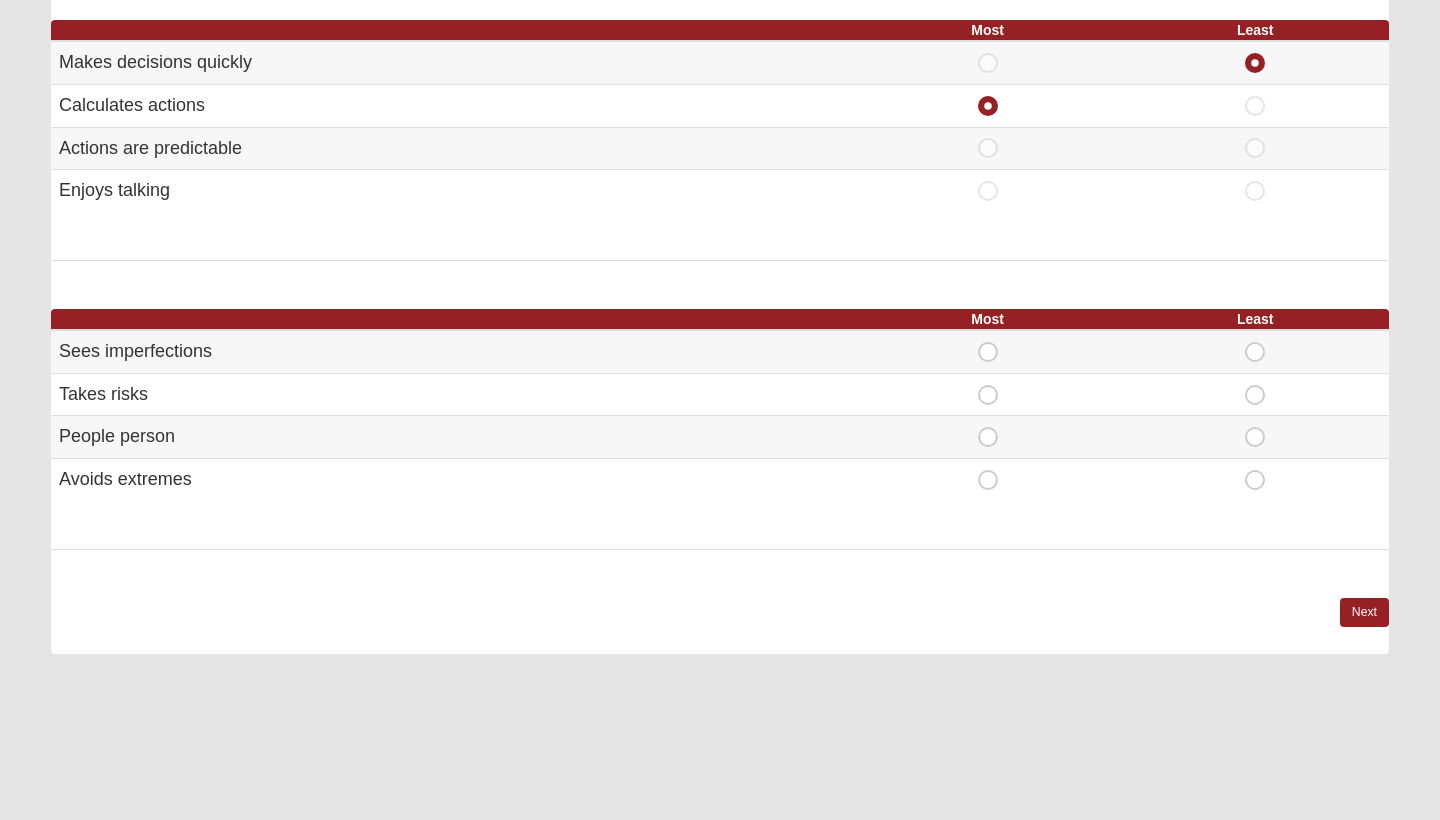 scroll, scrollTop: 1130, scrollLeft: 0, axis: vertical 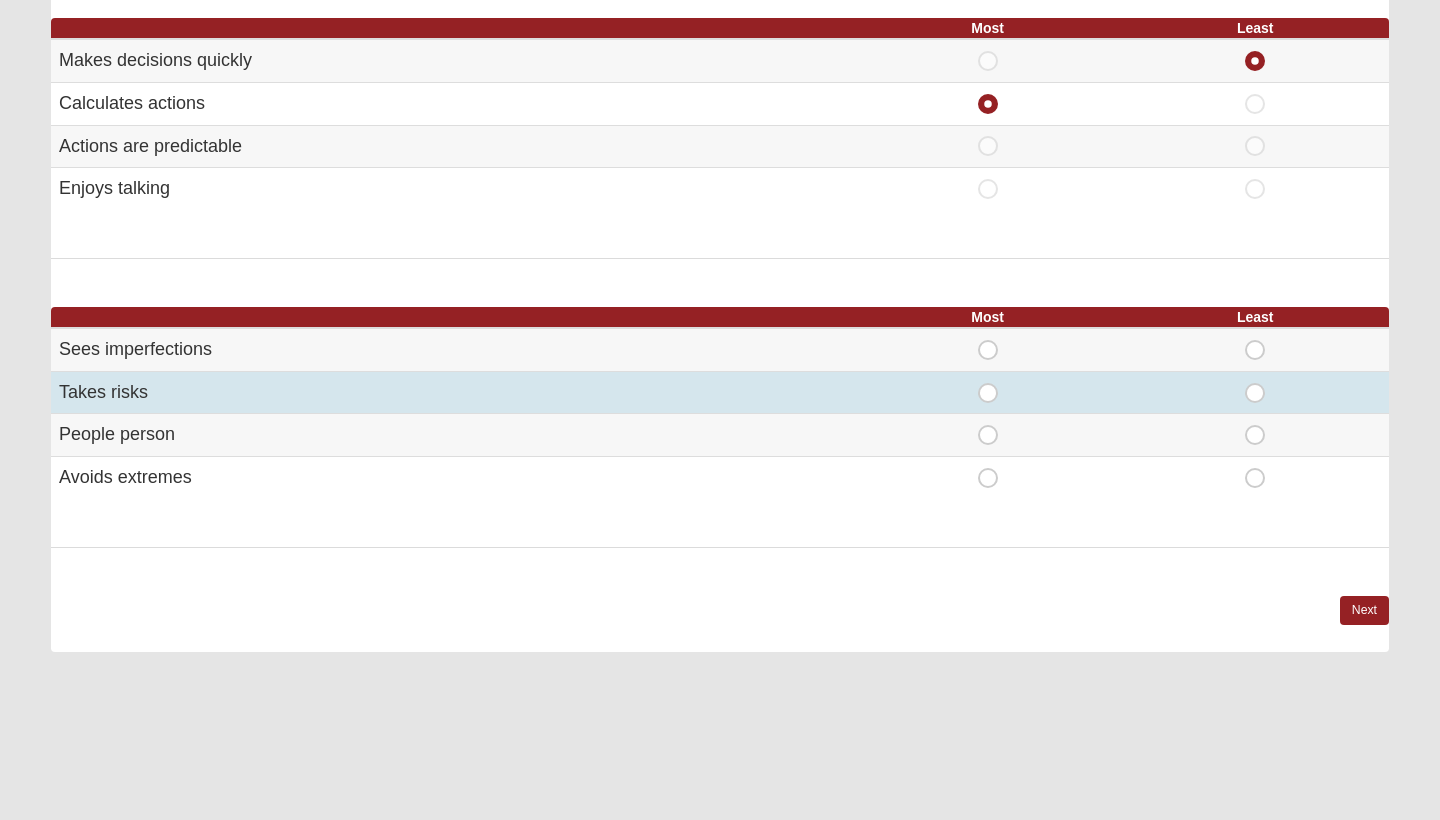 click on "Most" at bounding box center (988, 383) 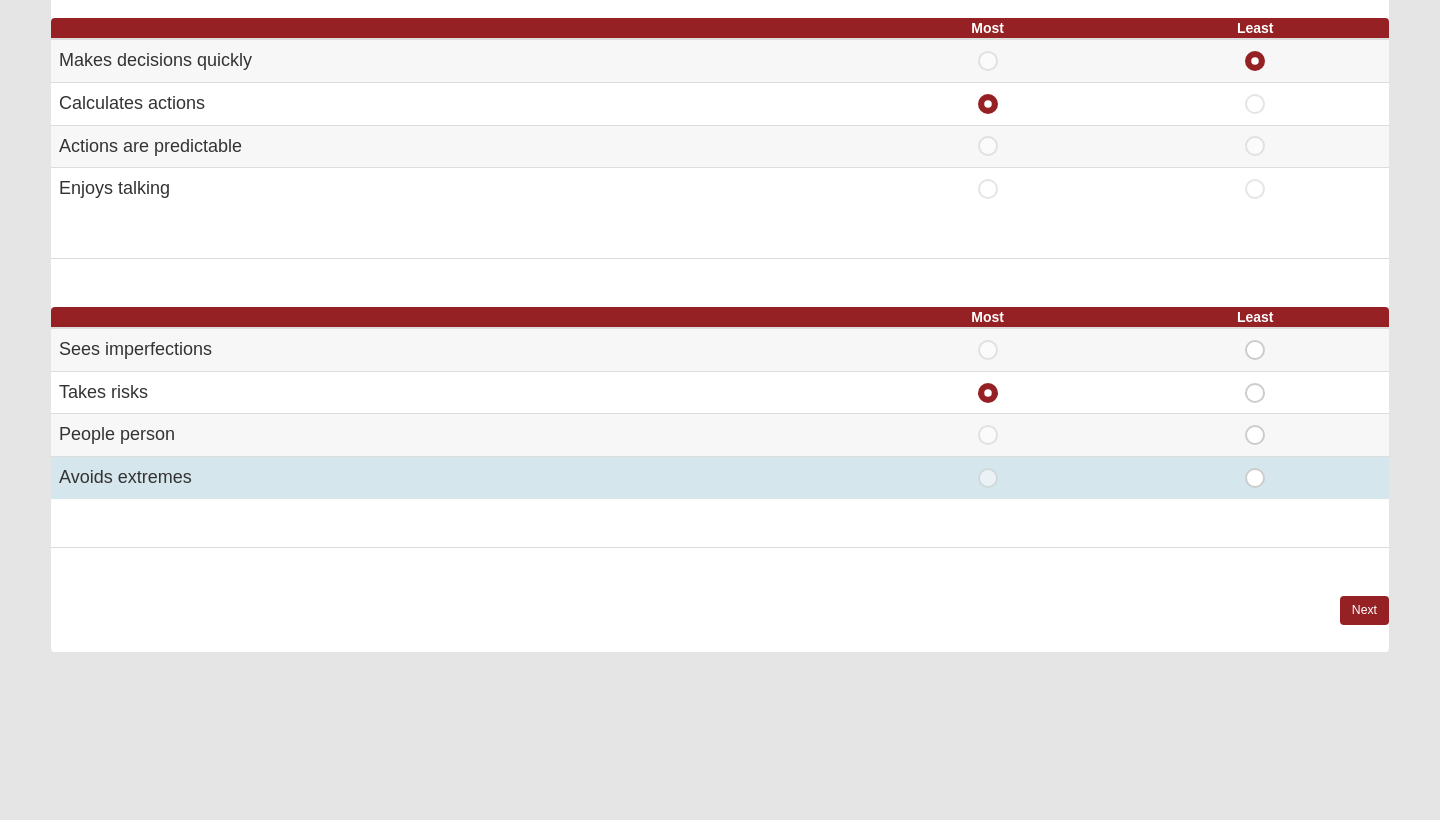 click on "Least" at bounding box center (1255, 468) 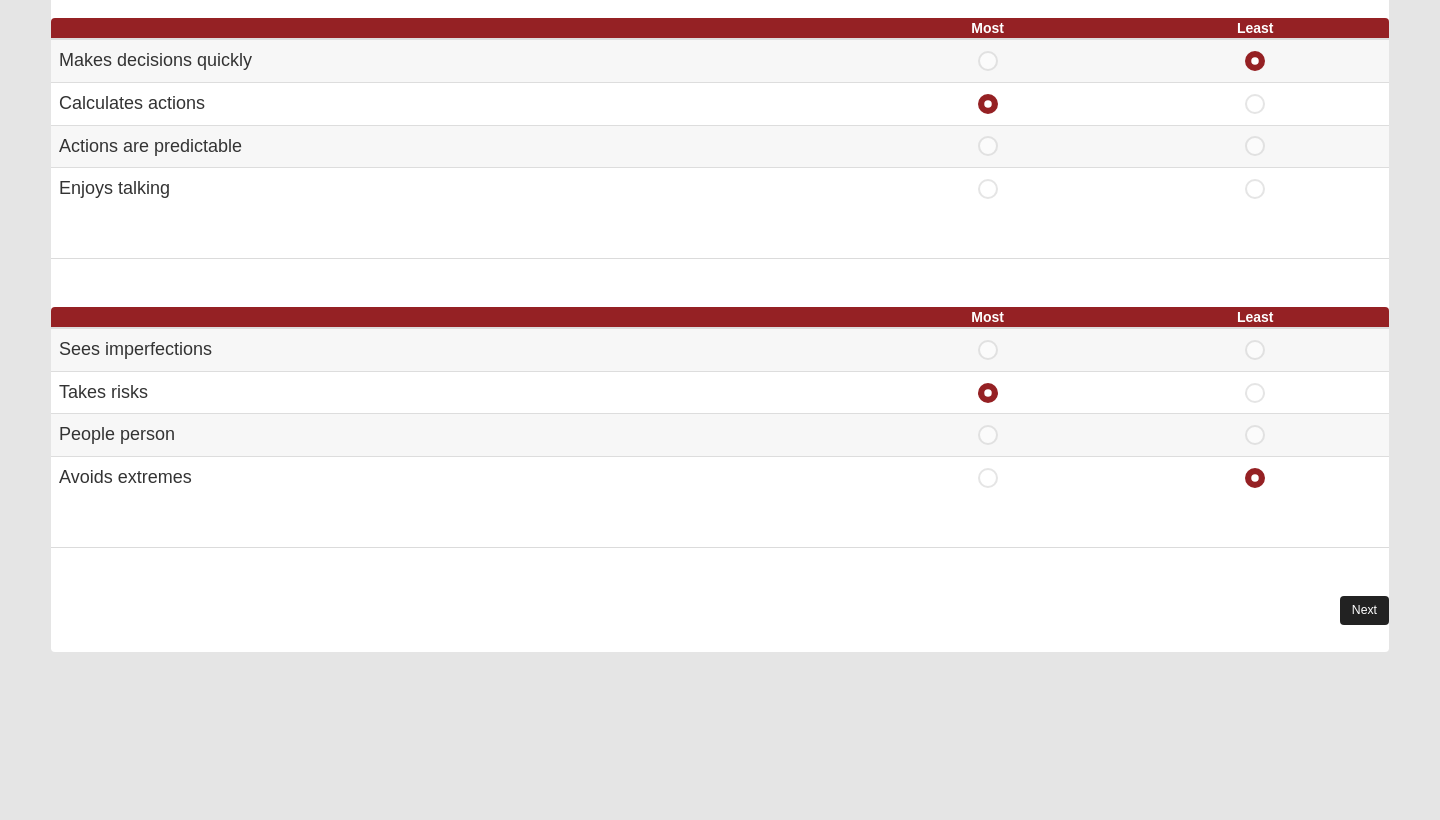 click on "Next" at bounding box center [1364, 610] 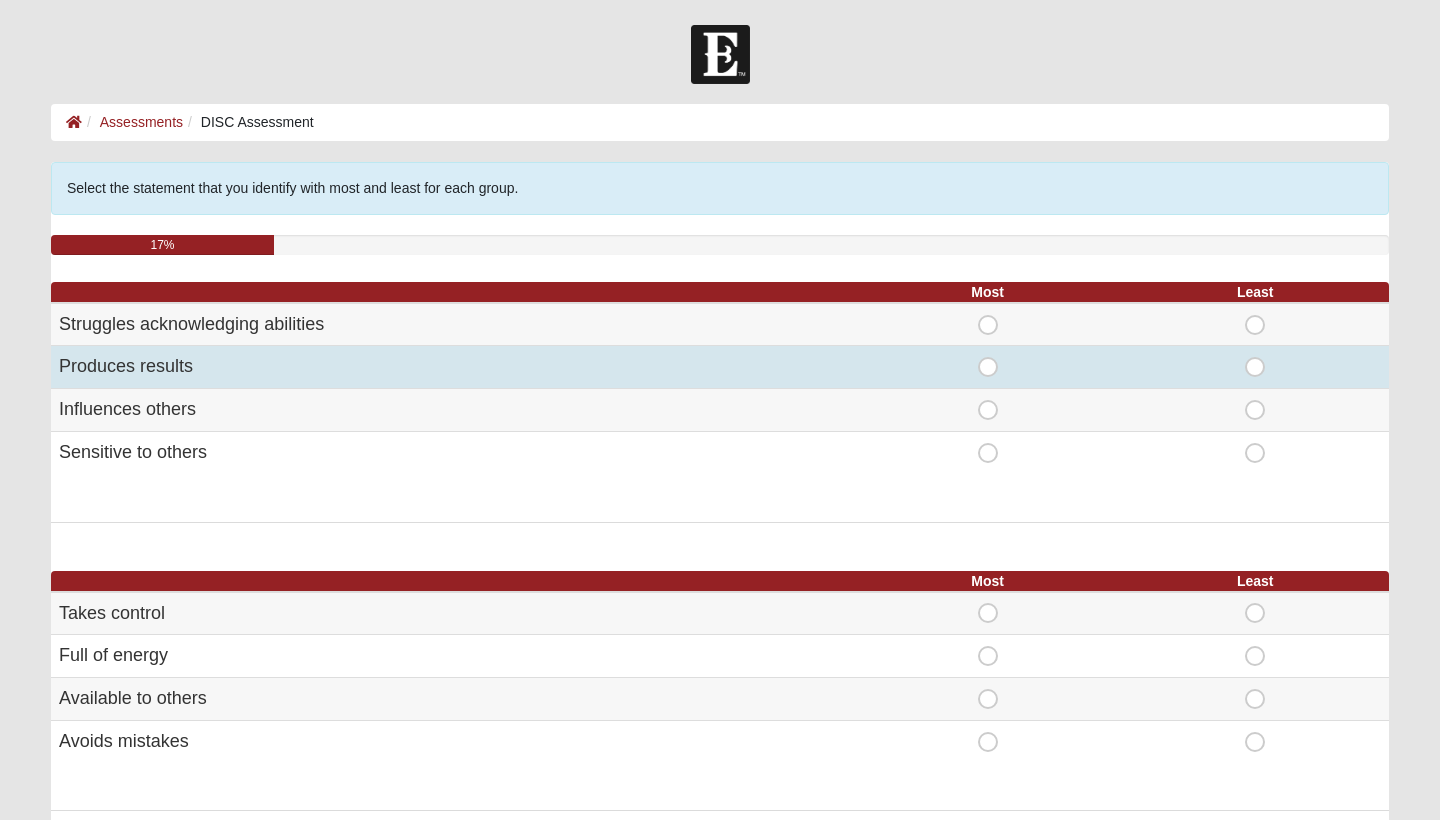 click on "Most" at bounding box center (988, 357) 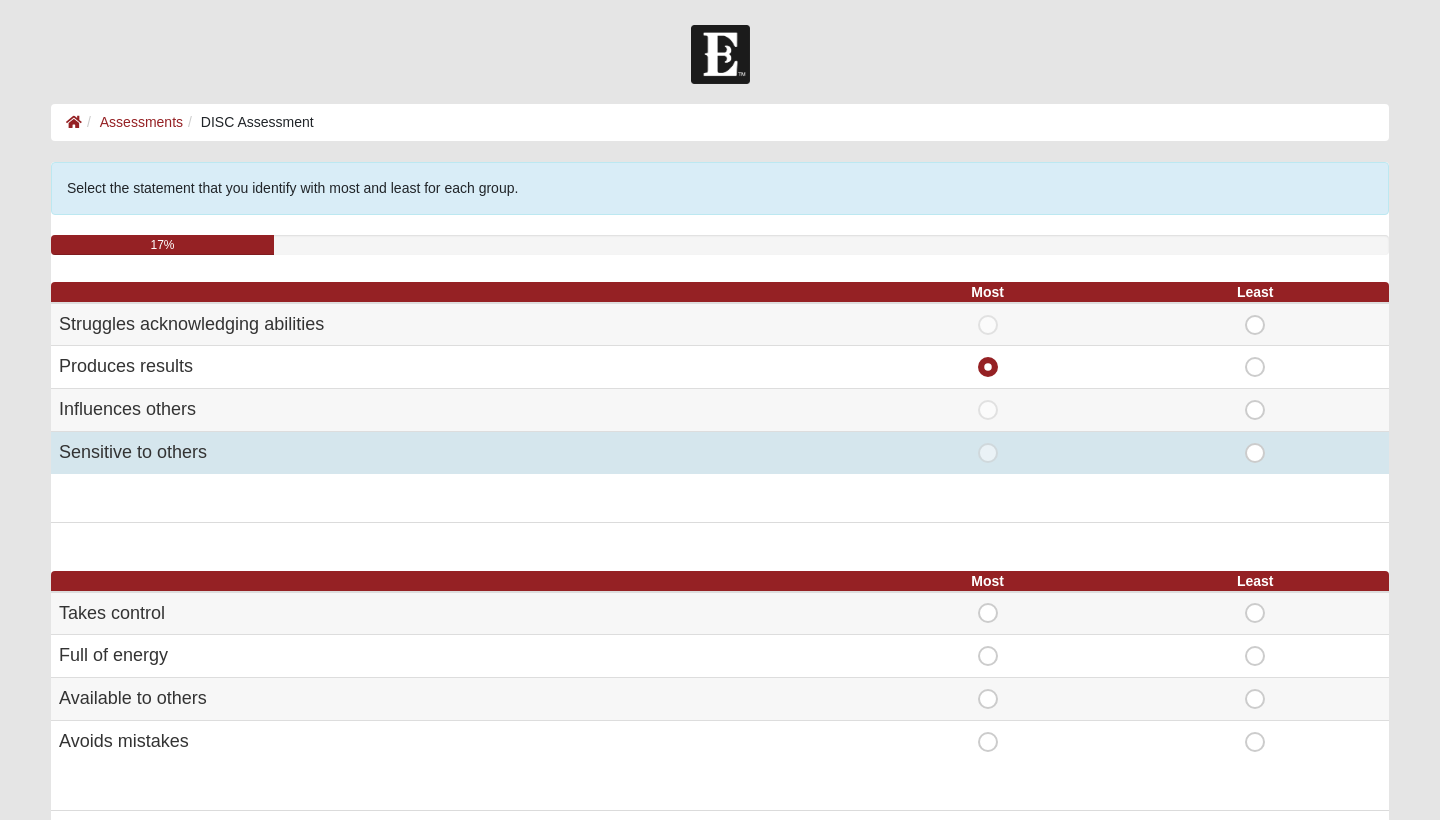 click on "Least" at bounding box center (1255, 443) 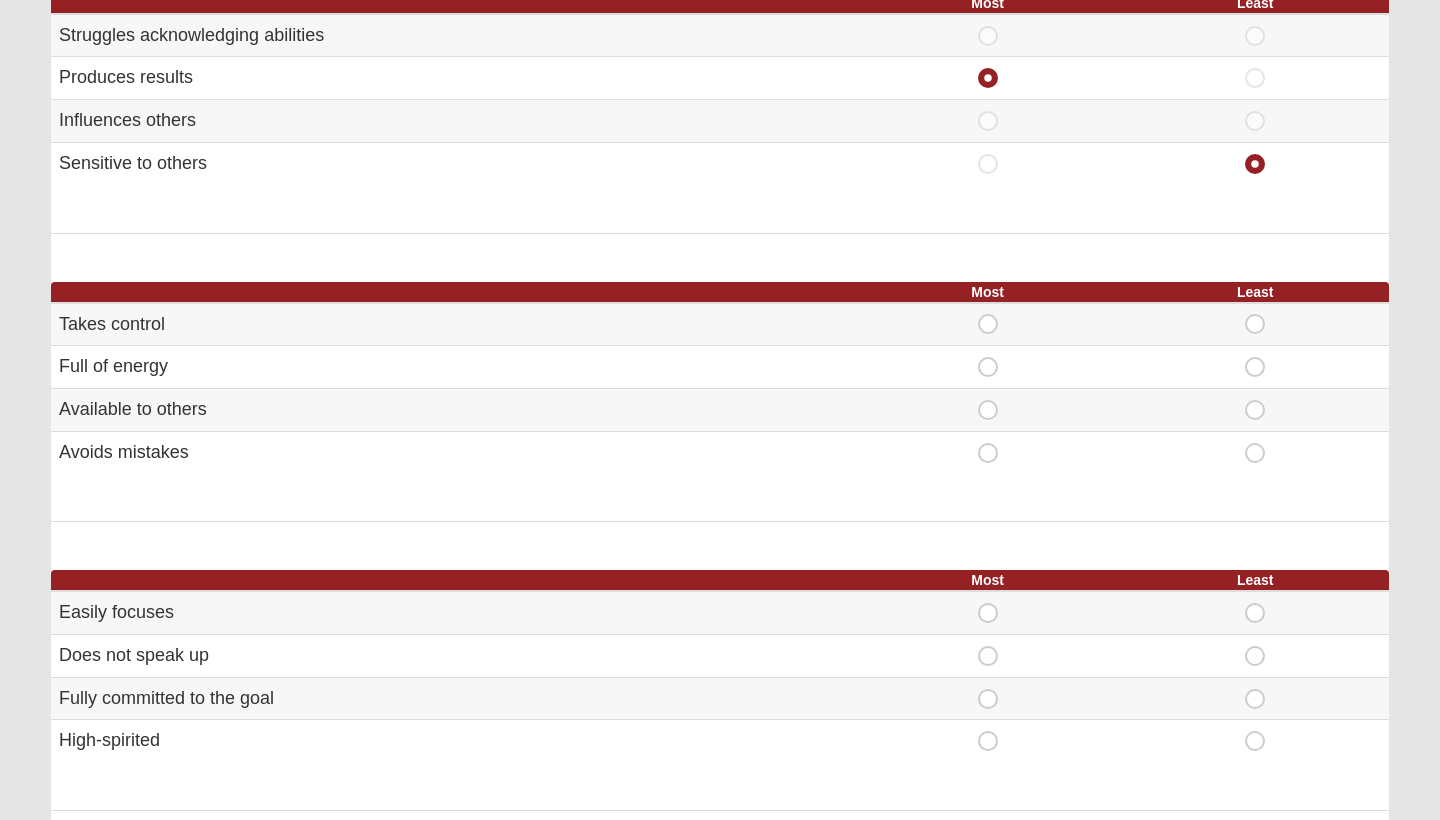 scroll, scrollTop: 291, scrollLeft: 0, axis: vertical 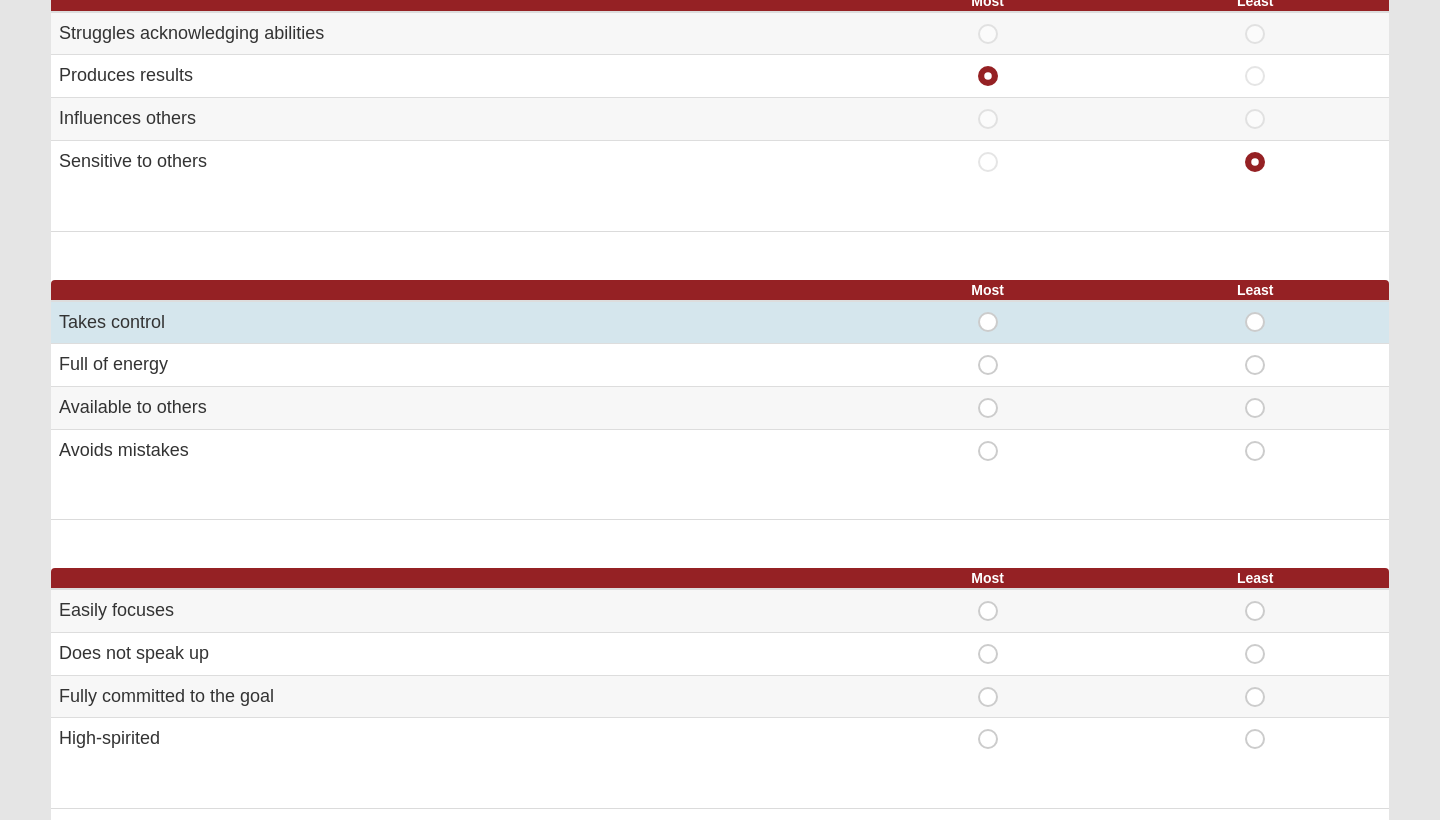 click on "Most" at bounding box center [988, 312] 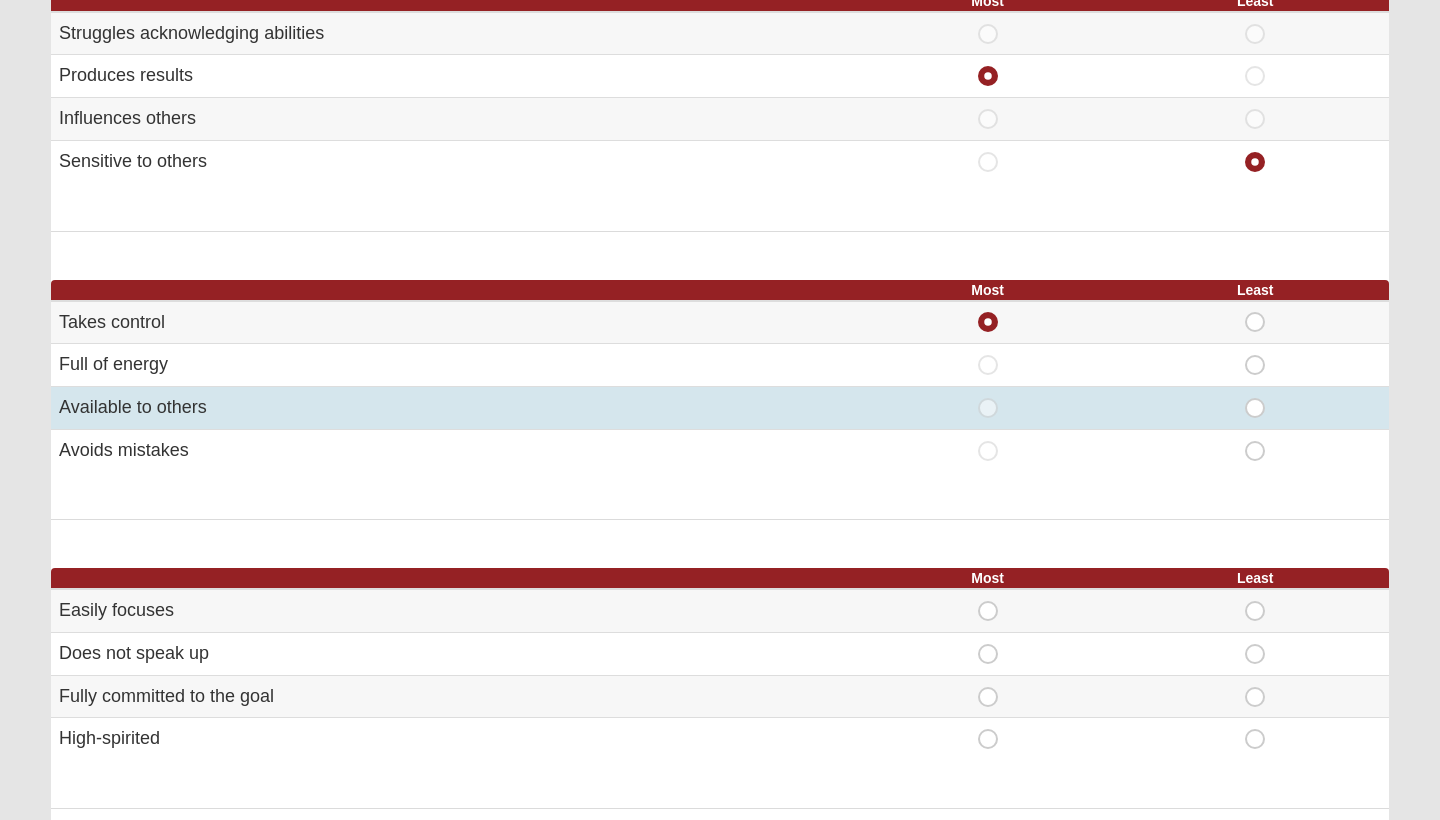 click on "Least" at bounding box center (1255, 398) 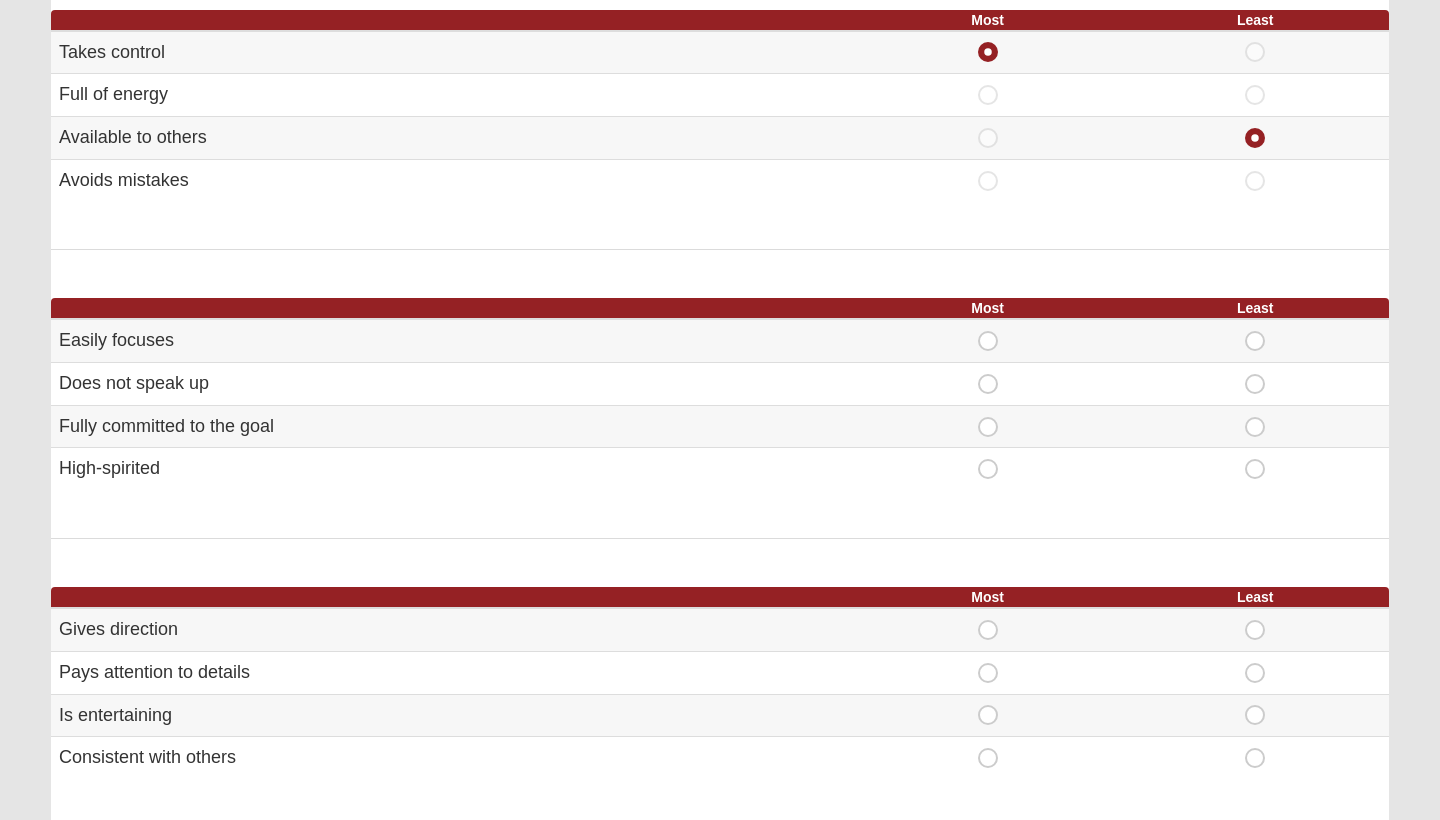 scroll, scrollTop: 567, scrollLeft: 0, axis: vertical 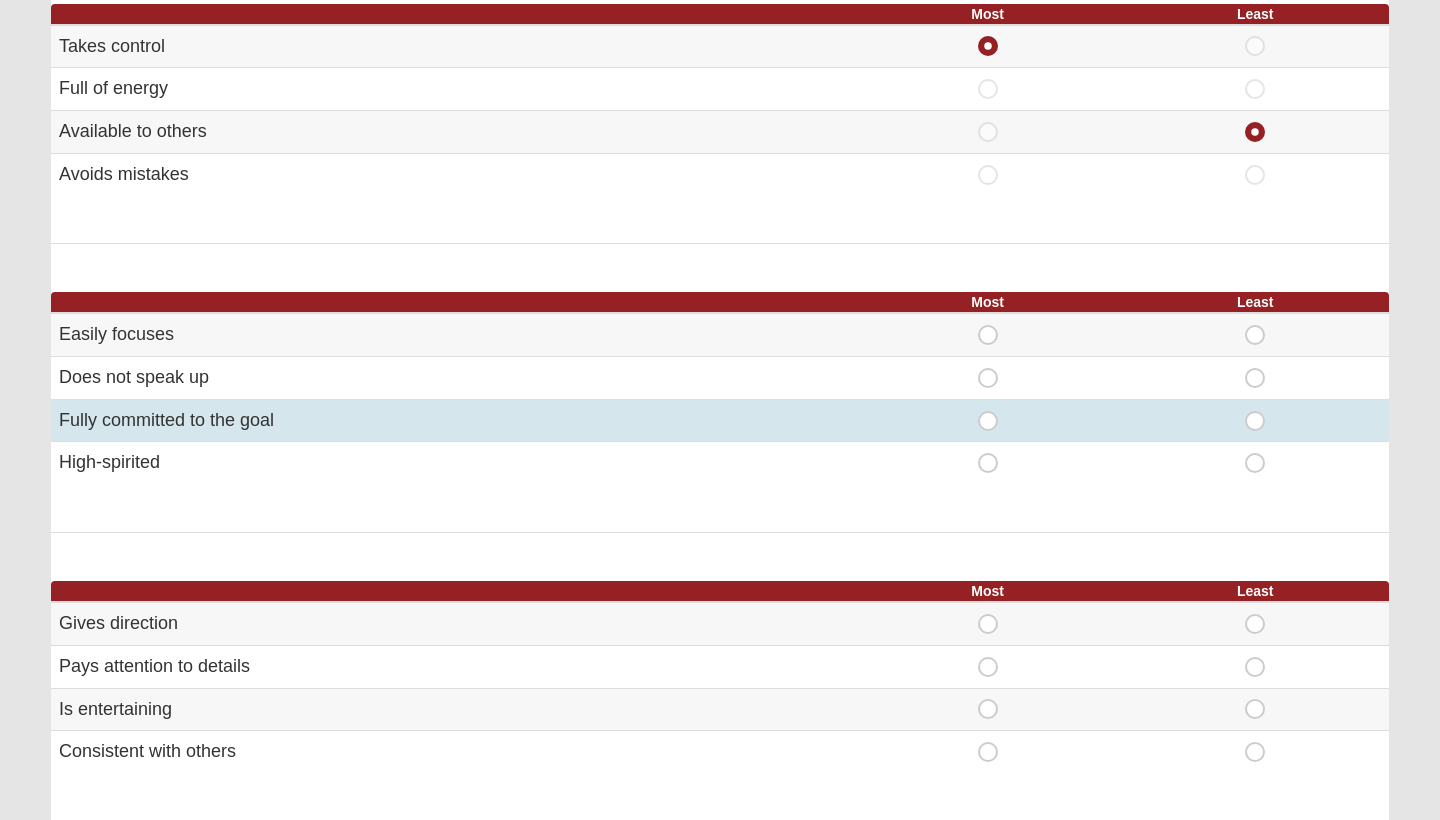 click on "Most" at bounding box center [988, 411] 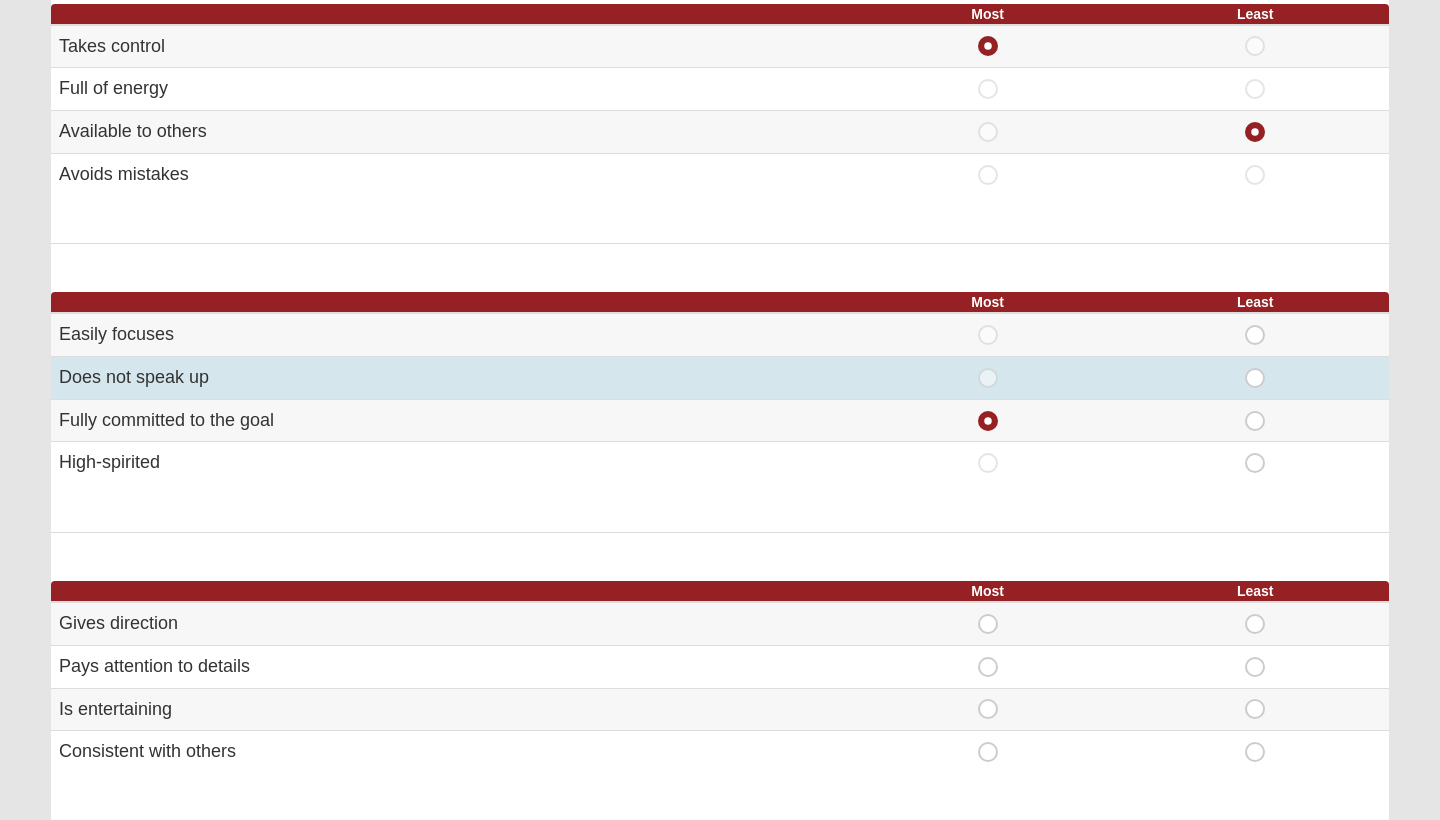 click on "Least" at bounding box center [1255, 368] 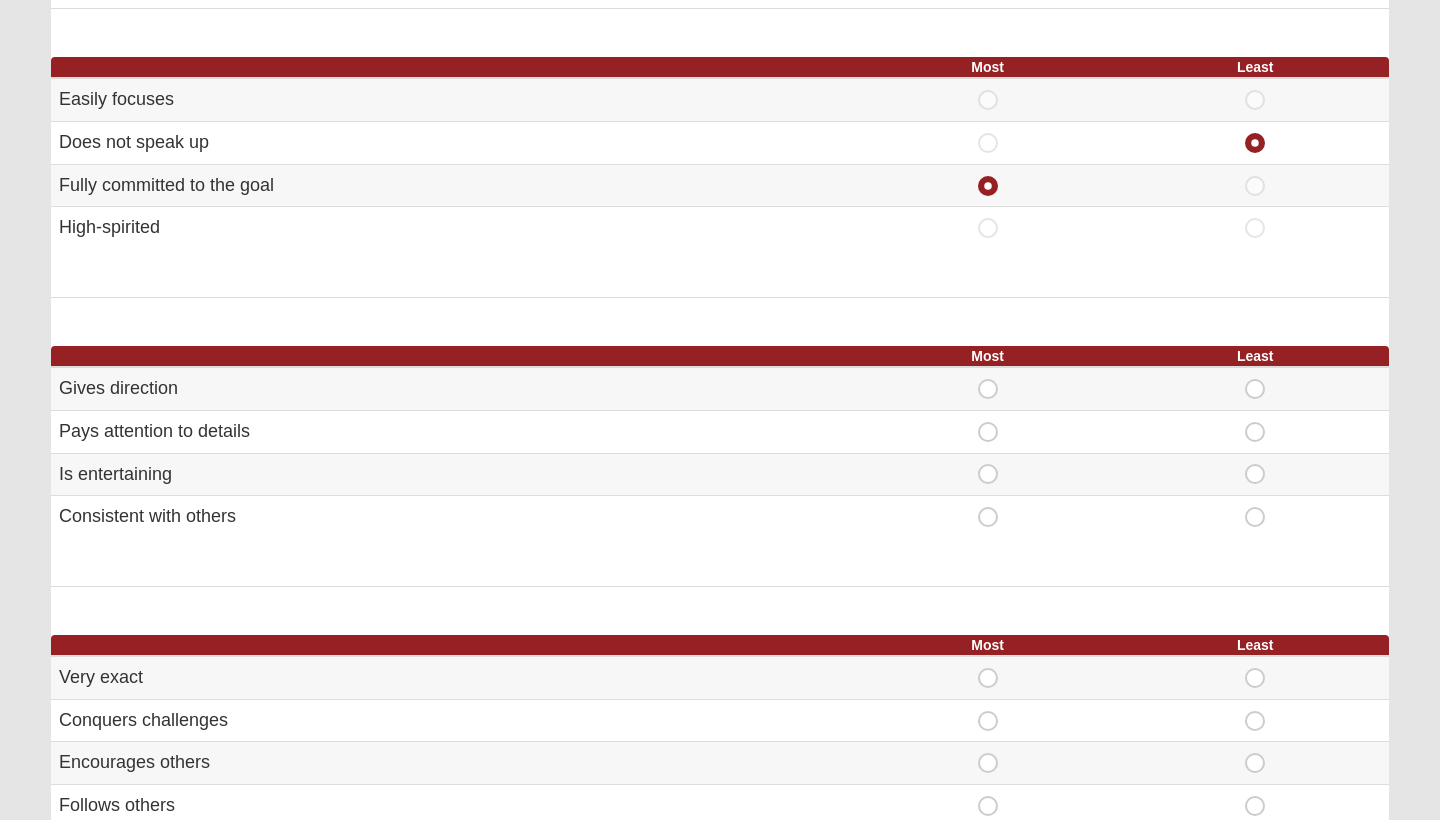 scroll, scrollTop: 818, scrollLeft: 0, axis: vertical 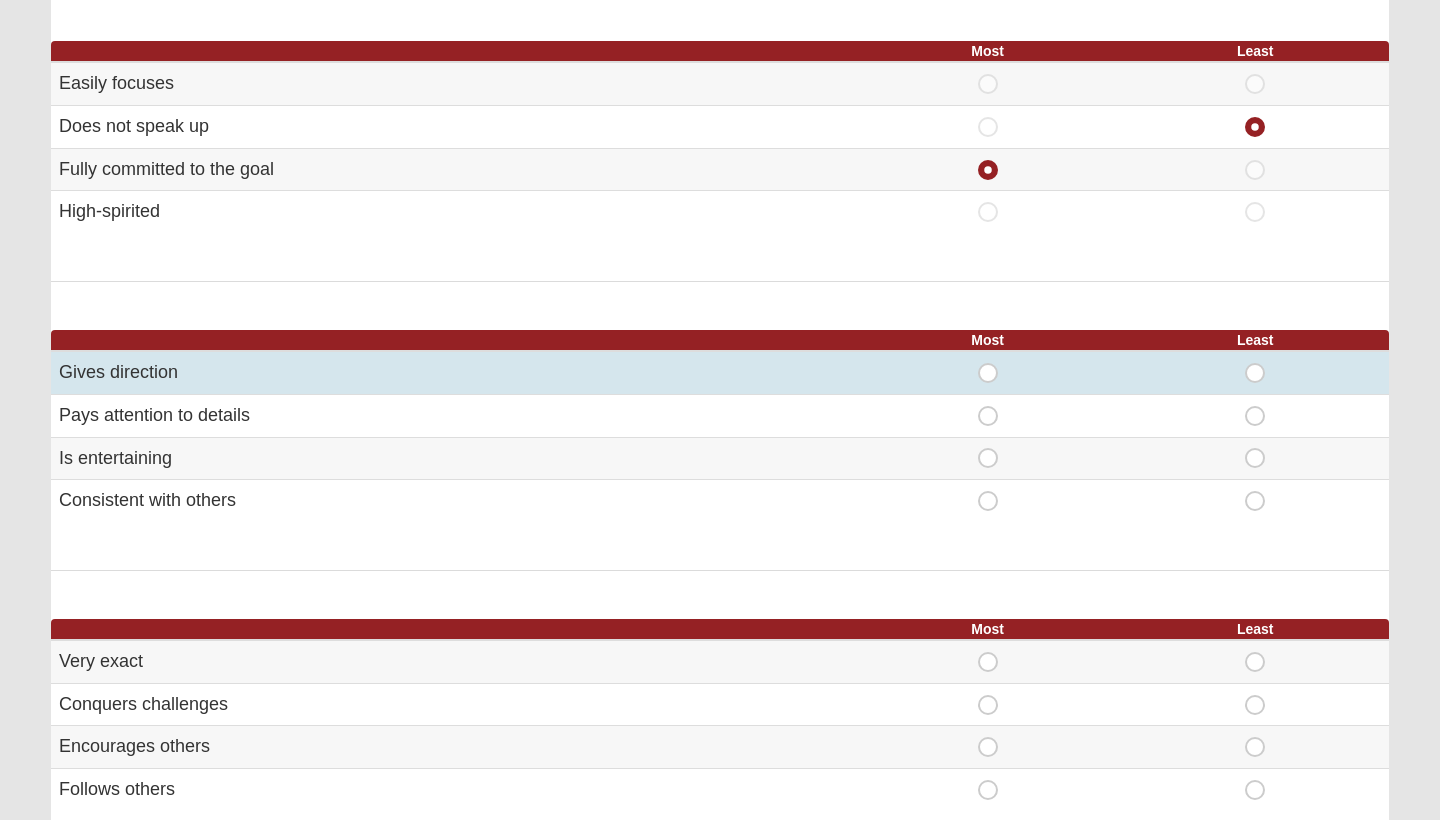 click on "Most" at bounding box center [988, 363] 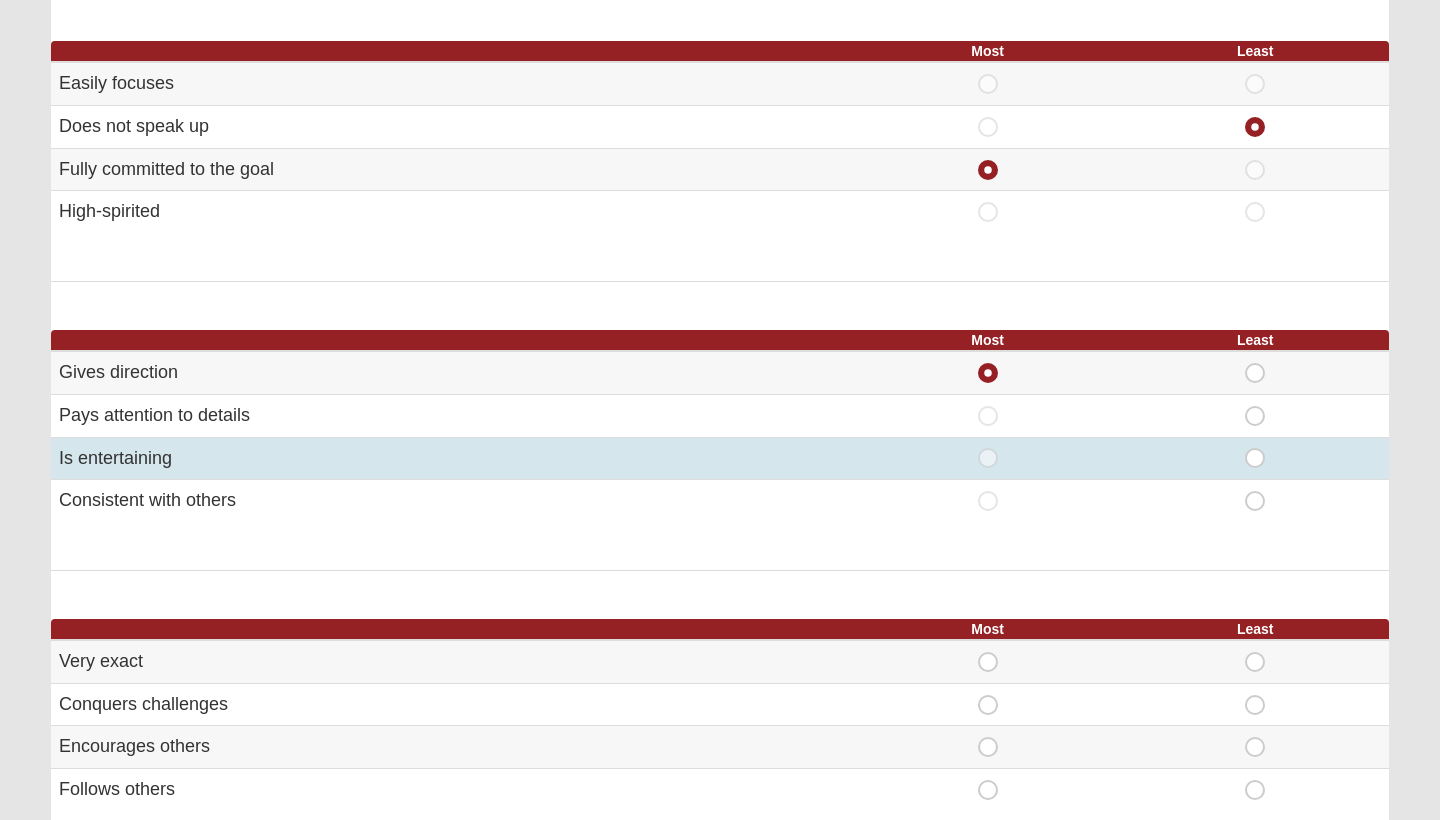 click on "Least" at bounding box center [1255, 448] 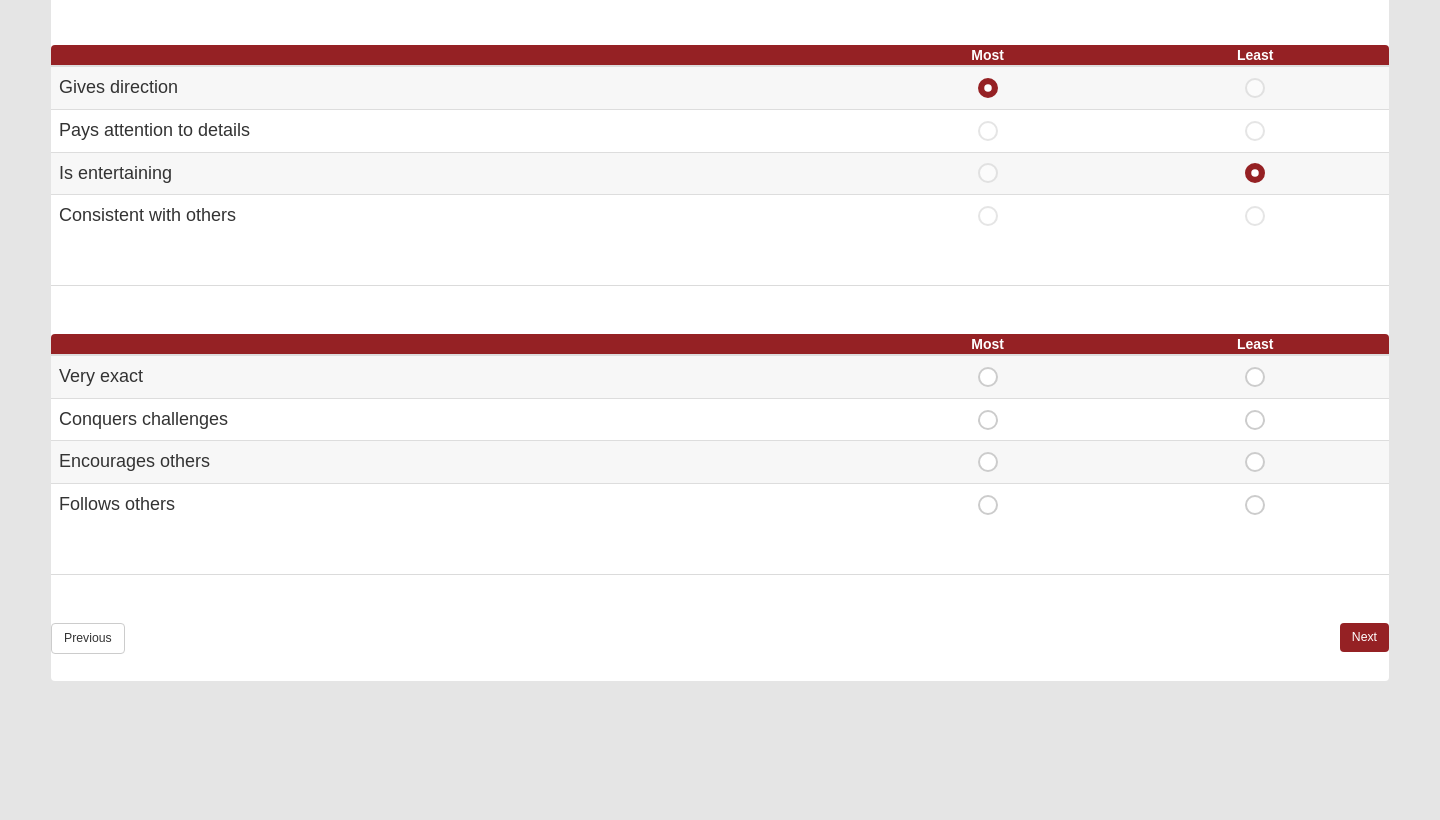 scroll, scrollTop: 1109, scrollLeft: 0, axis: vertical 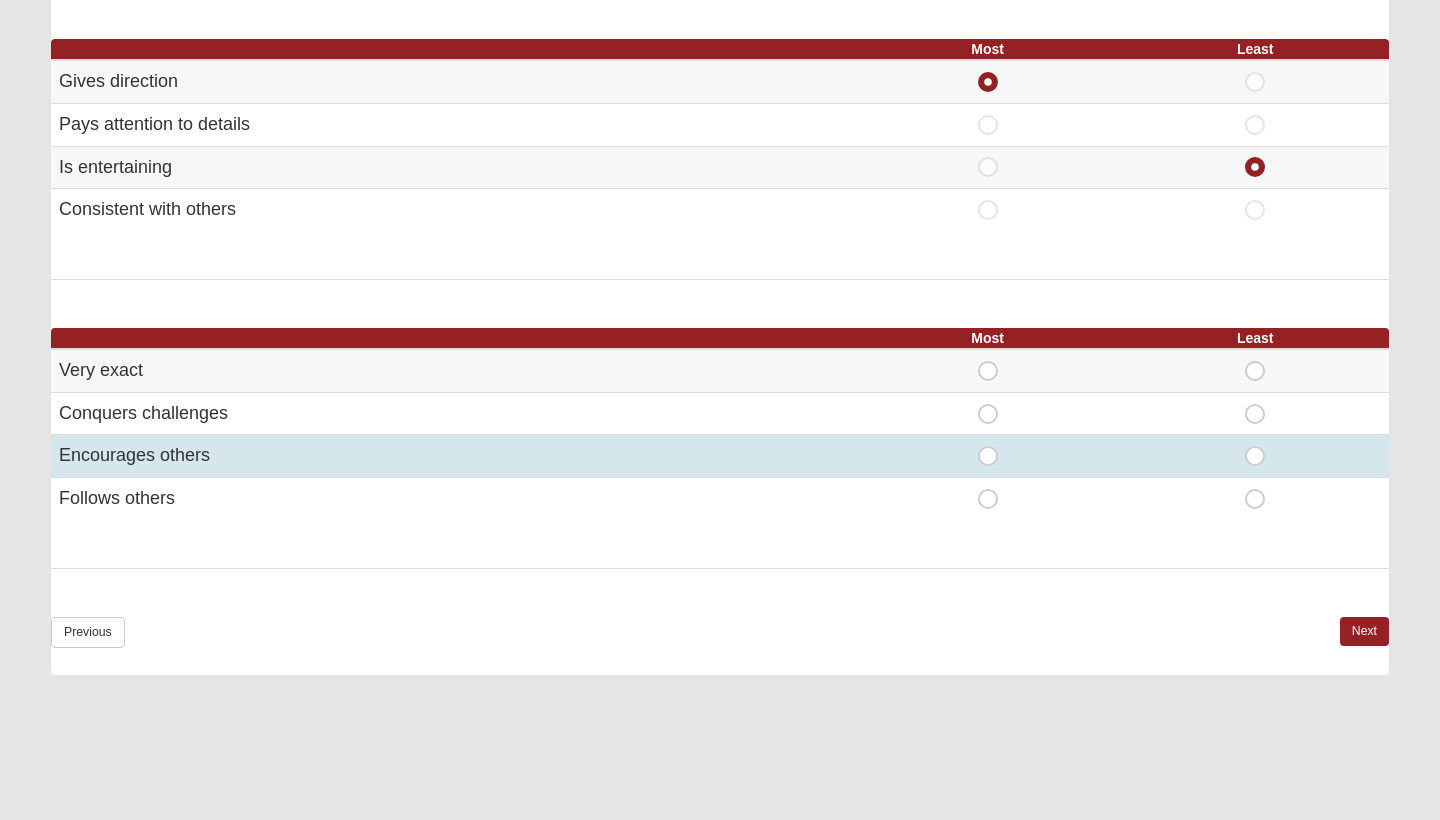 click on "Most" at bounding box center [988, 446] 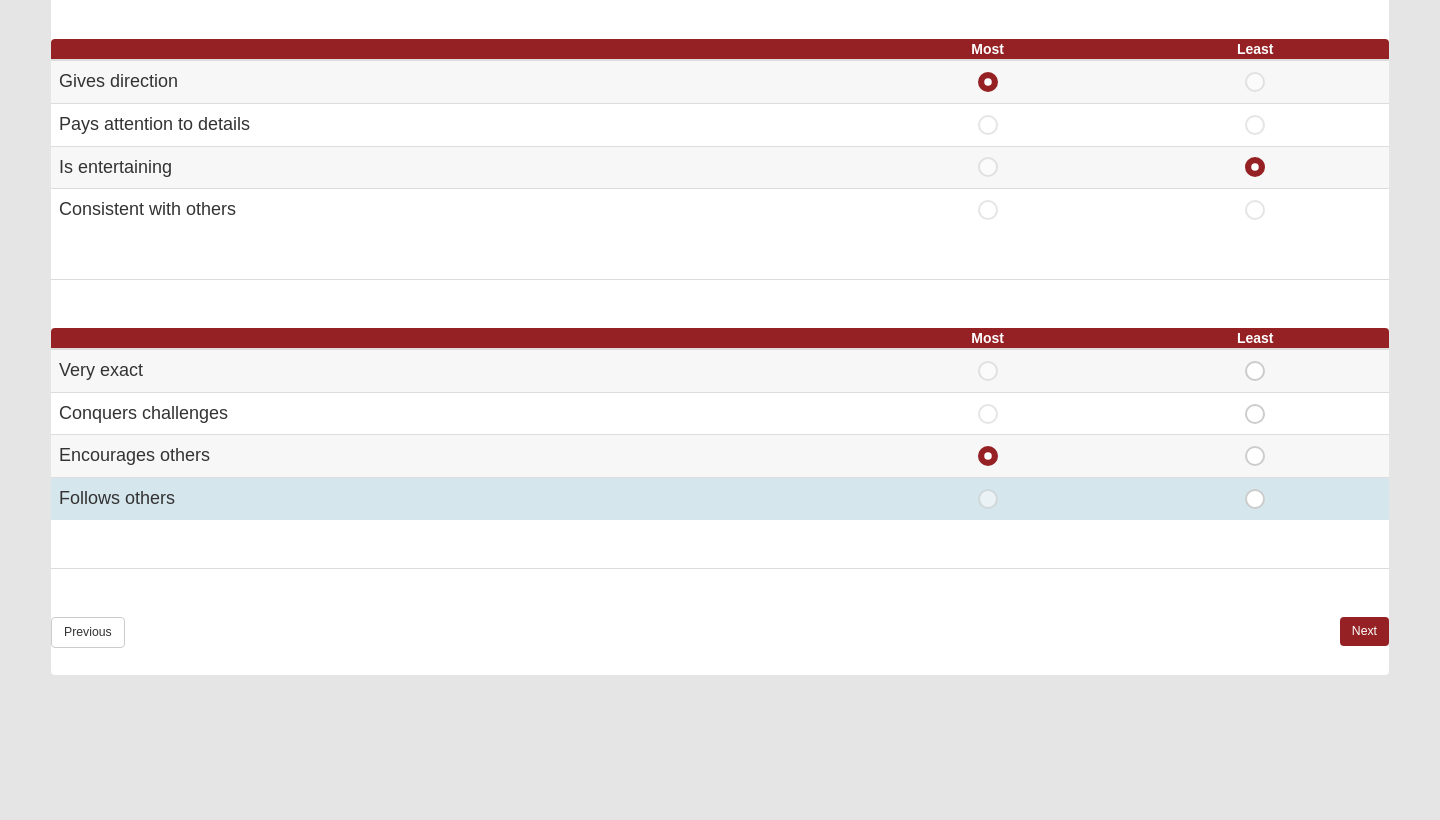 click on "Least" at bounding box center [1255, 489] 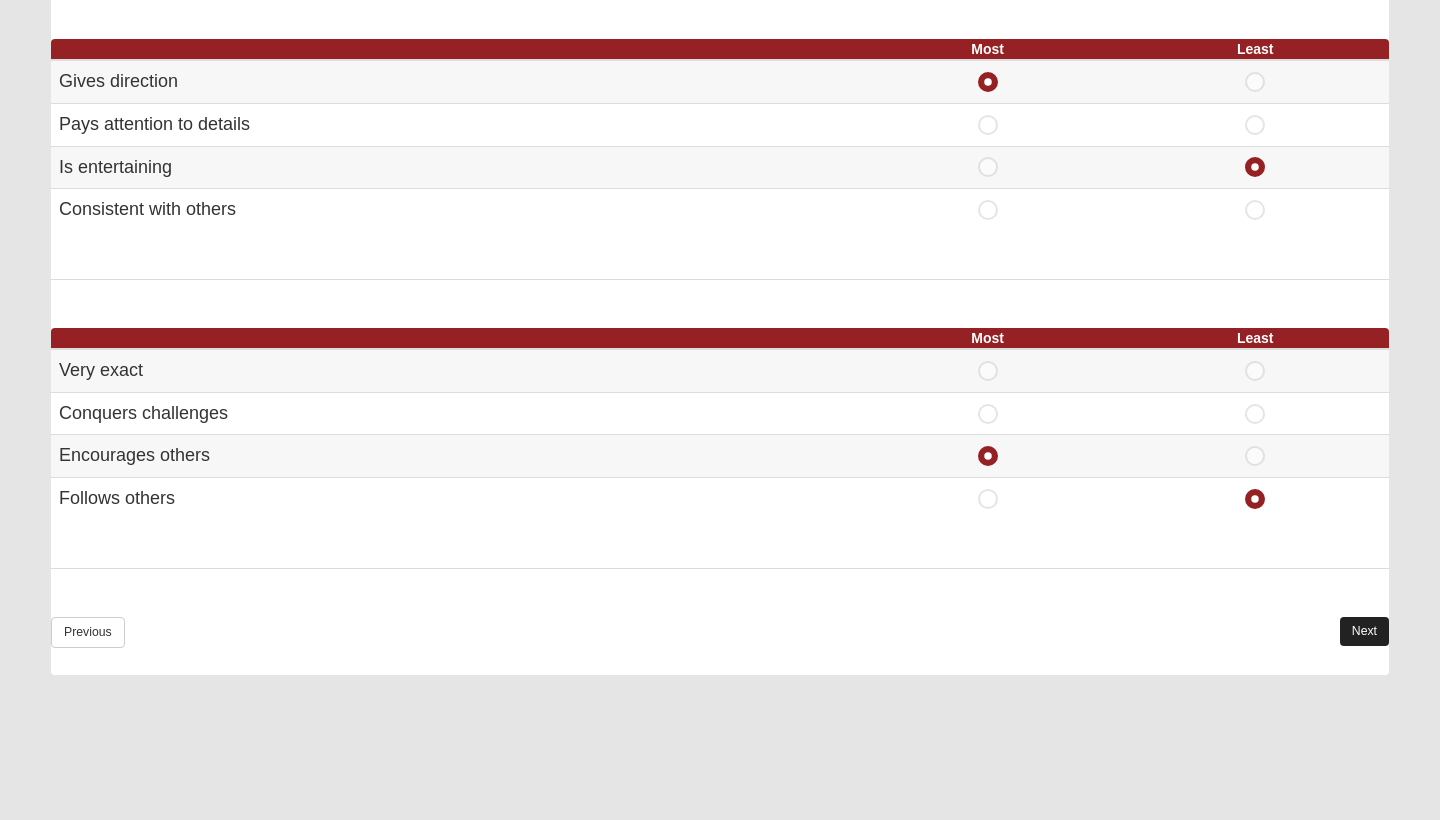 click on "Next" at bounding box center [1364, 631] 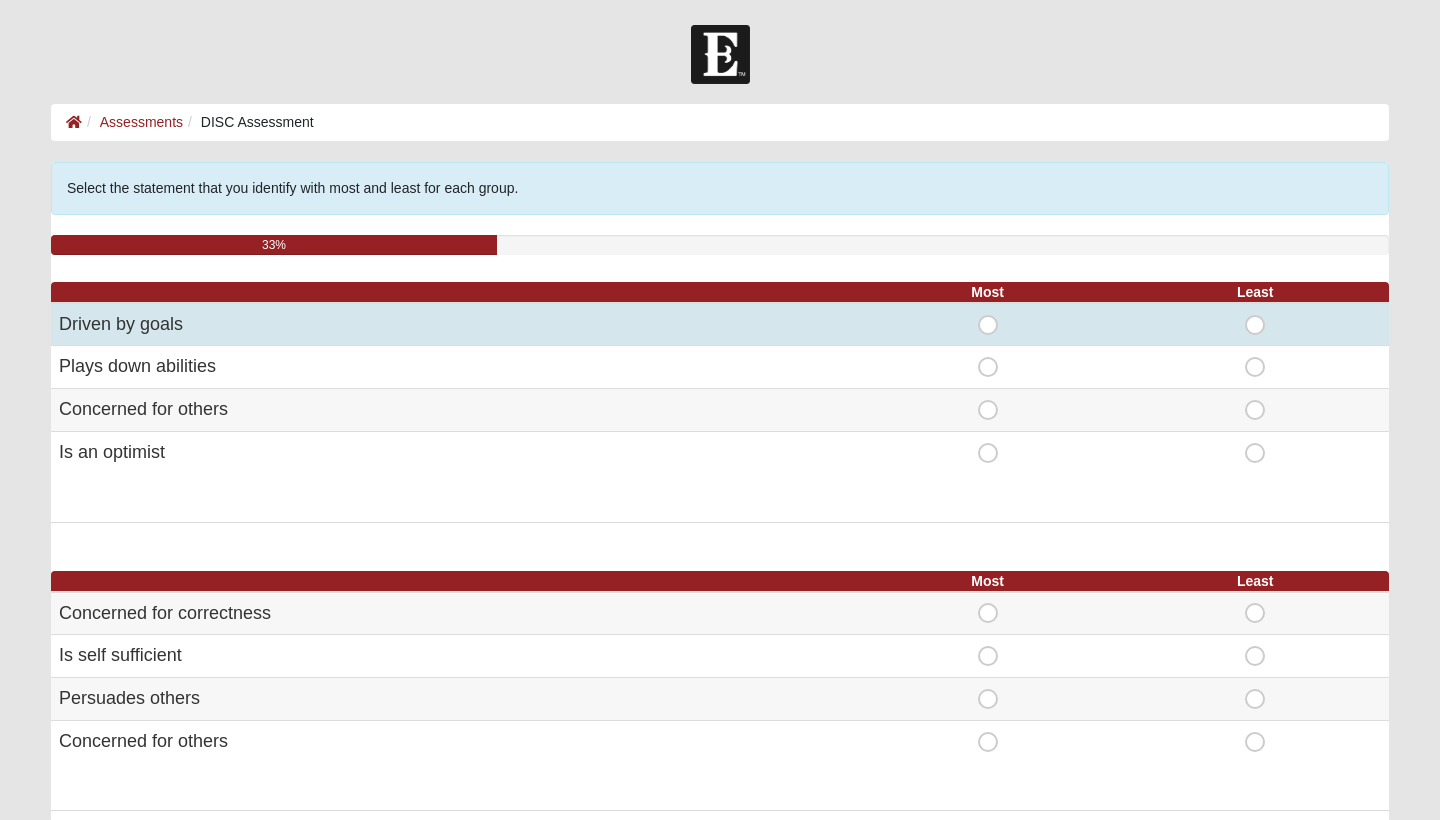 click on "Most" at bounding box center (988, 315) 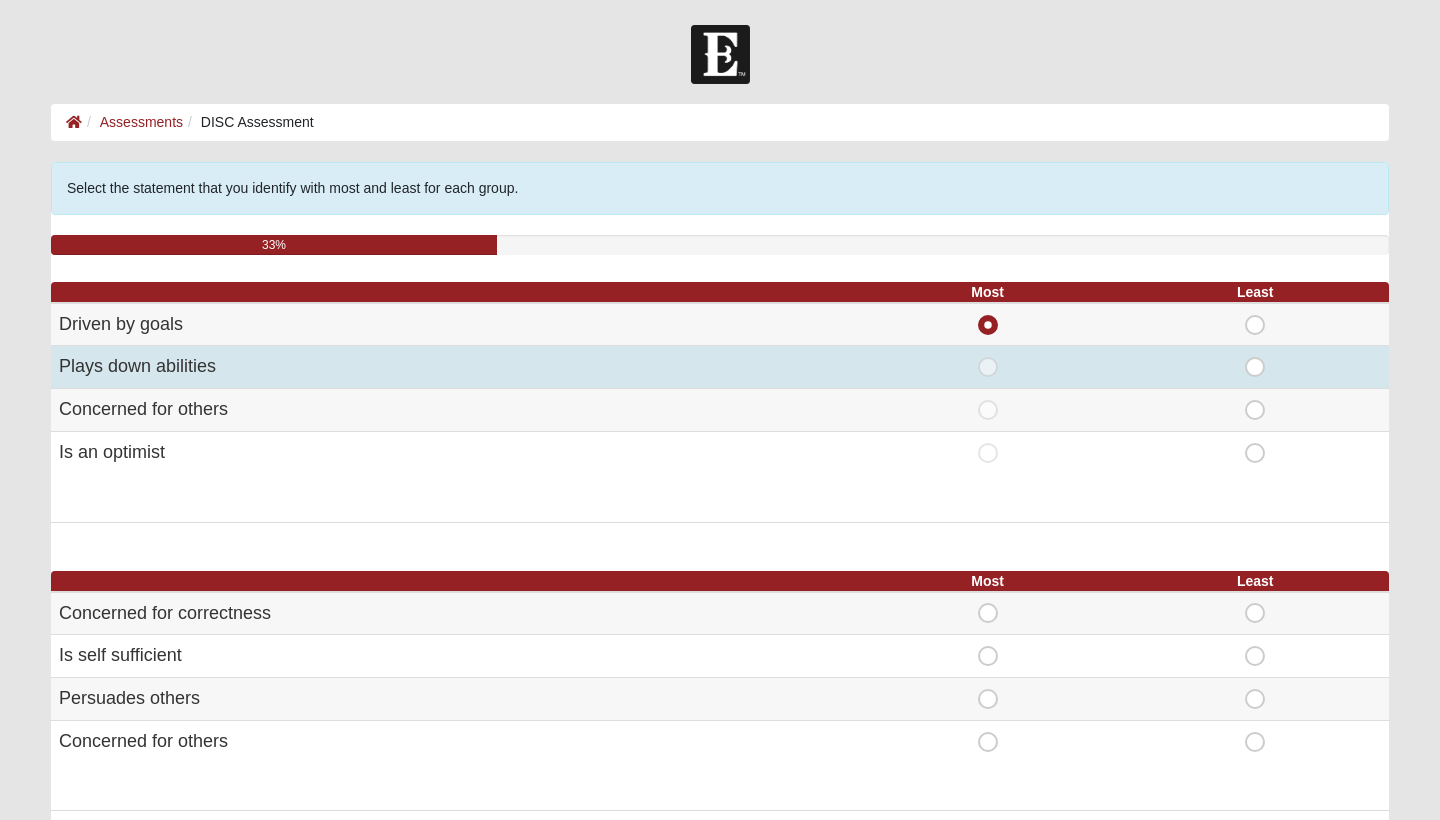 click on "Least" at bounding box center (1255, 357) 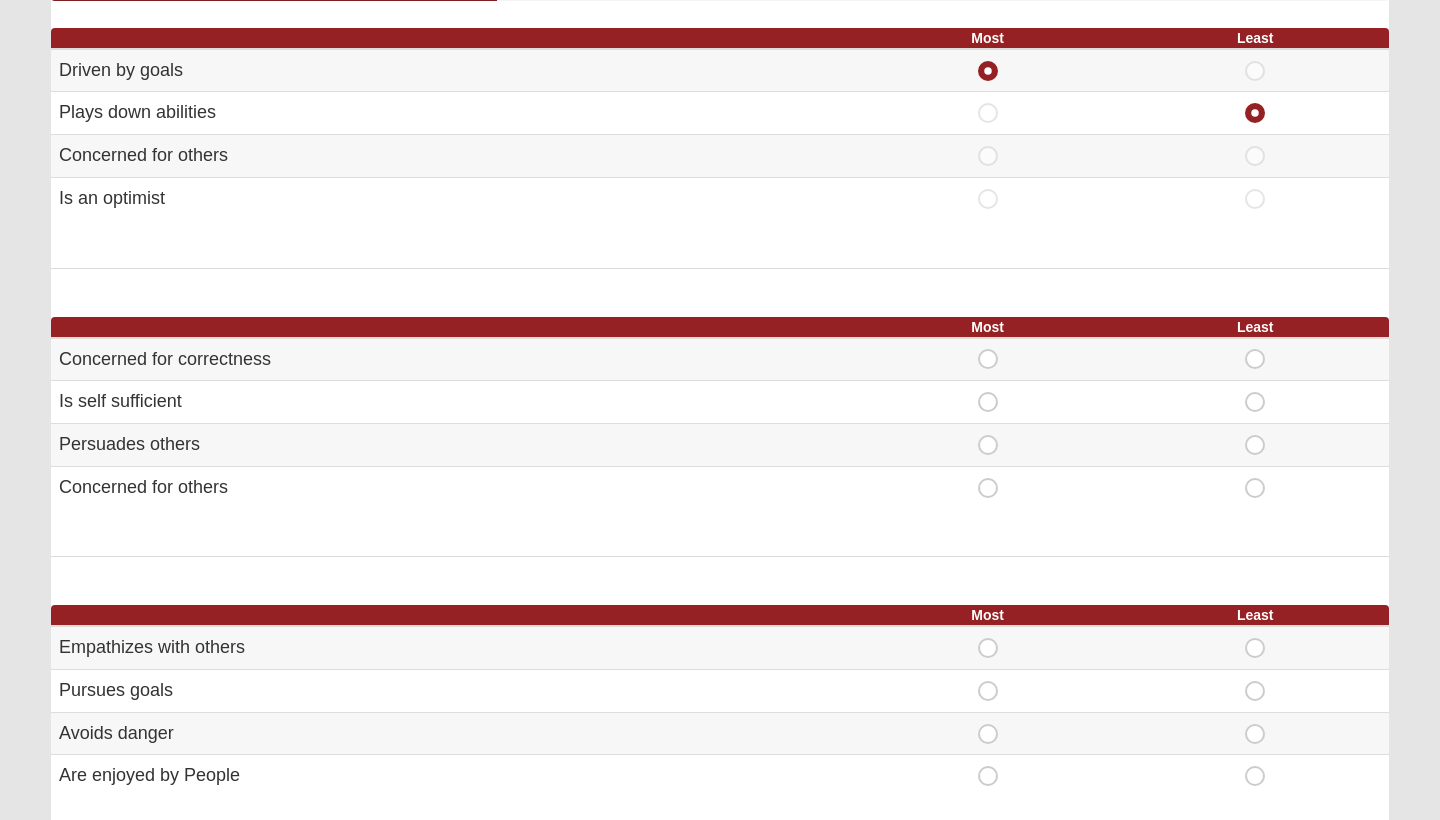 scroll, scrollTop: 255, scrollLeft: 0, axis: vertical 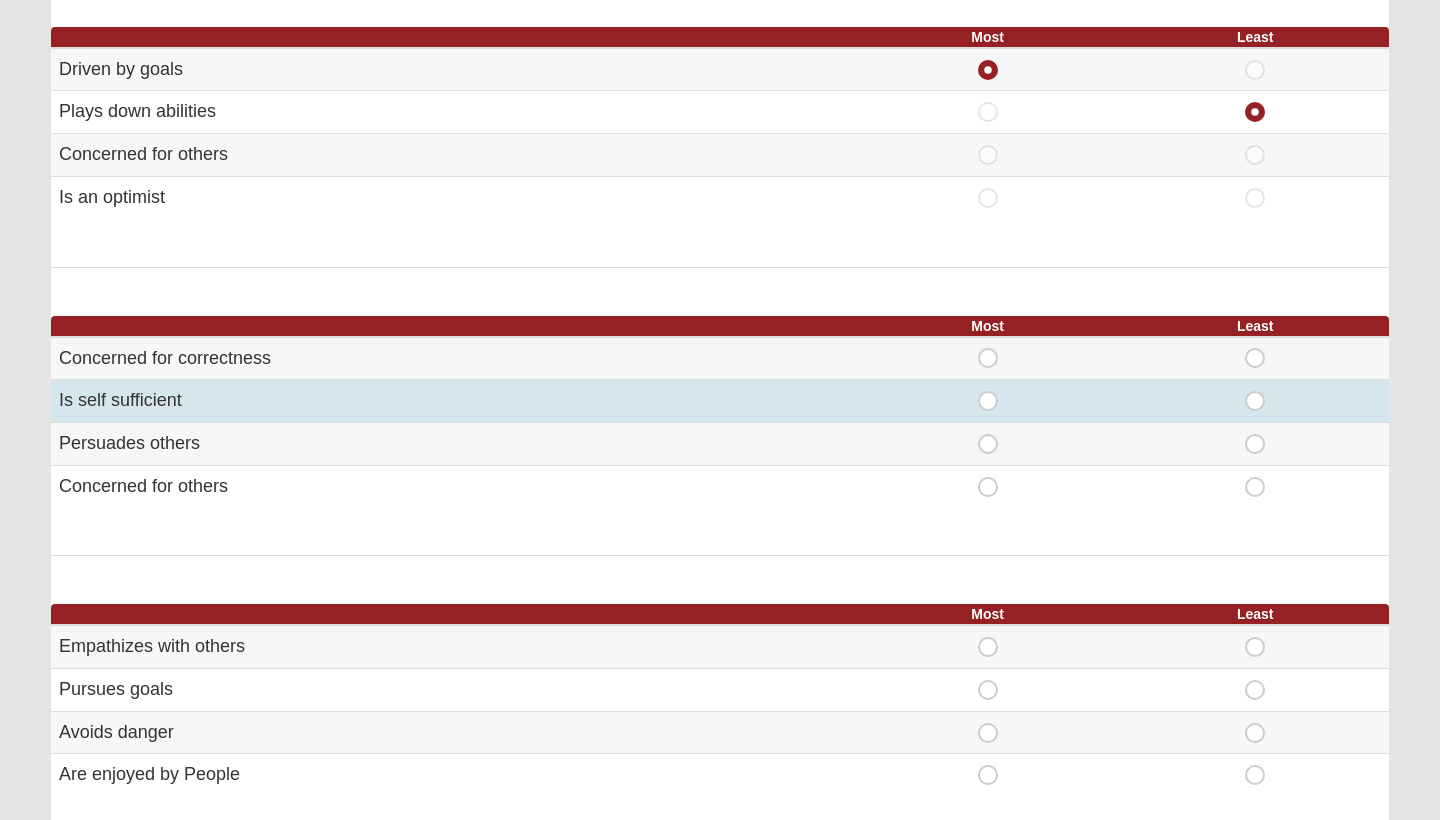 click on "Most" at bounding box center (988, 391) 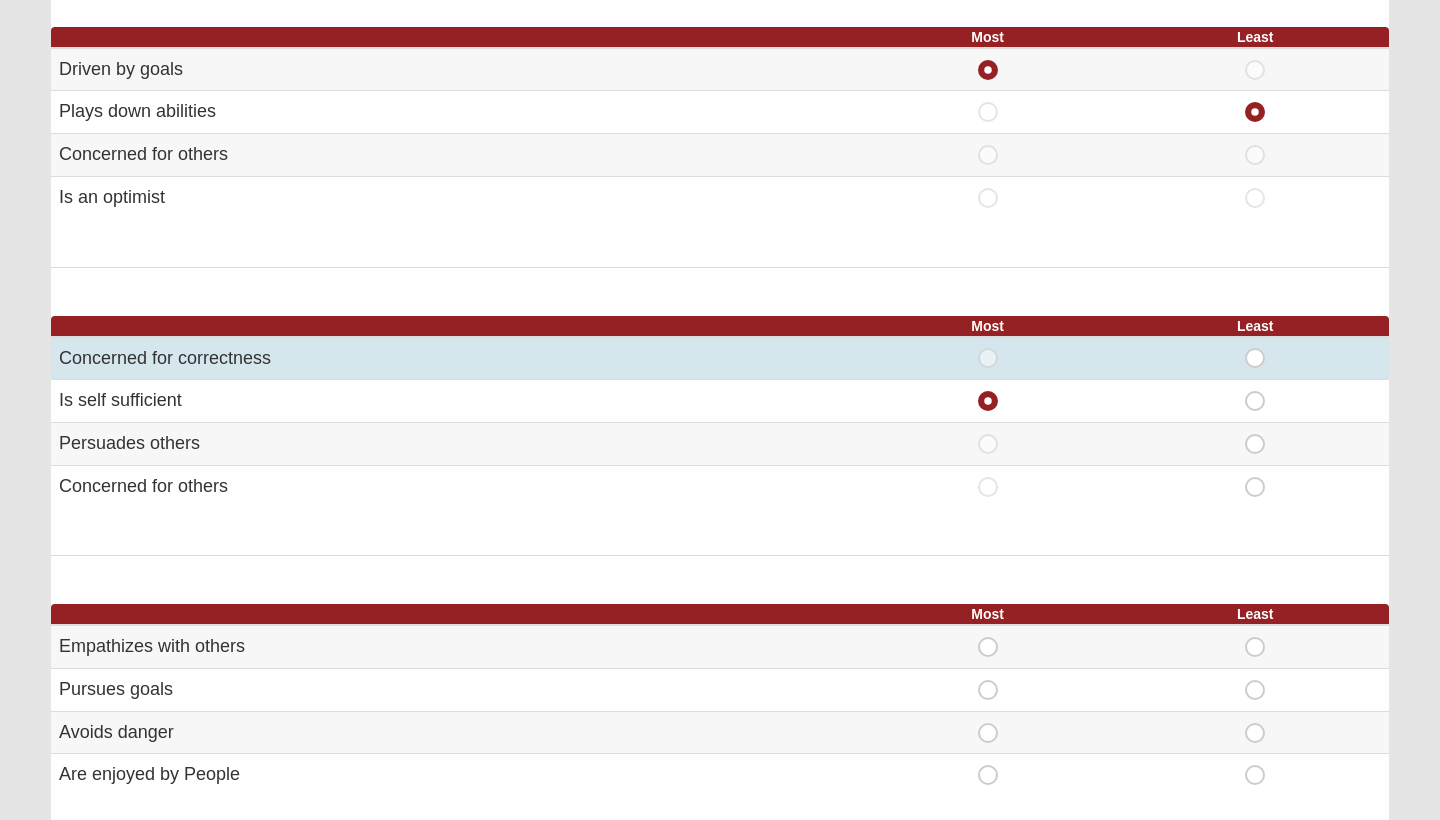 click on "Least" at bounding box center (1255, 348) 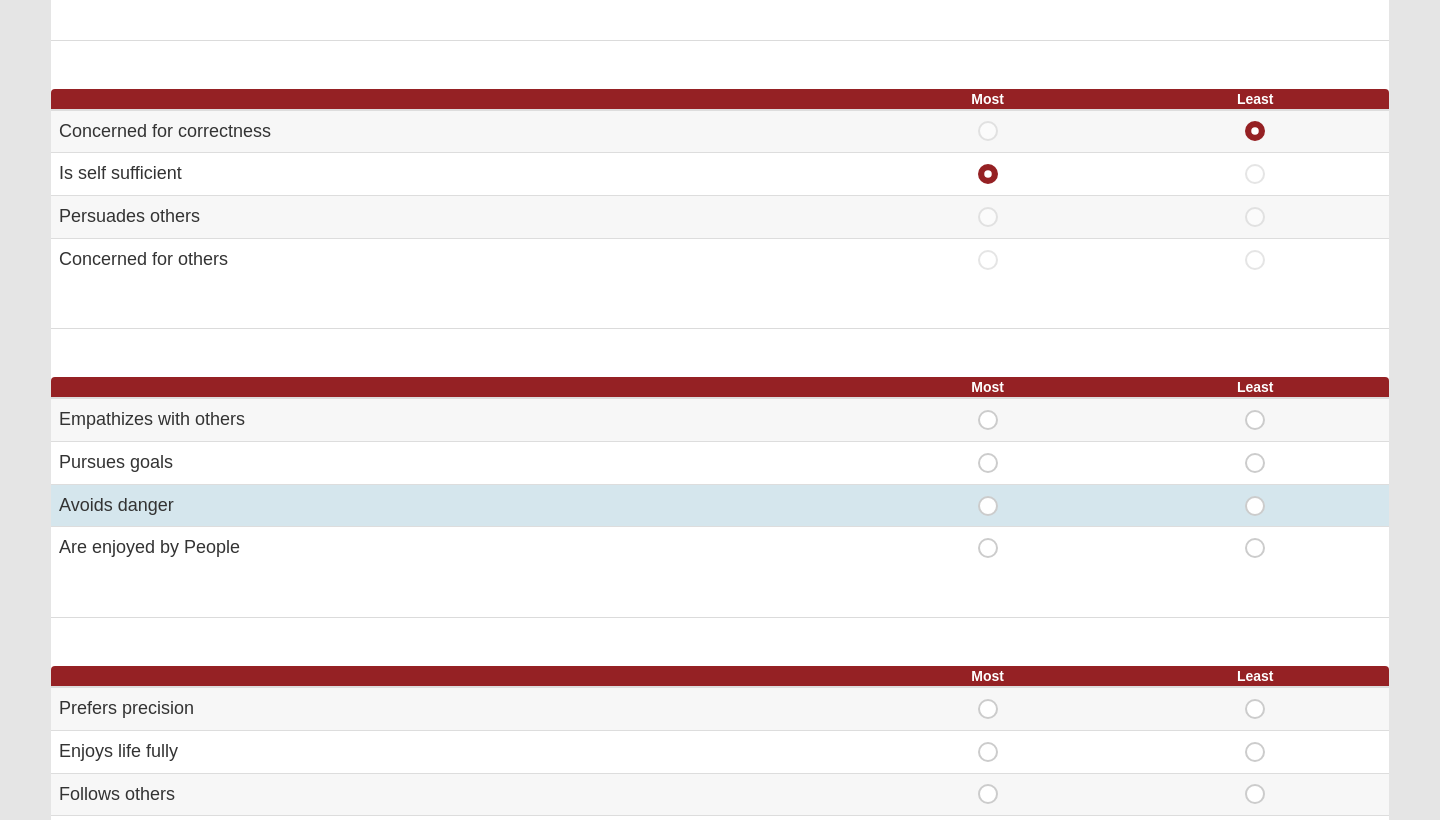 scroll, scrollTop: 482, scrollLeft: 0, axis: vertical 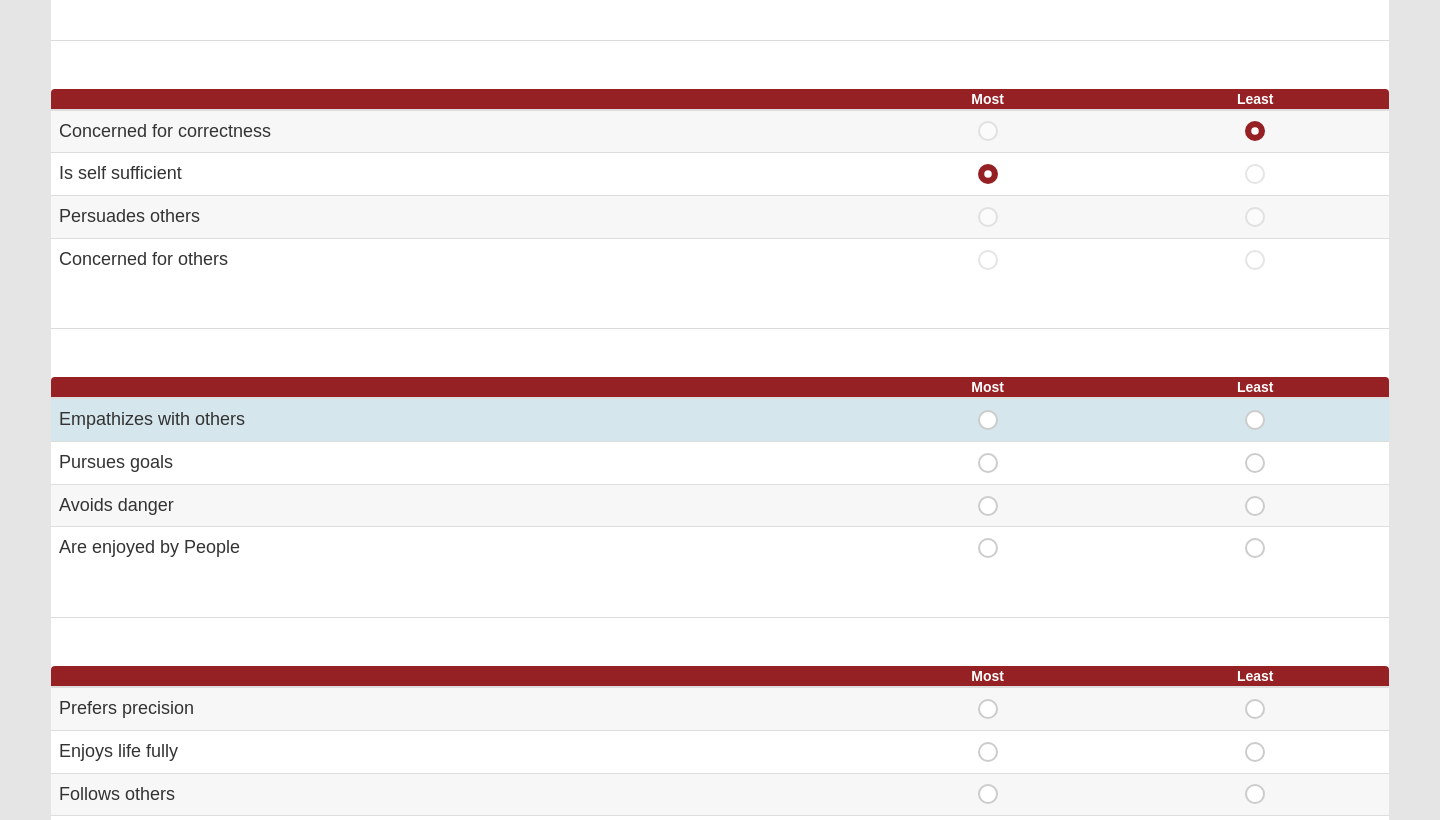 click on "Most" at bounding box center (988, 410) 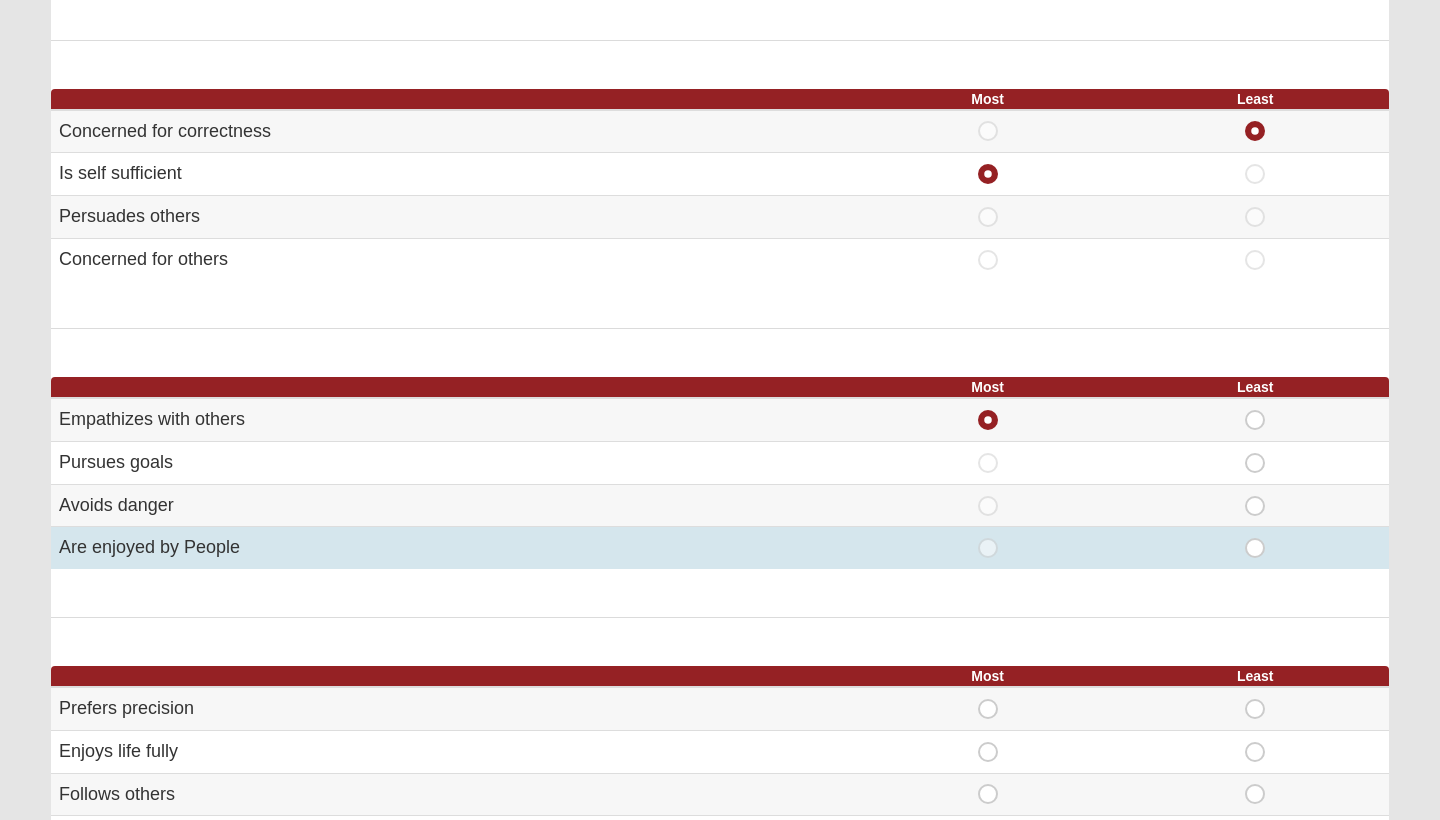 click on "Least" at bounding box center [1255, 538] 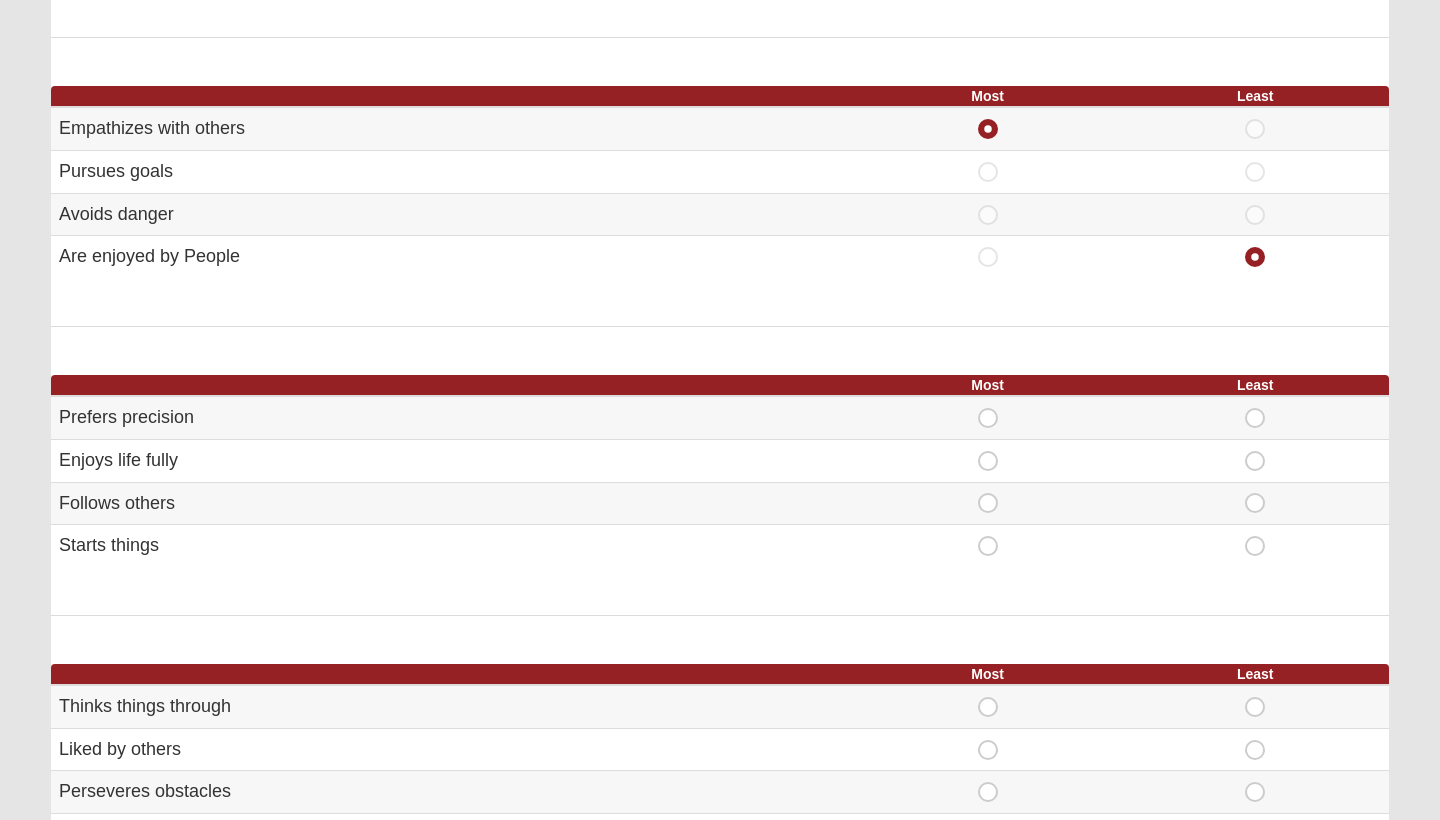 scroll, scrollTop: 774, scrollLeft: 0, axis: vertical 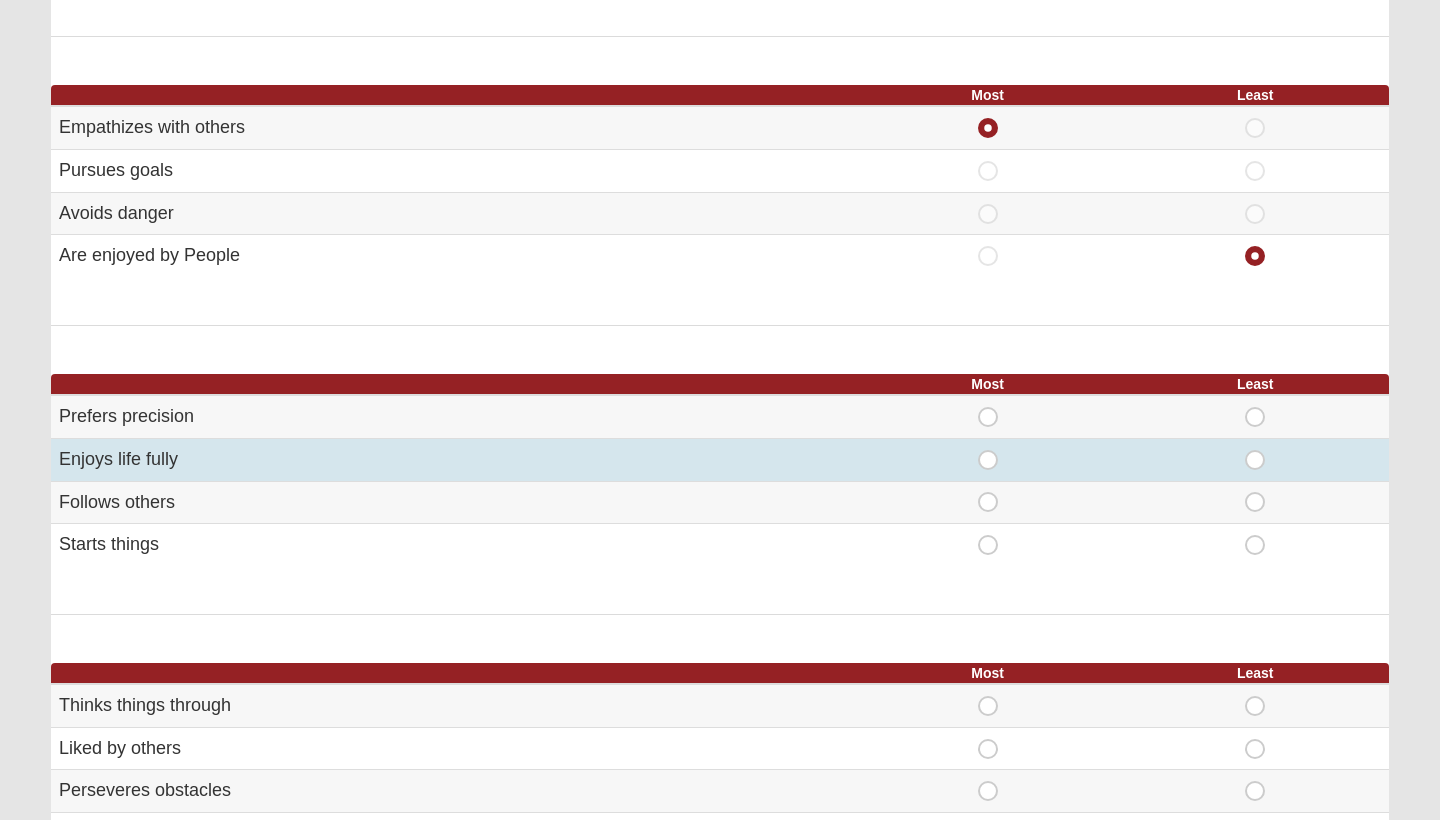 click on "Most" at bounding box center [988, 450] 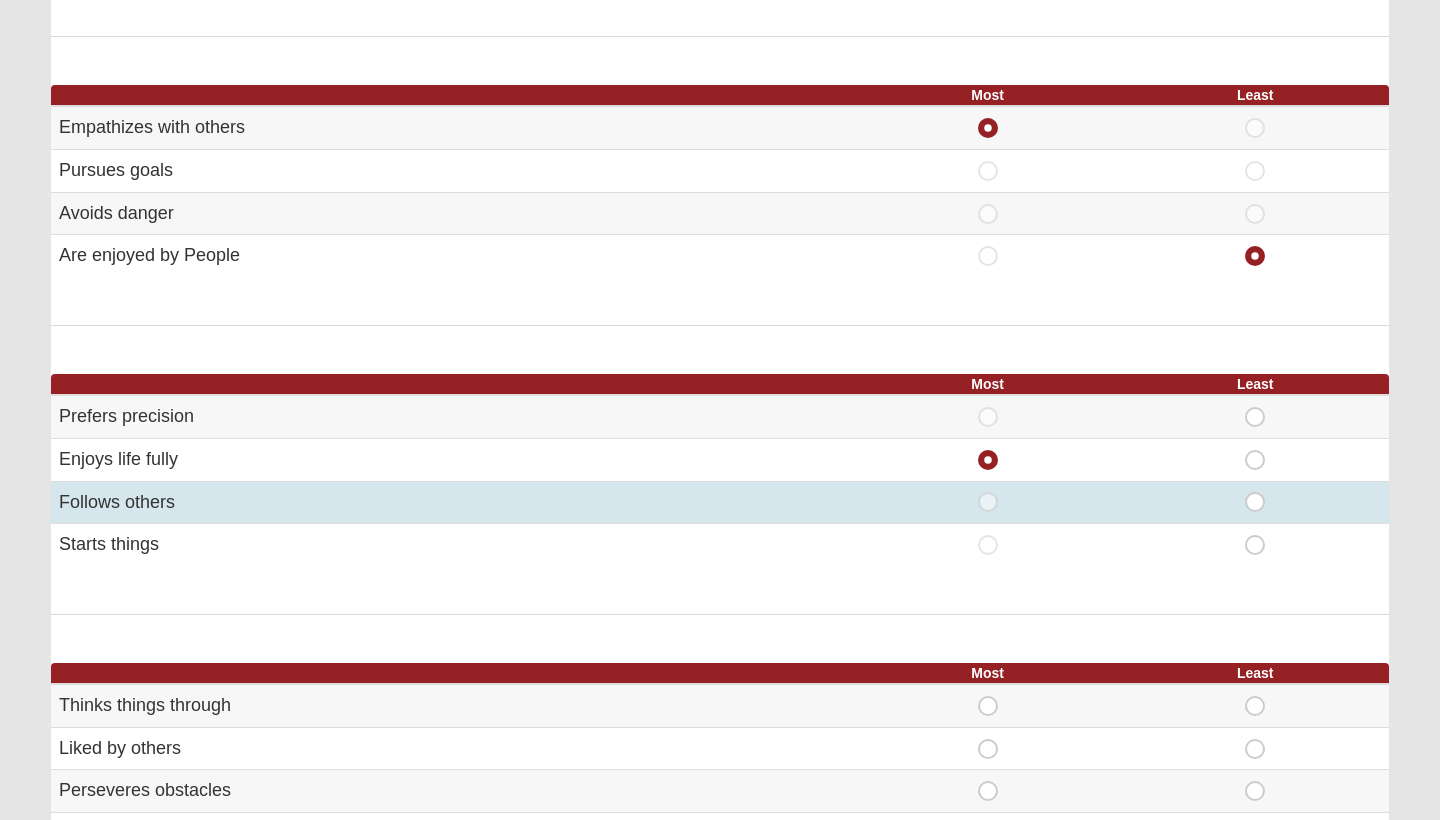 click on "Least" at bounding box center (1255, 492) 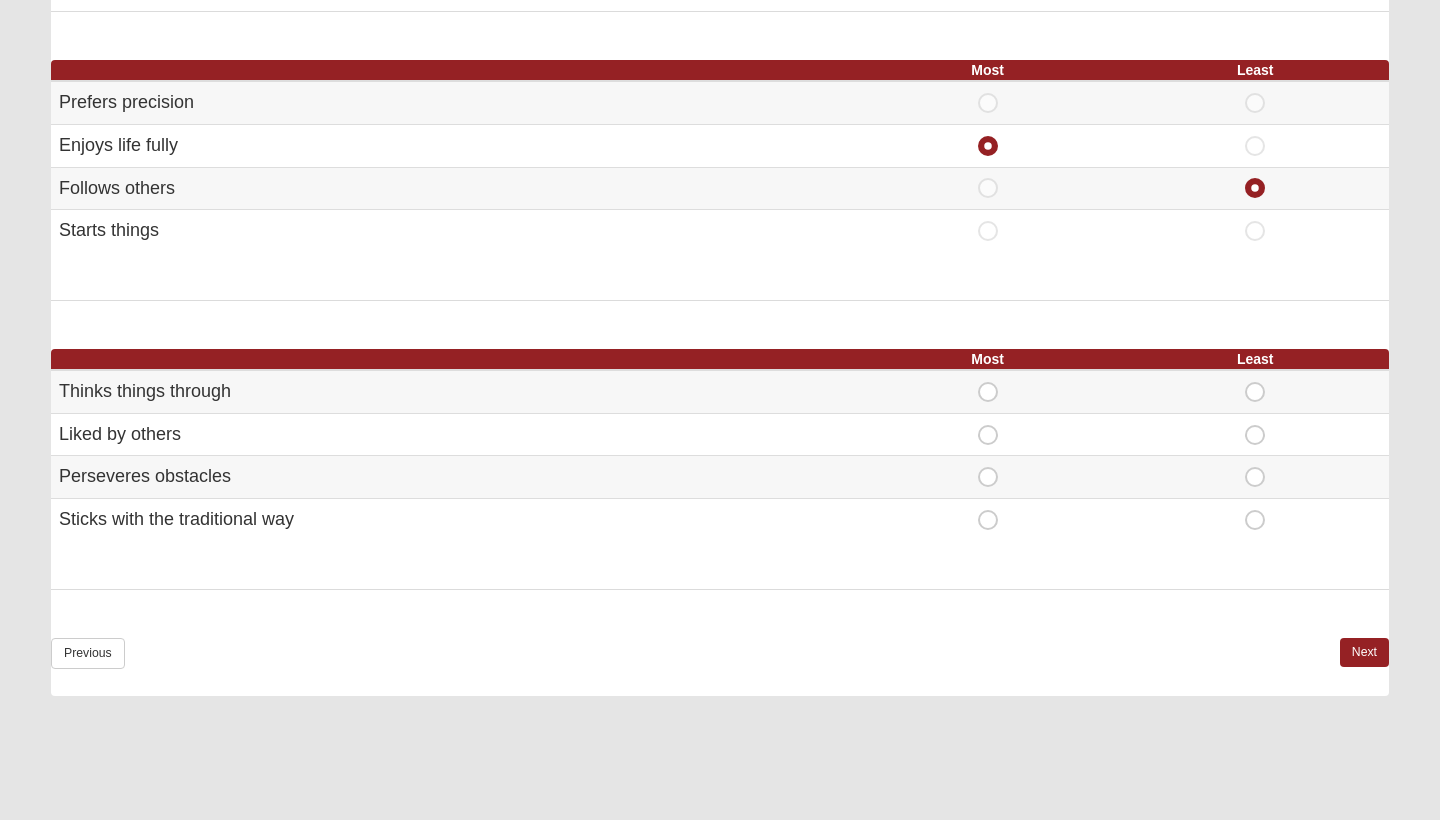 scroll, scrollTop: 1089, scrollLeft: 0, axis: vertical 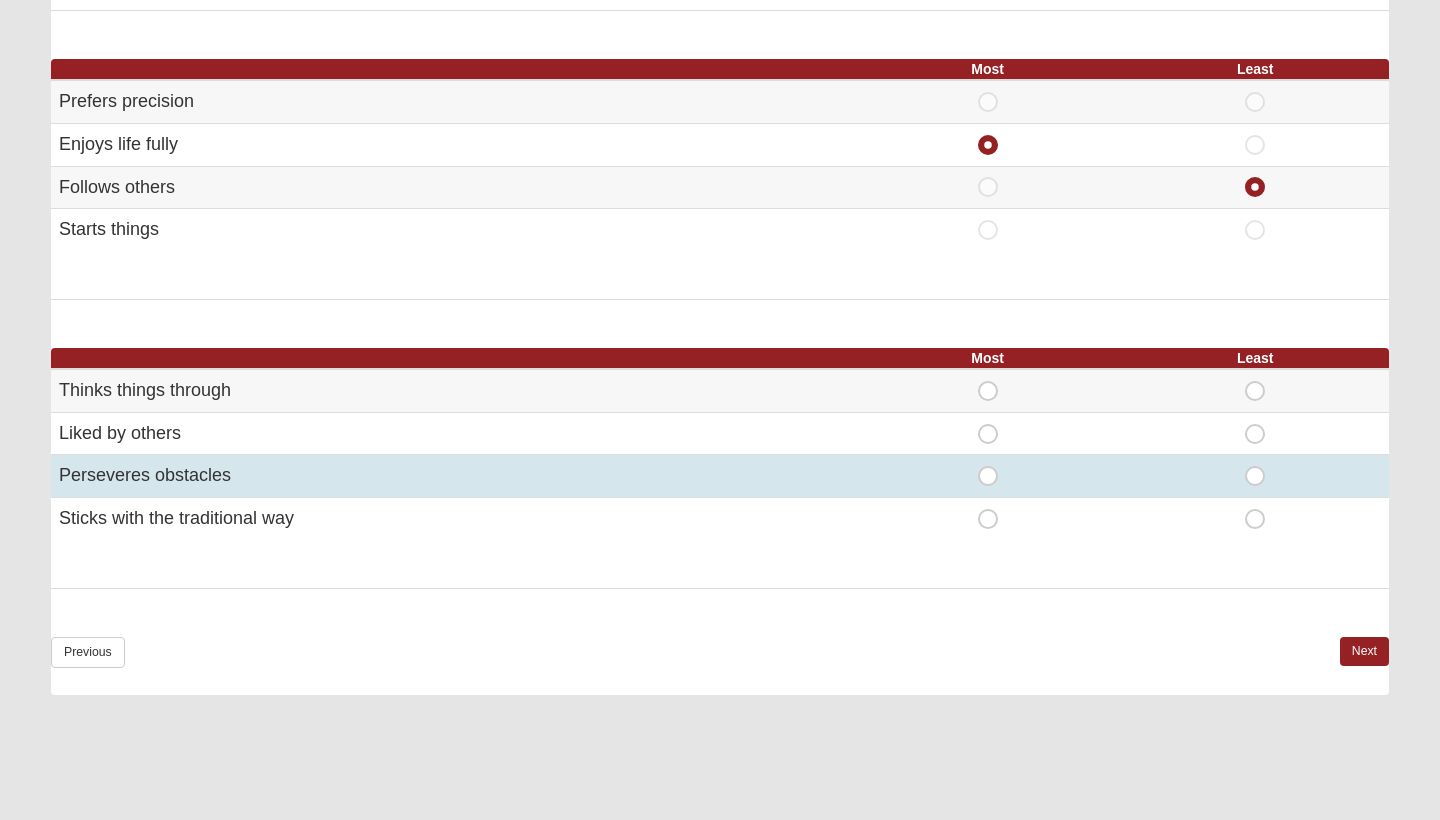 click on "Most" at bounding box center [988, 466] 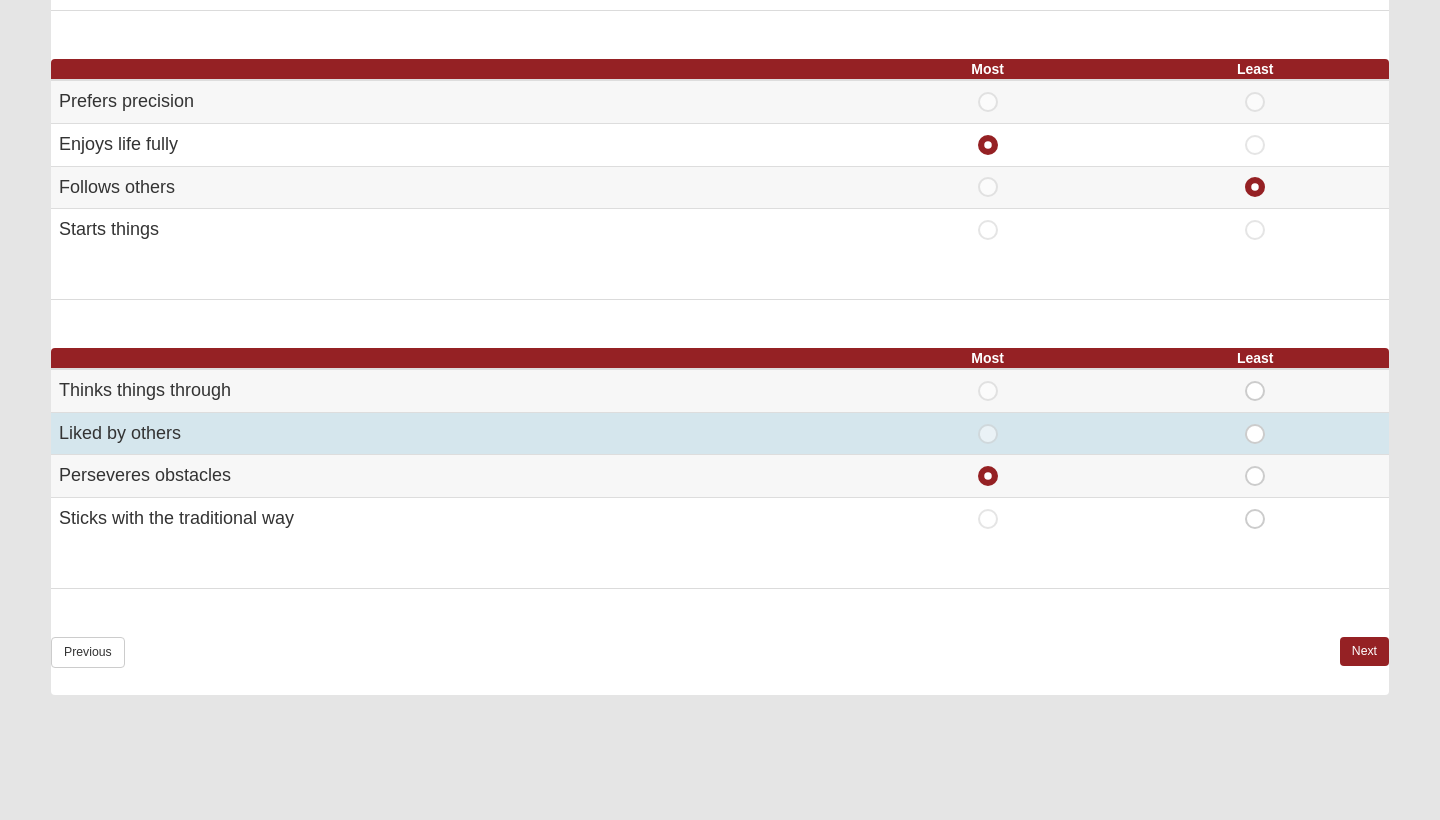 click on "Least" at bounding box center (1255, 424) 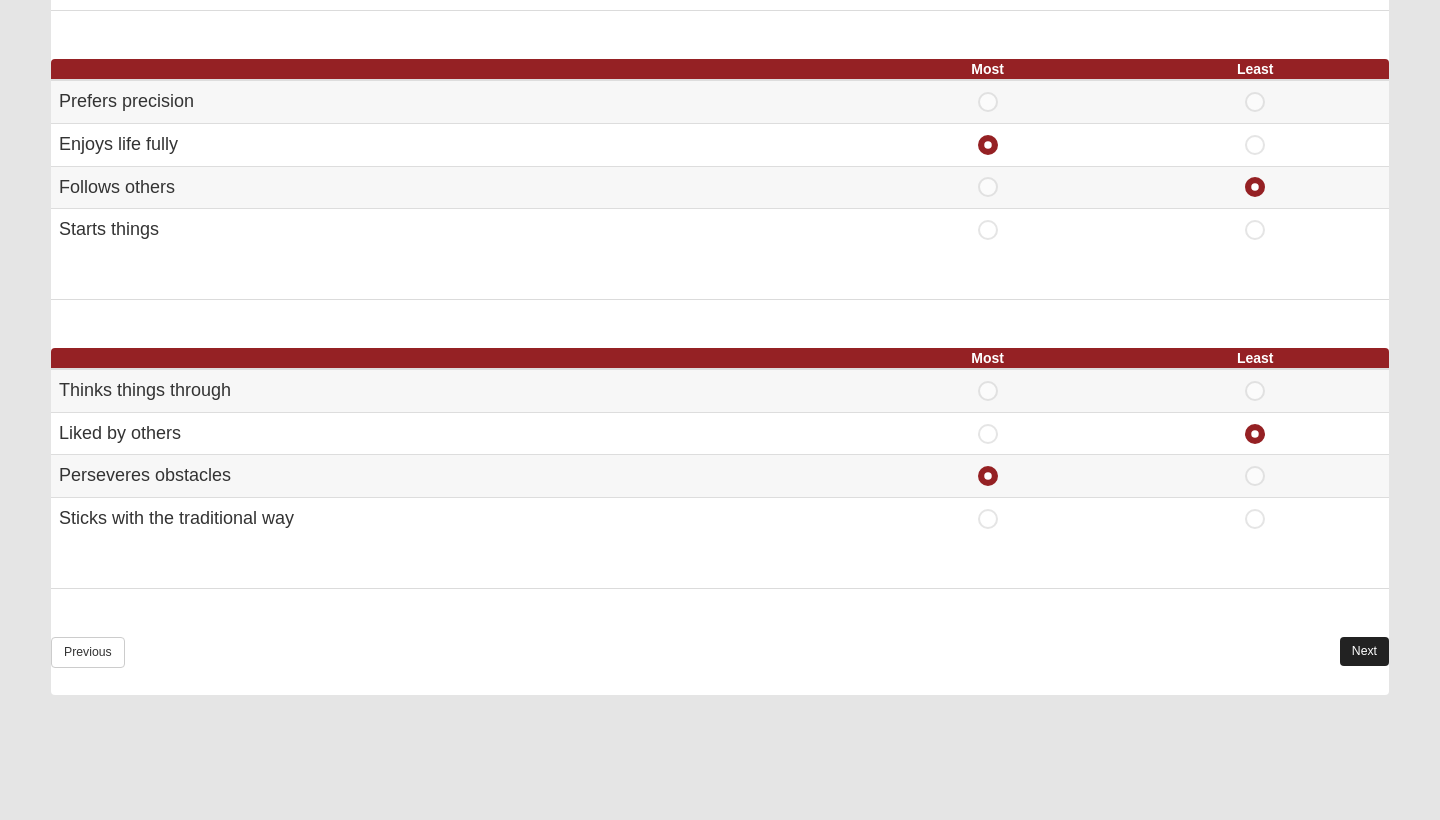 click on "Next" at bounding box center [1364, 651] 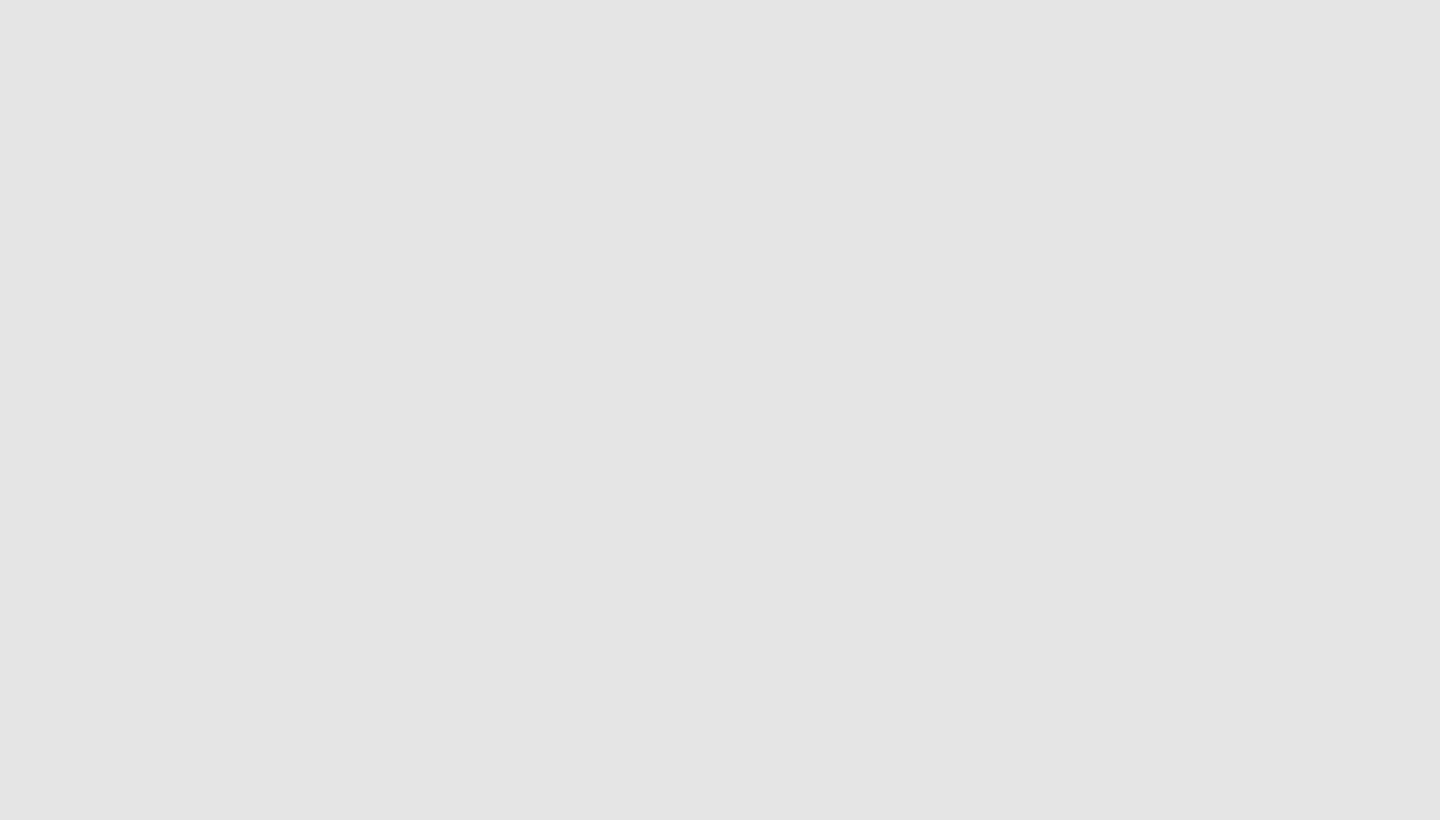 scroll, scrollTop: 0, scrollLeft: 0, axis: both 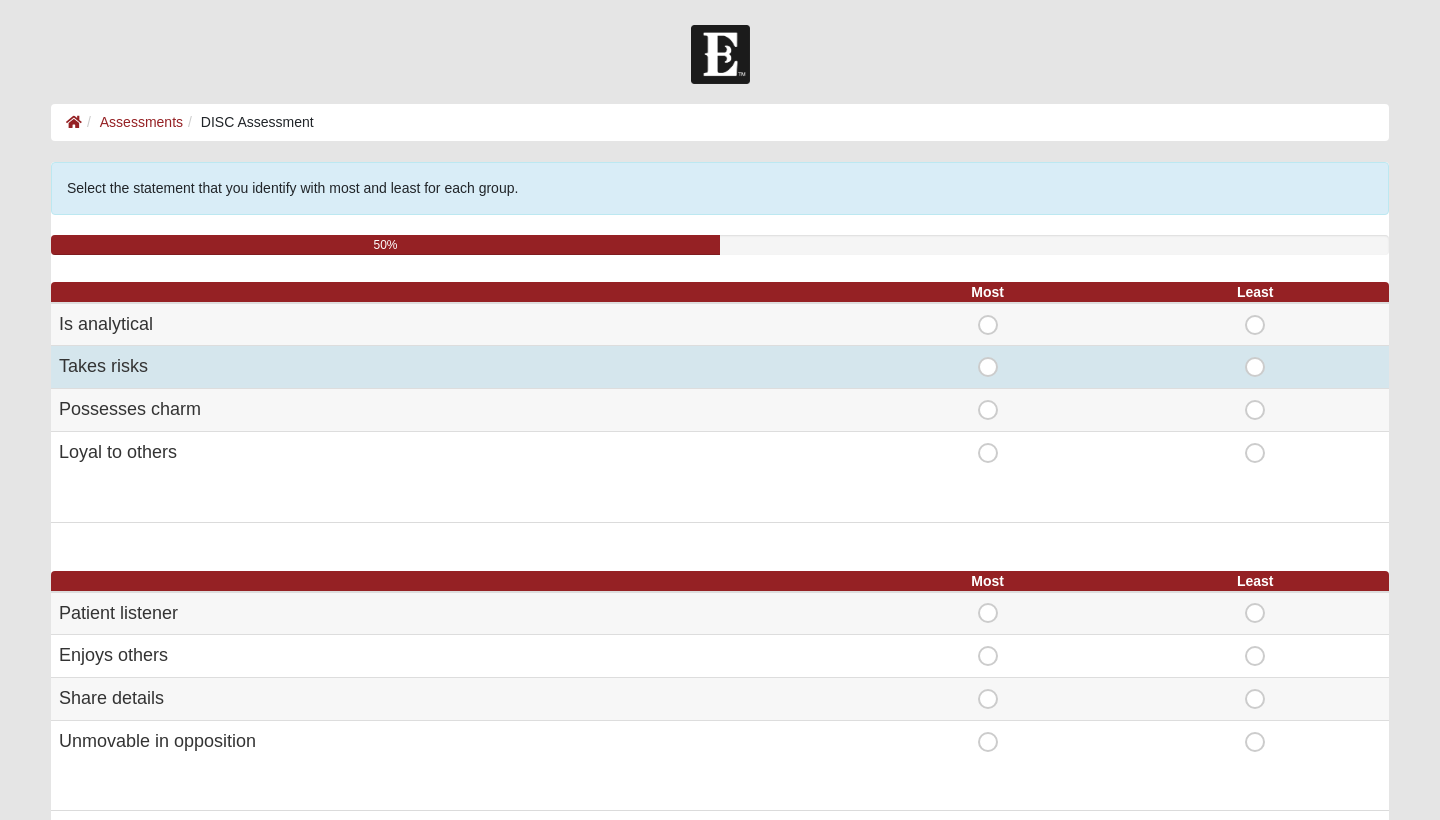 click on "Most" at bounding box center (988, 357) 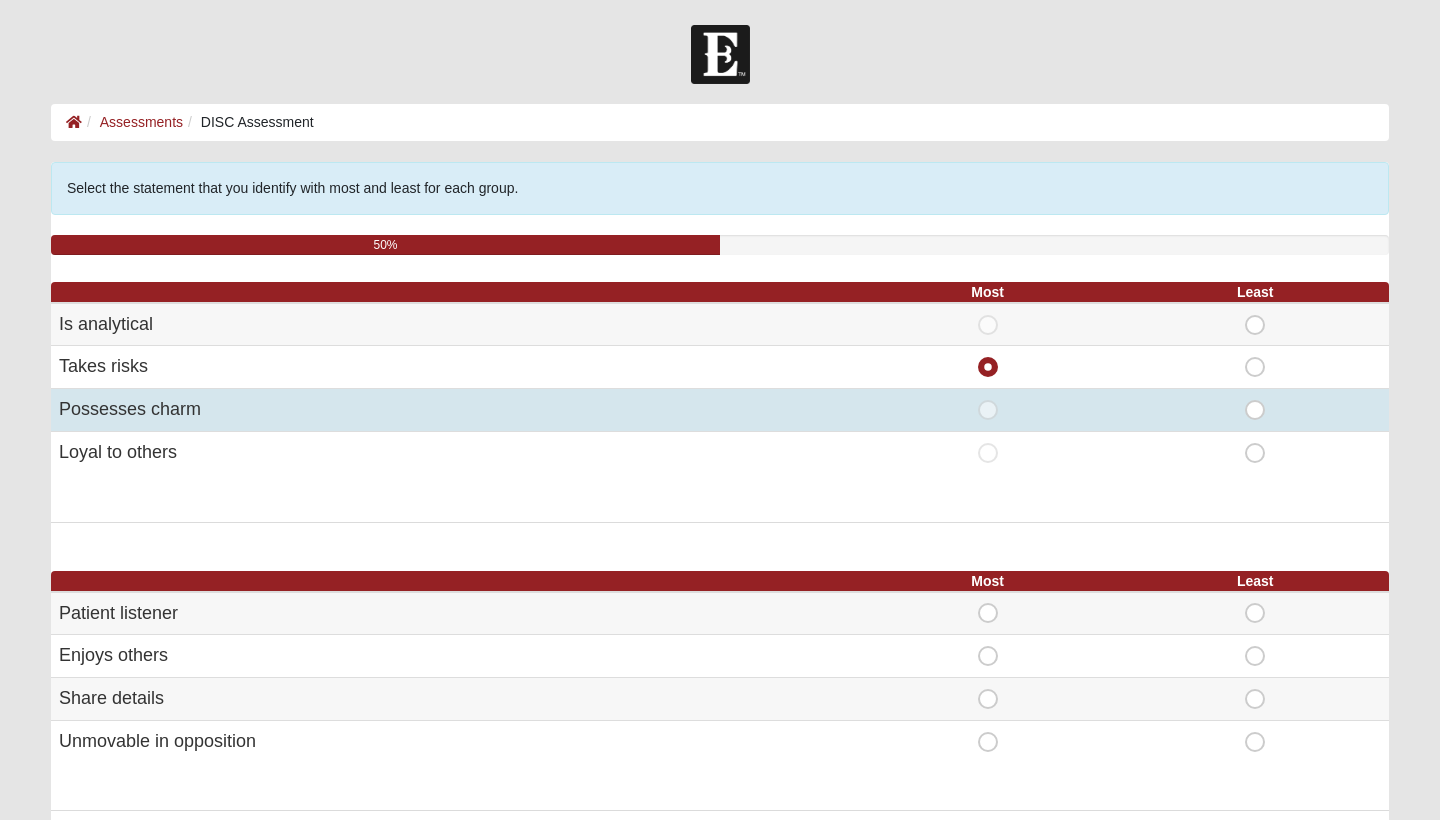 click on "Least" at bounding box center [1255, 400] 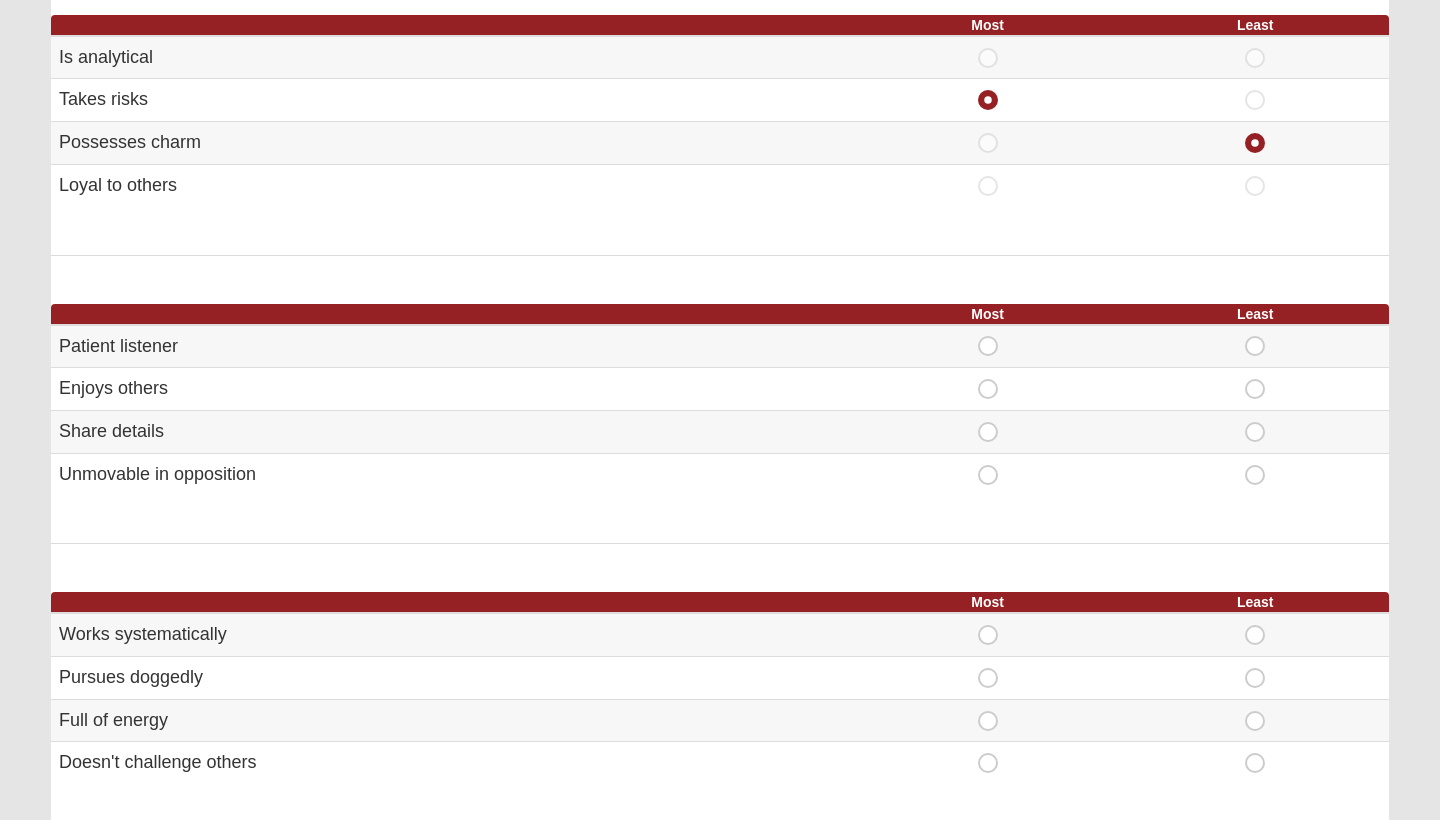 scroll, scrollTop: 267, scrollLeft: 0, axis: vertical 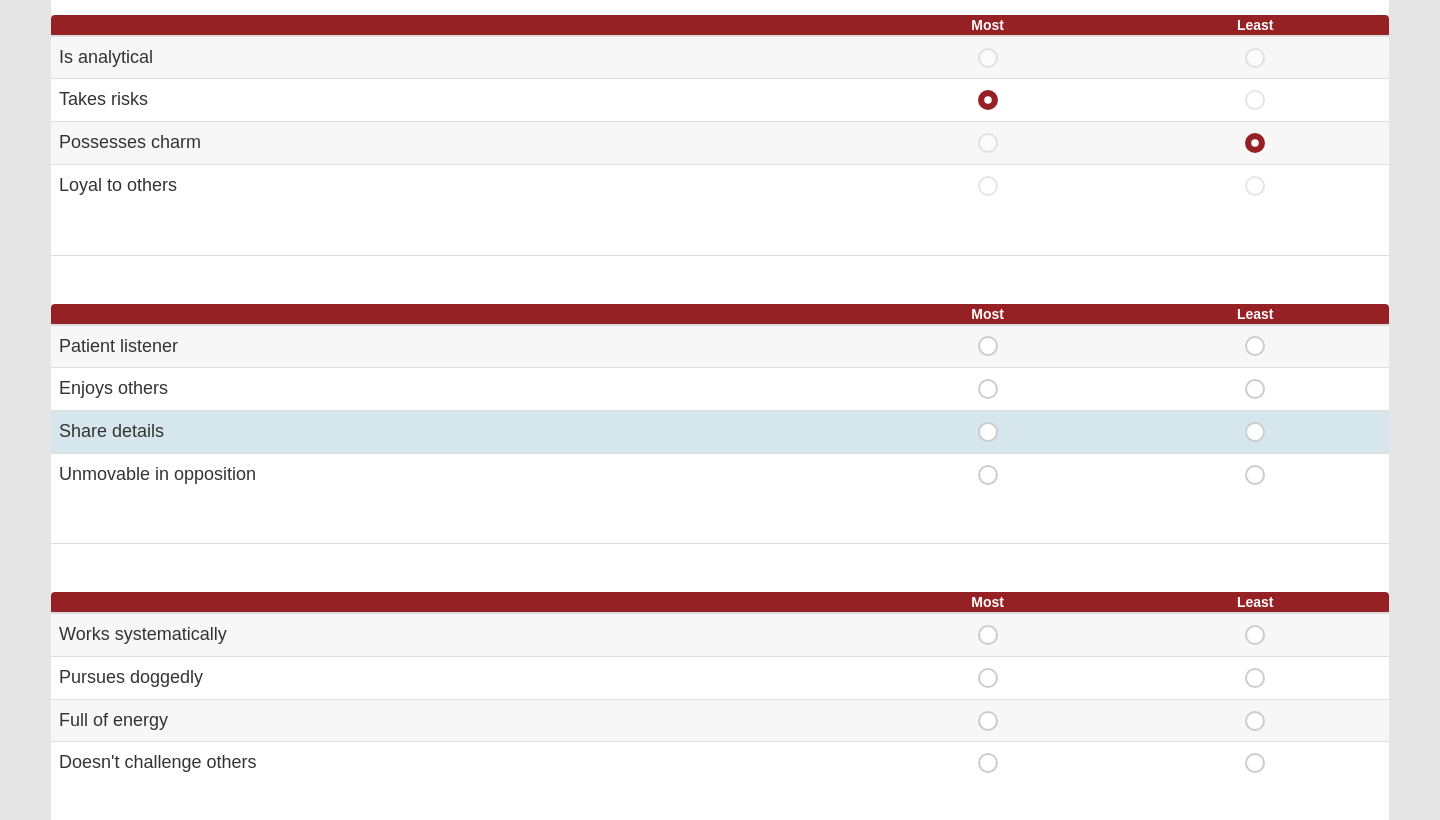 click on "Most" at bounding box center (988, 422) 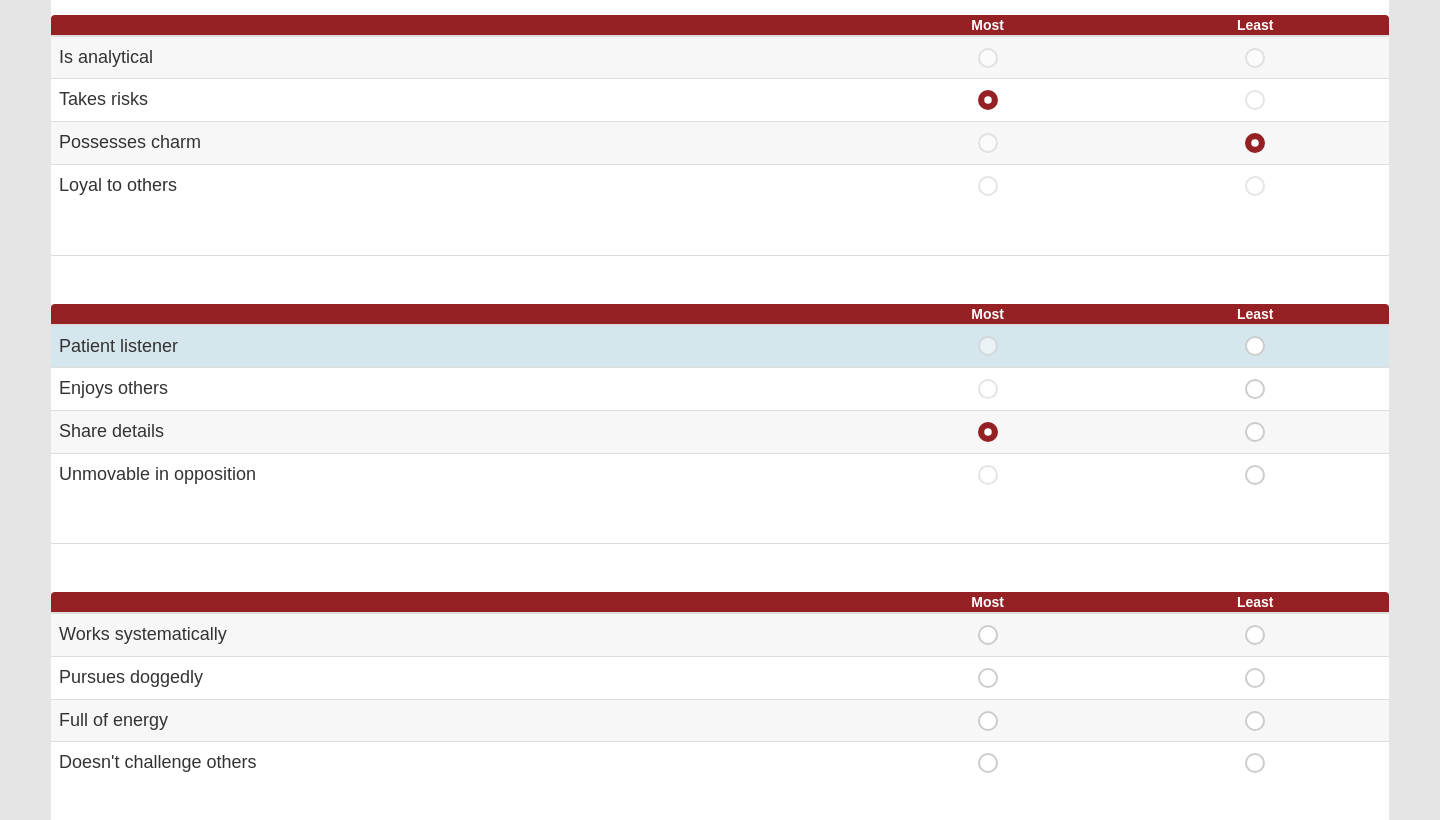 click on "Least" at bounding box center [1255, 336] 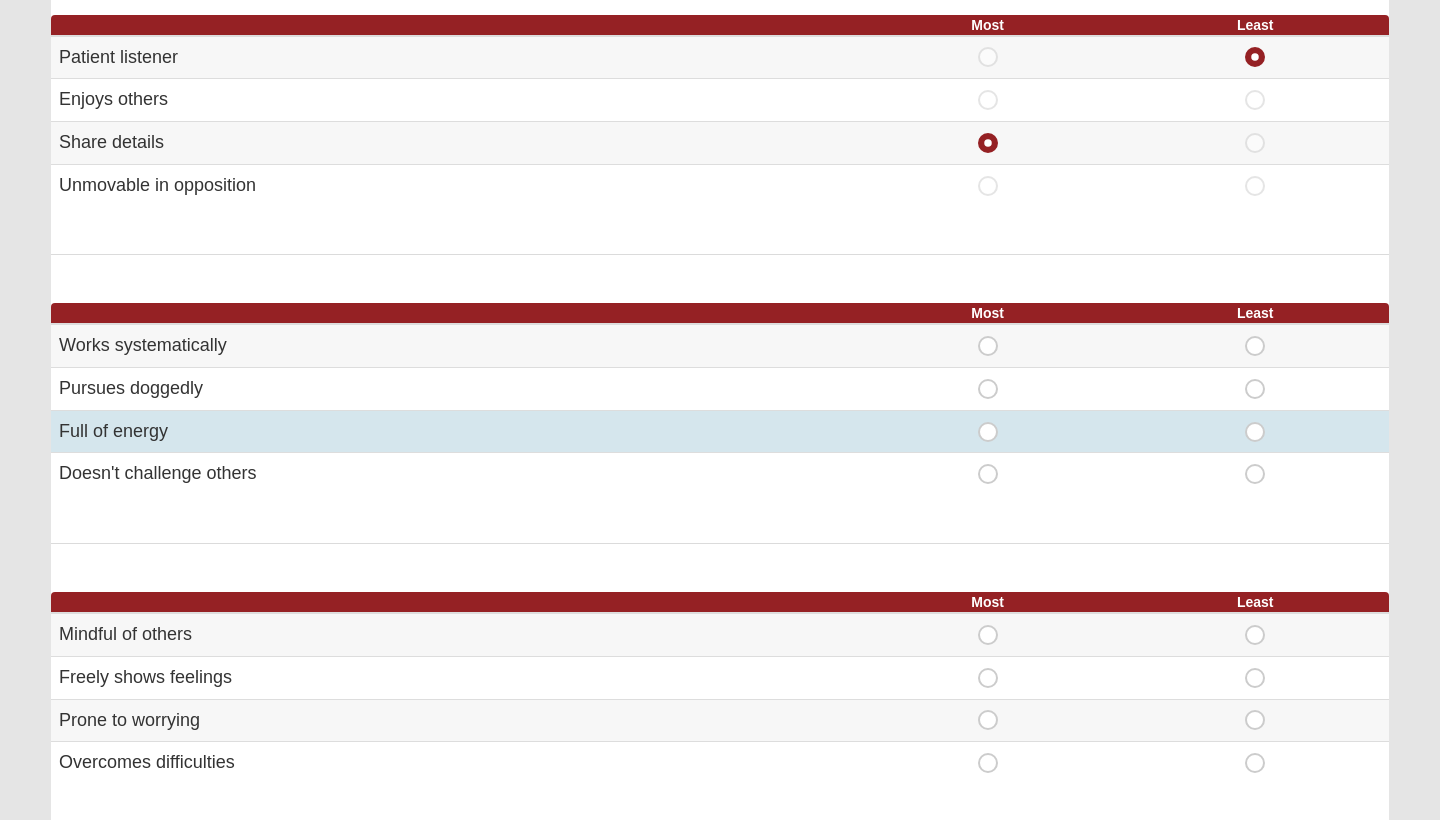 scroll, scrollTop: 558, scrollLeft: 0, axis: vertical 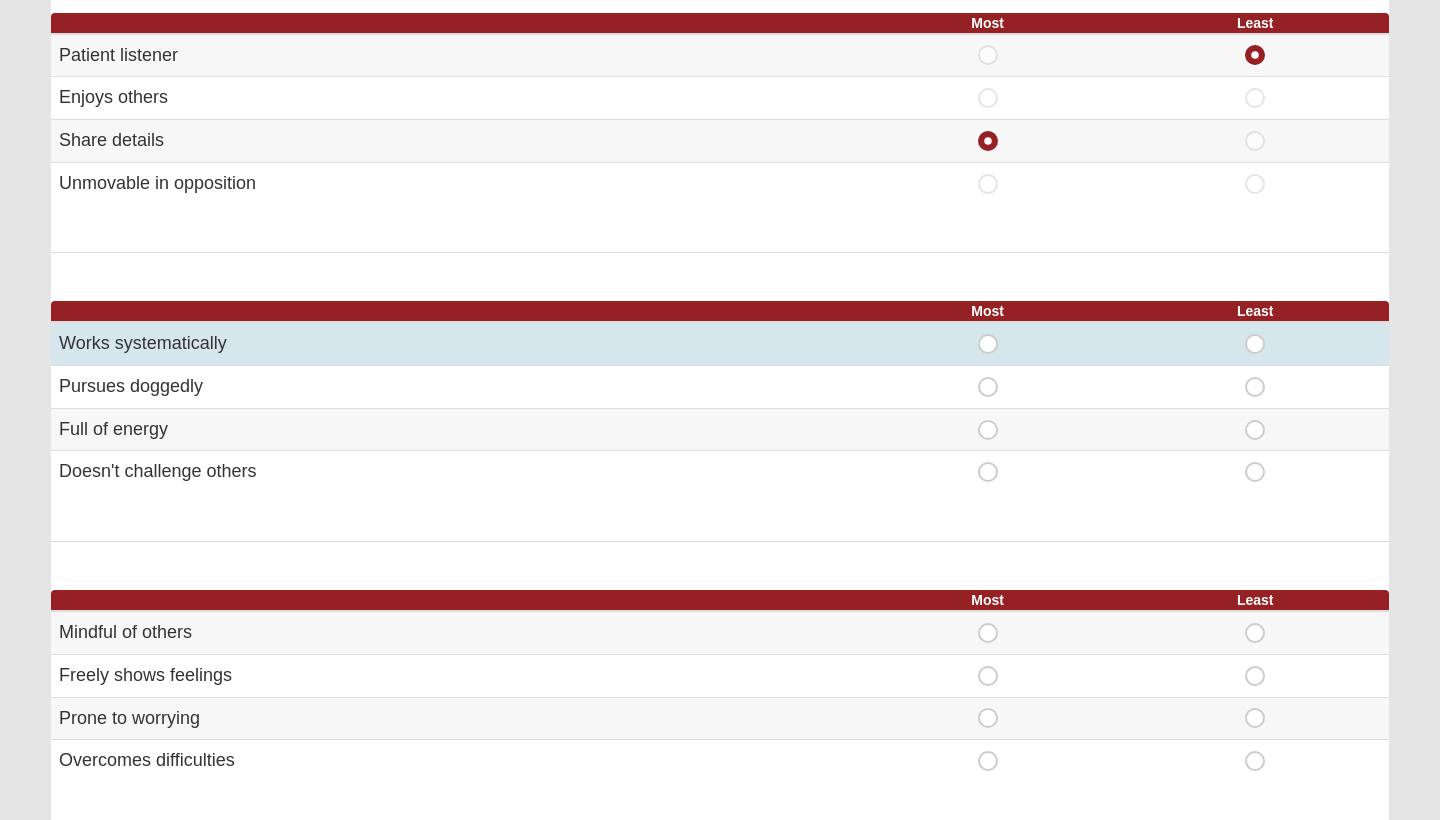 click on "Most" at bounding box center (988, 334) 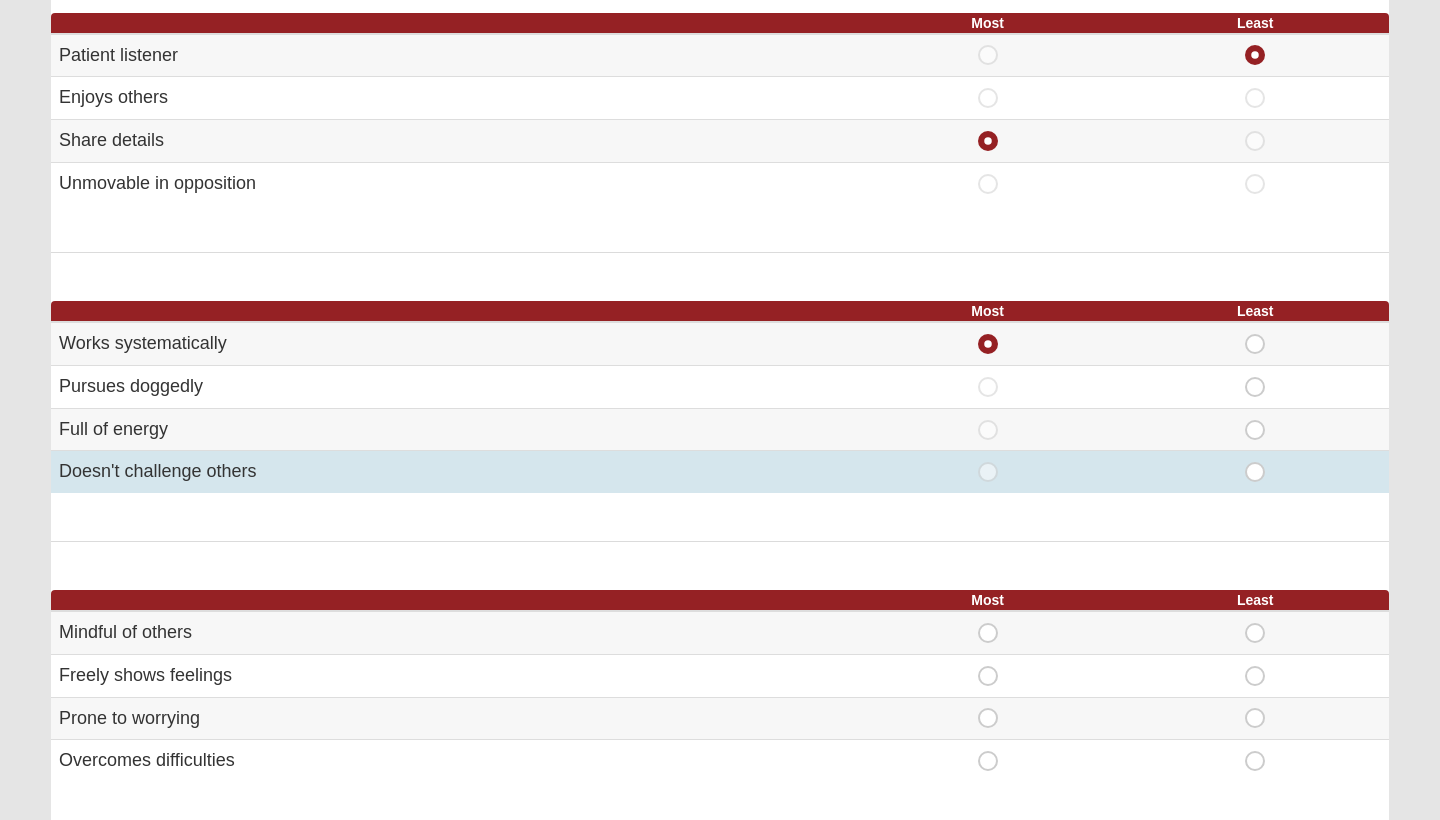 click on "Least" at bounding box center (1255, 462) 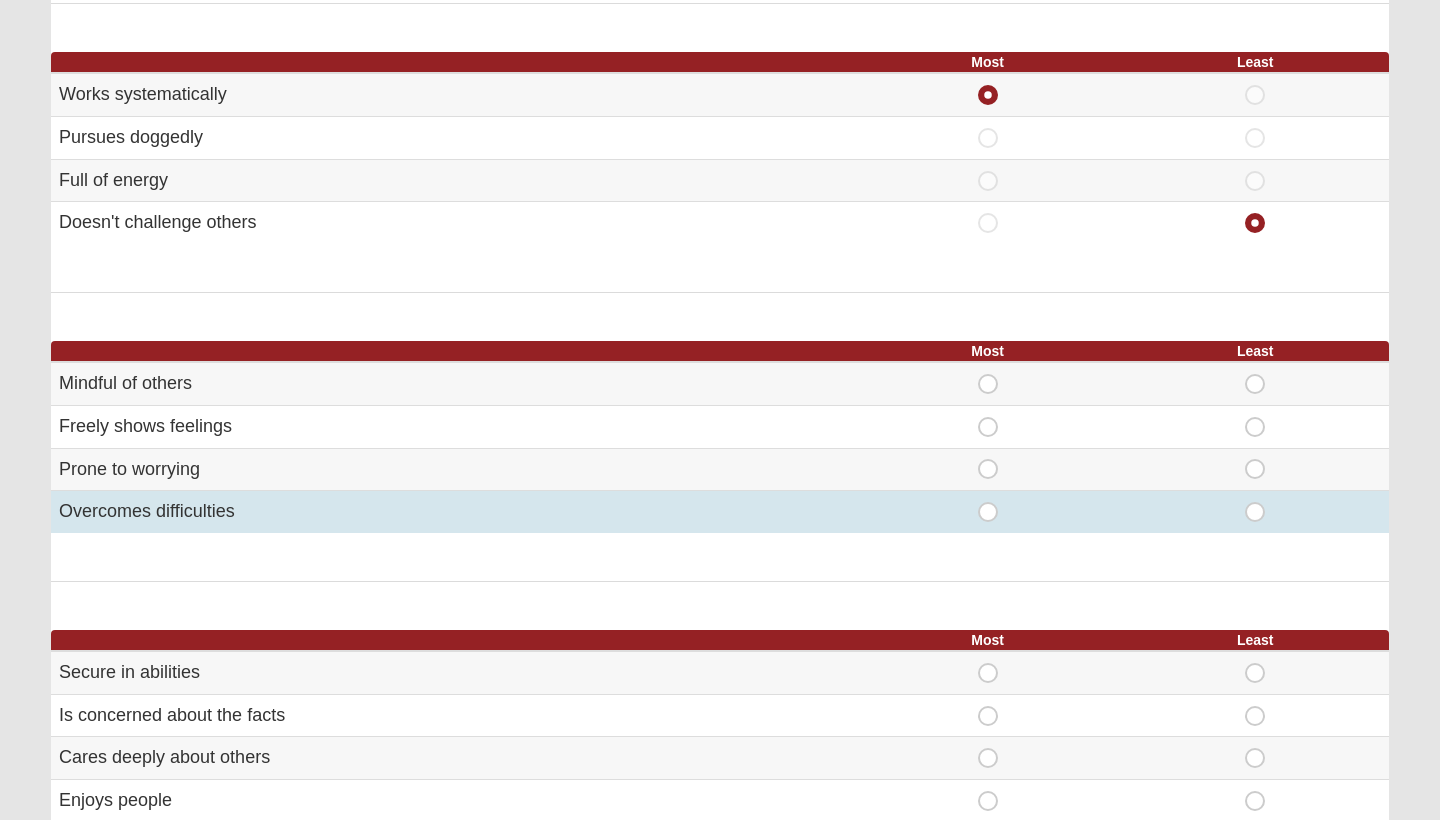 scroll, scrollTop: 805, scrollLeft: 0, axis: vertical 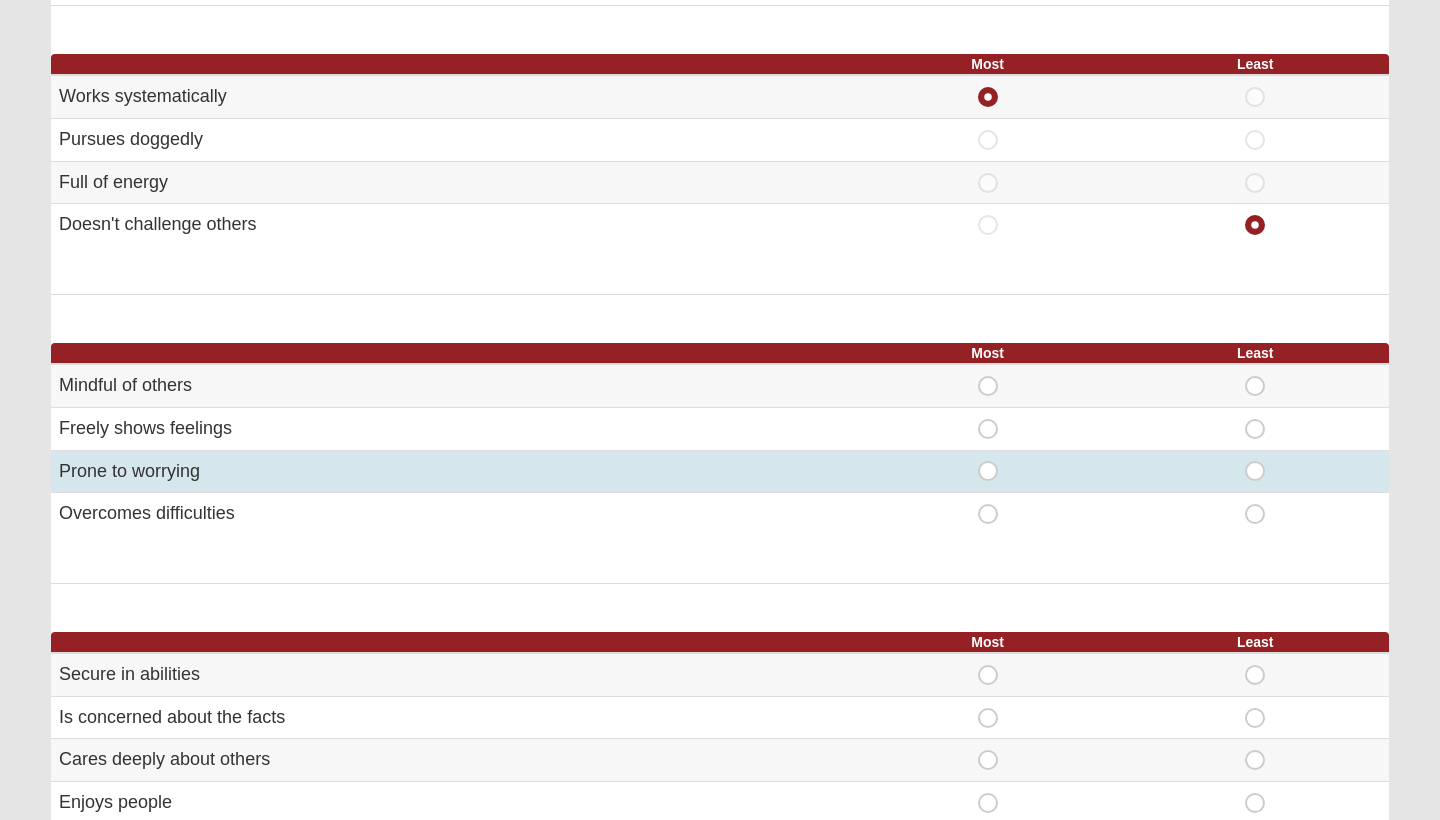 click on "Least" at bounding box center [1255, 461] 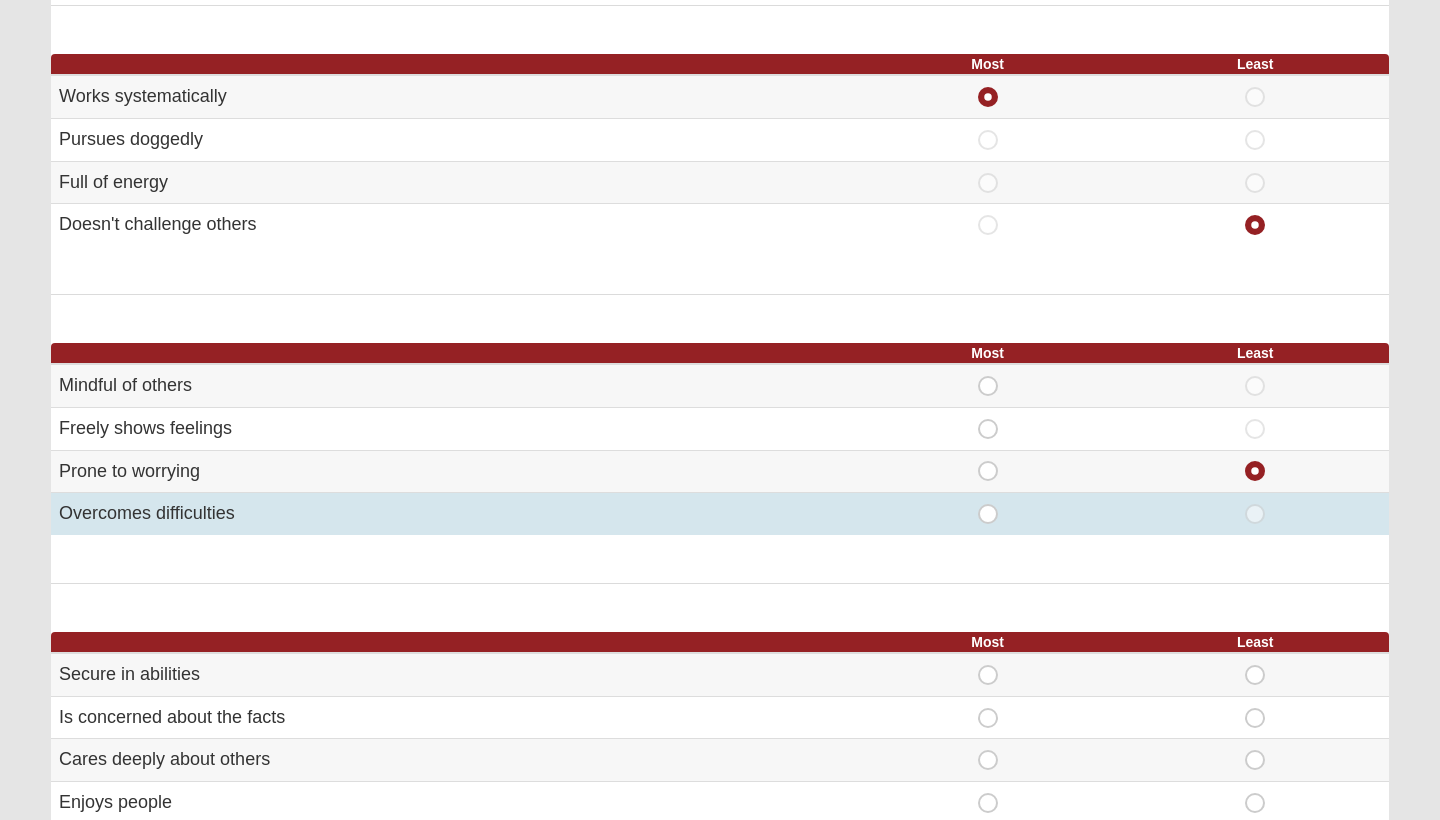 click on "Most" at bounding box center (988, 504) 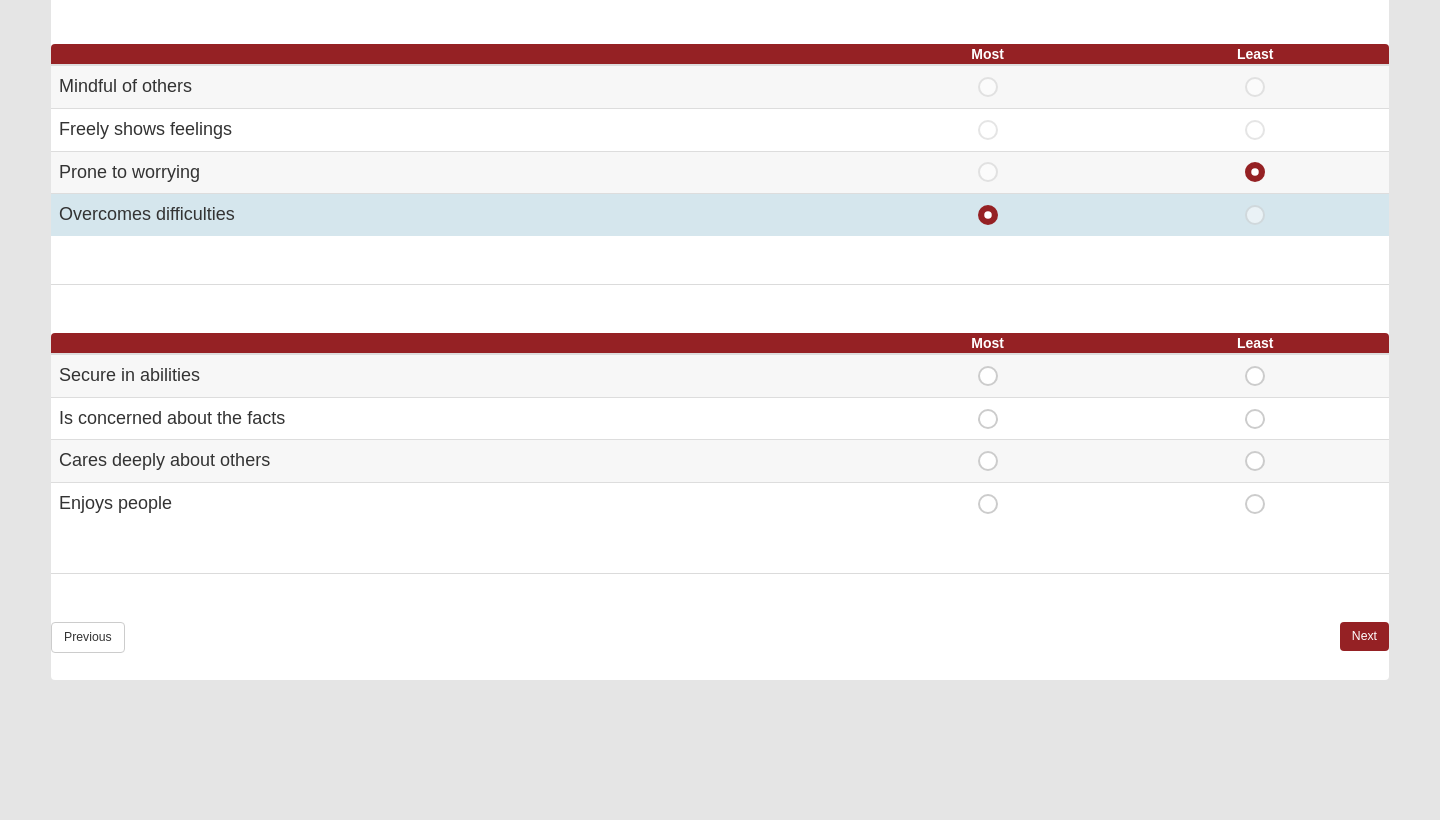scroll, scrollTop: 1111, scrollLeft: 0, axis: vertical 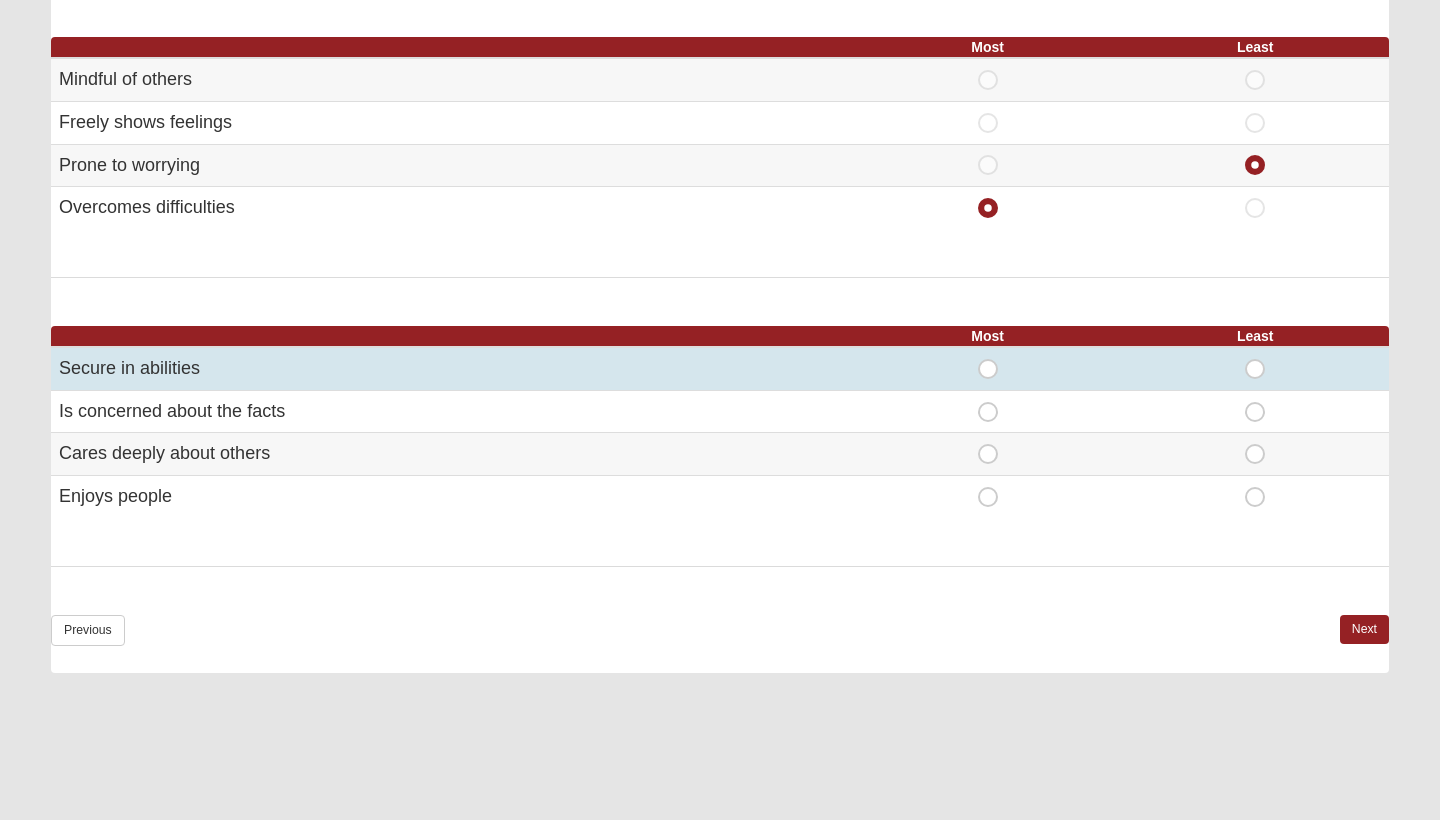 click on "Most" at bounding box center (988, 359) 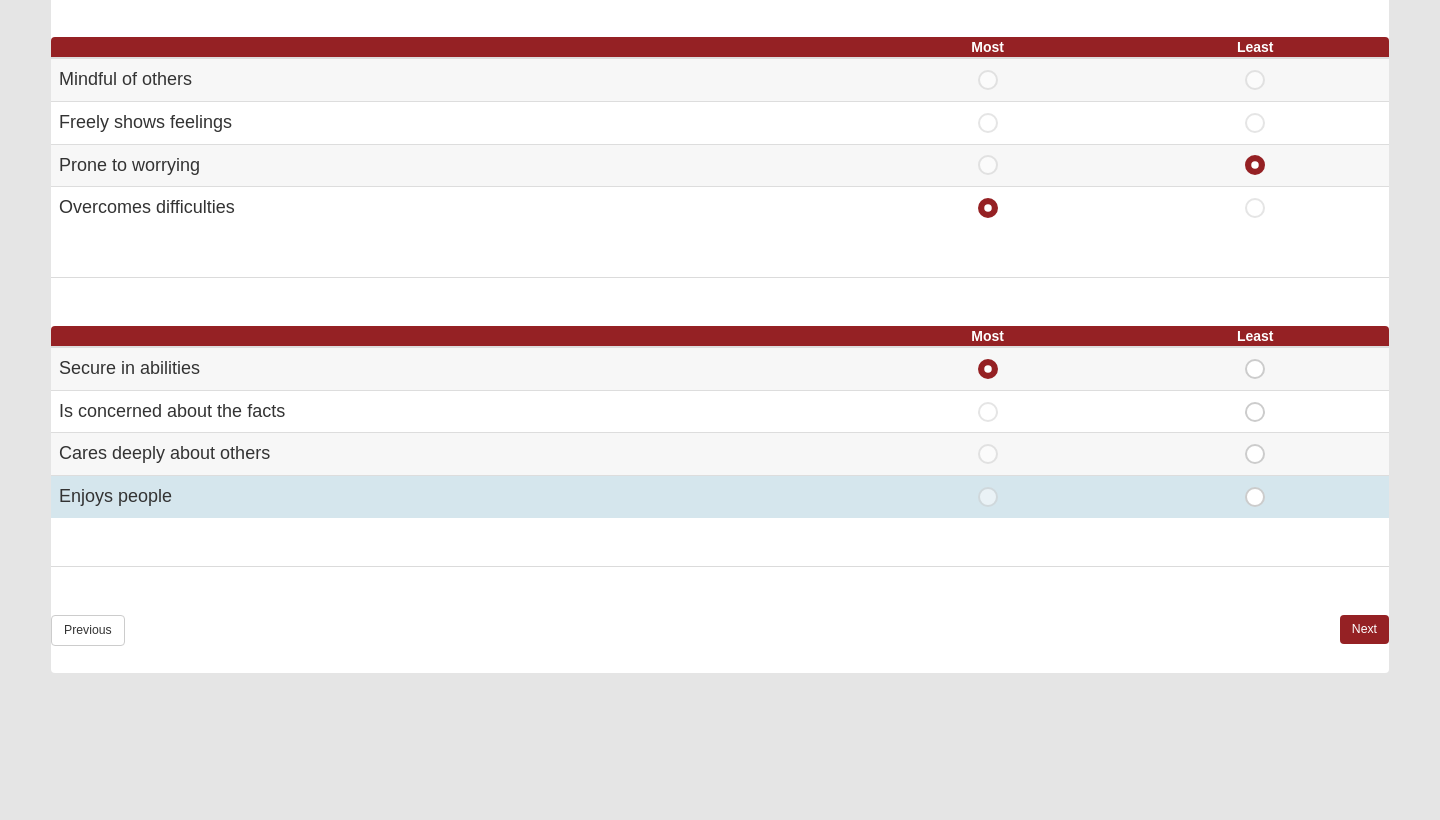 click on "Least" at bounding box center [1255, 487] 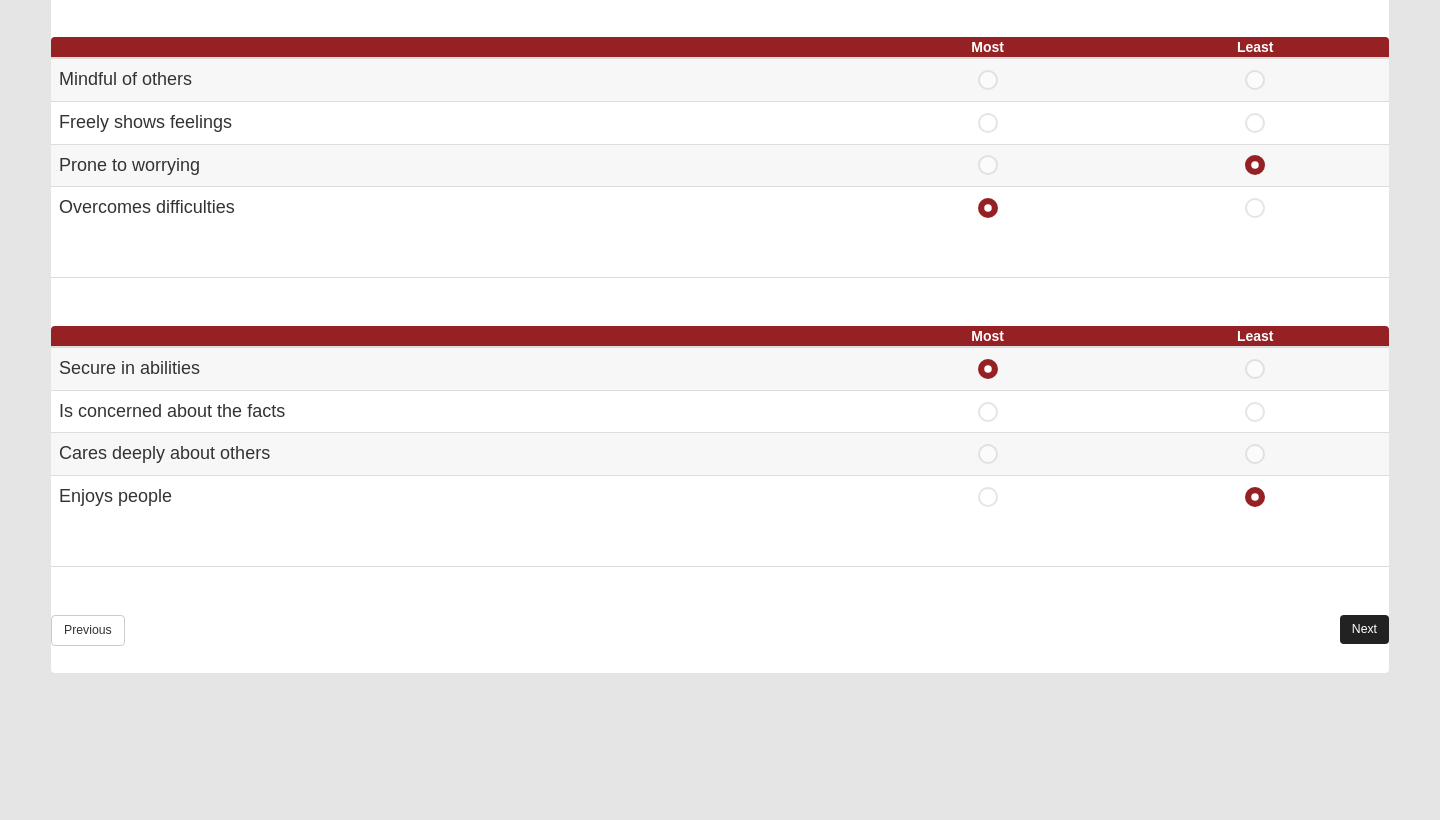 click on "Next" at bounding box center (1364, 629) 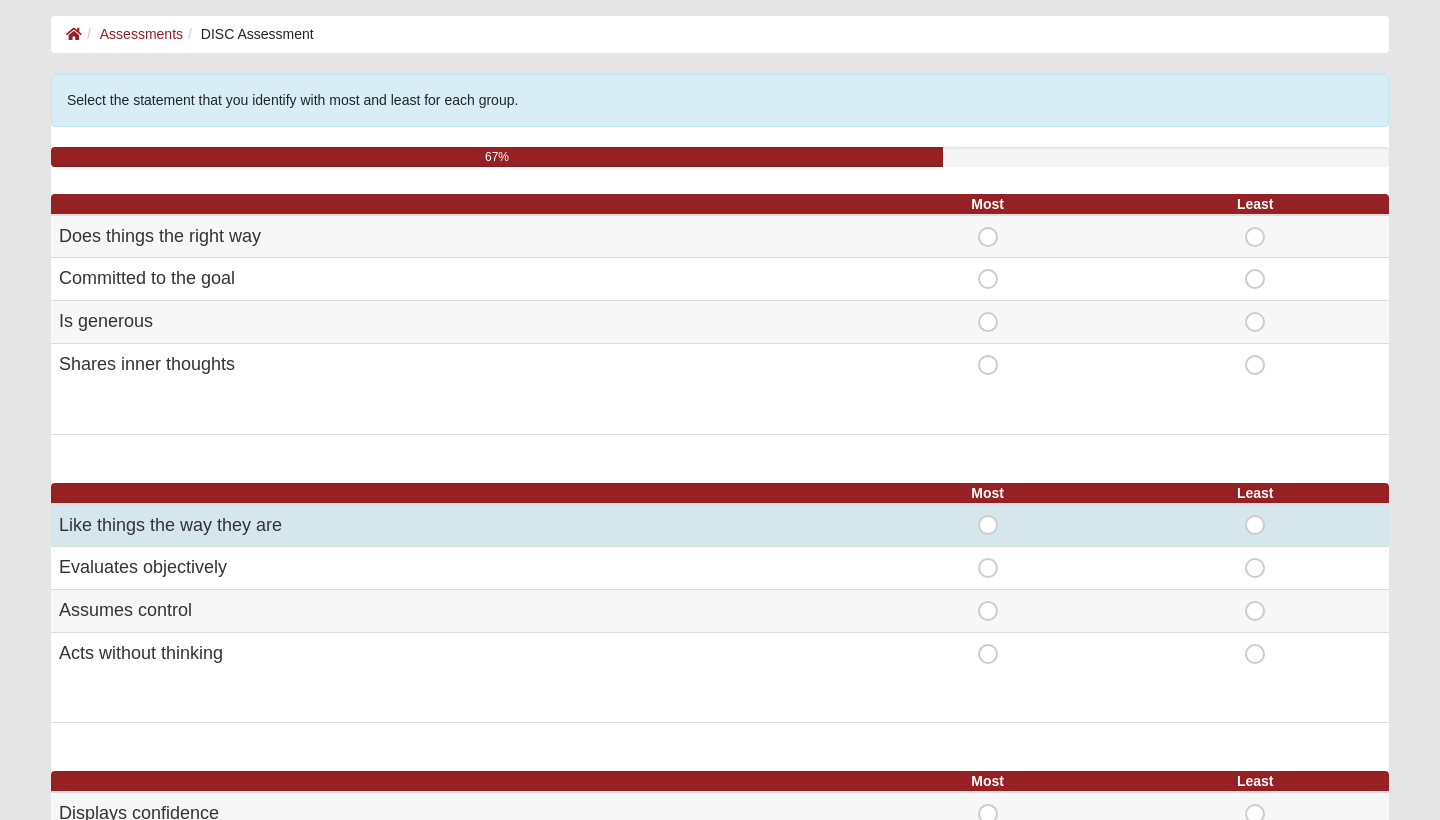 scroll, scrollTop: 148, scrollLeft: 0, axis: vertical 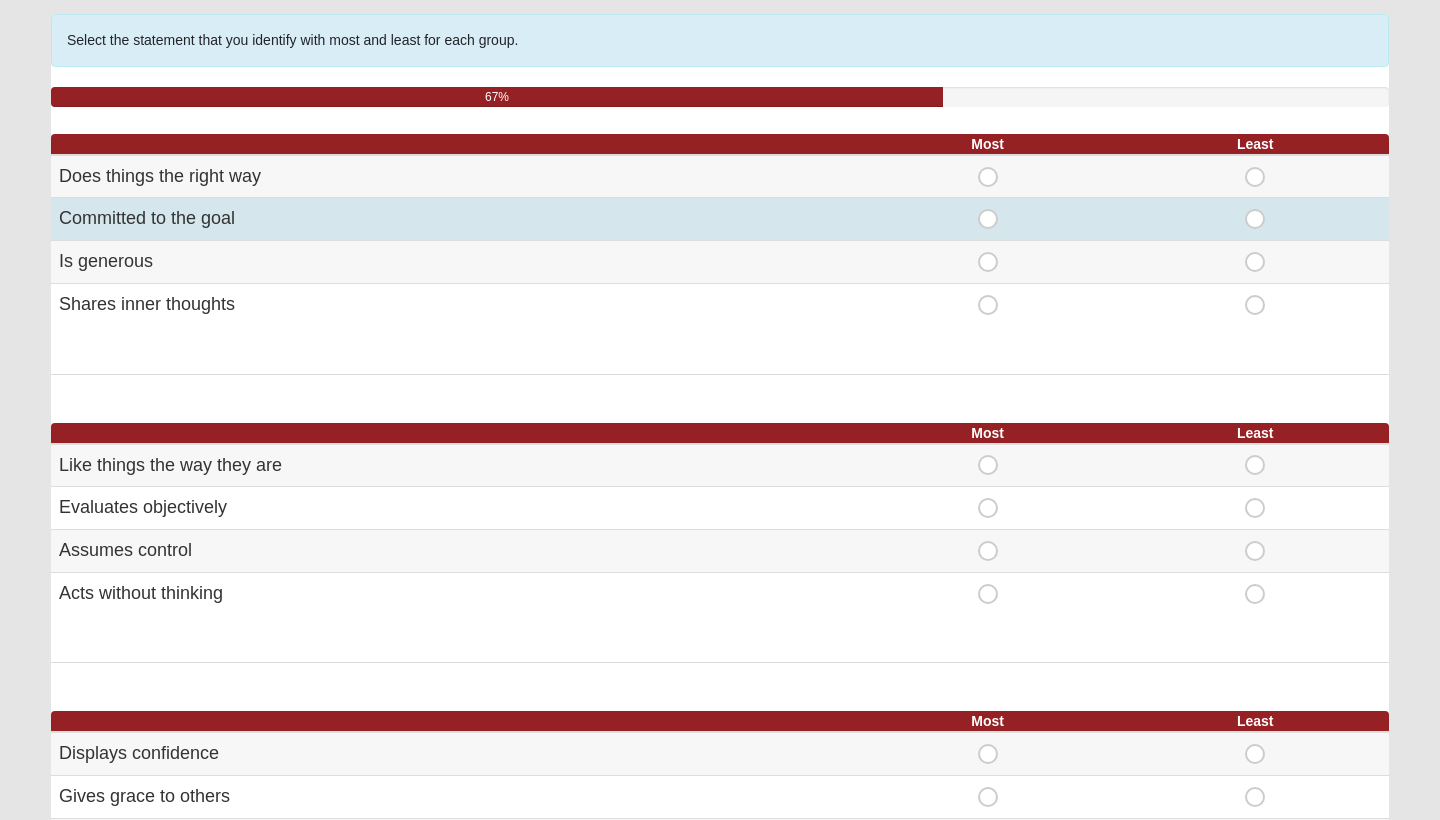 click on "Most" at bounding box center (988, 209) 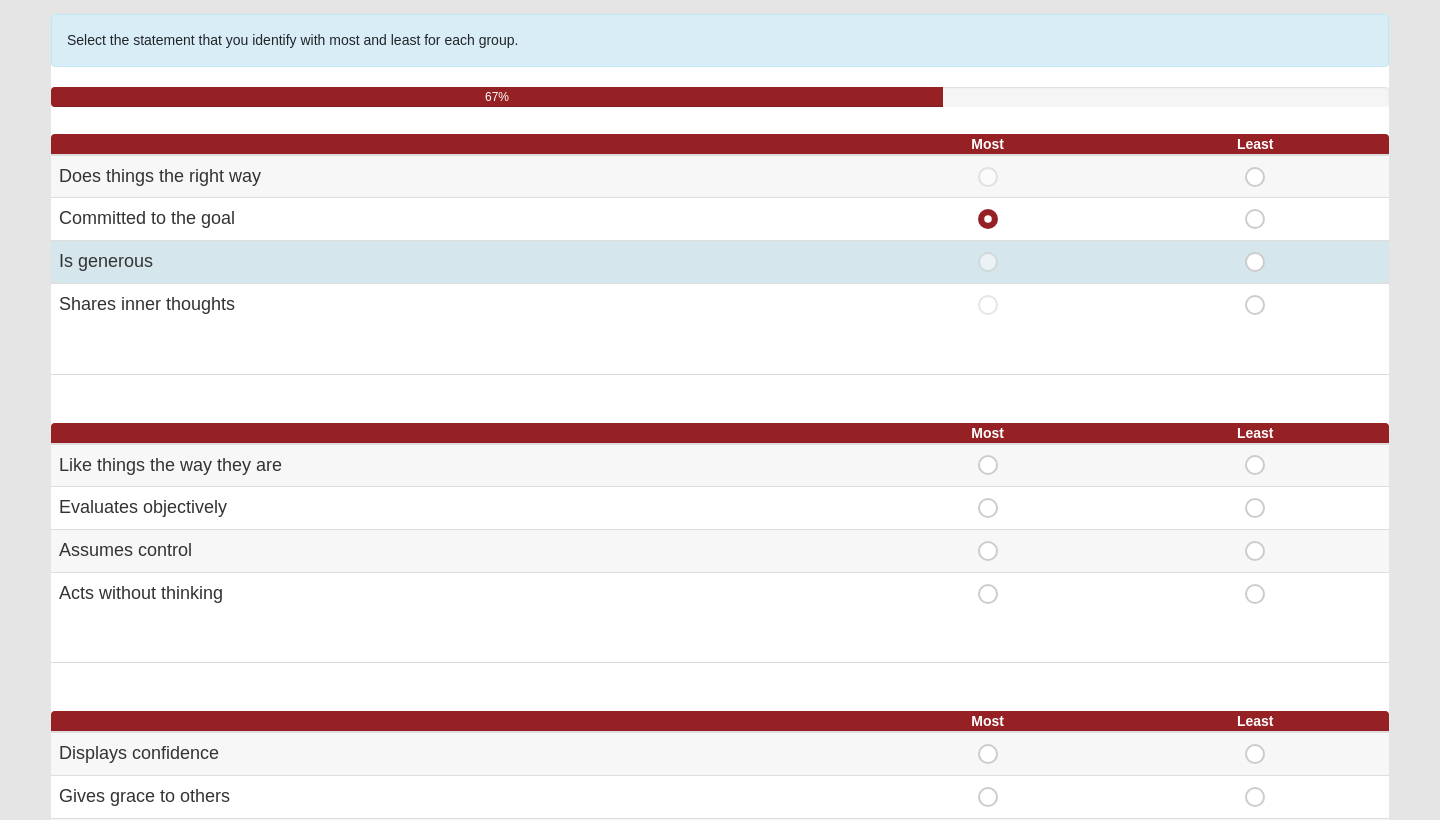 click on "Least" at bounding box center (1255, 252) 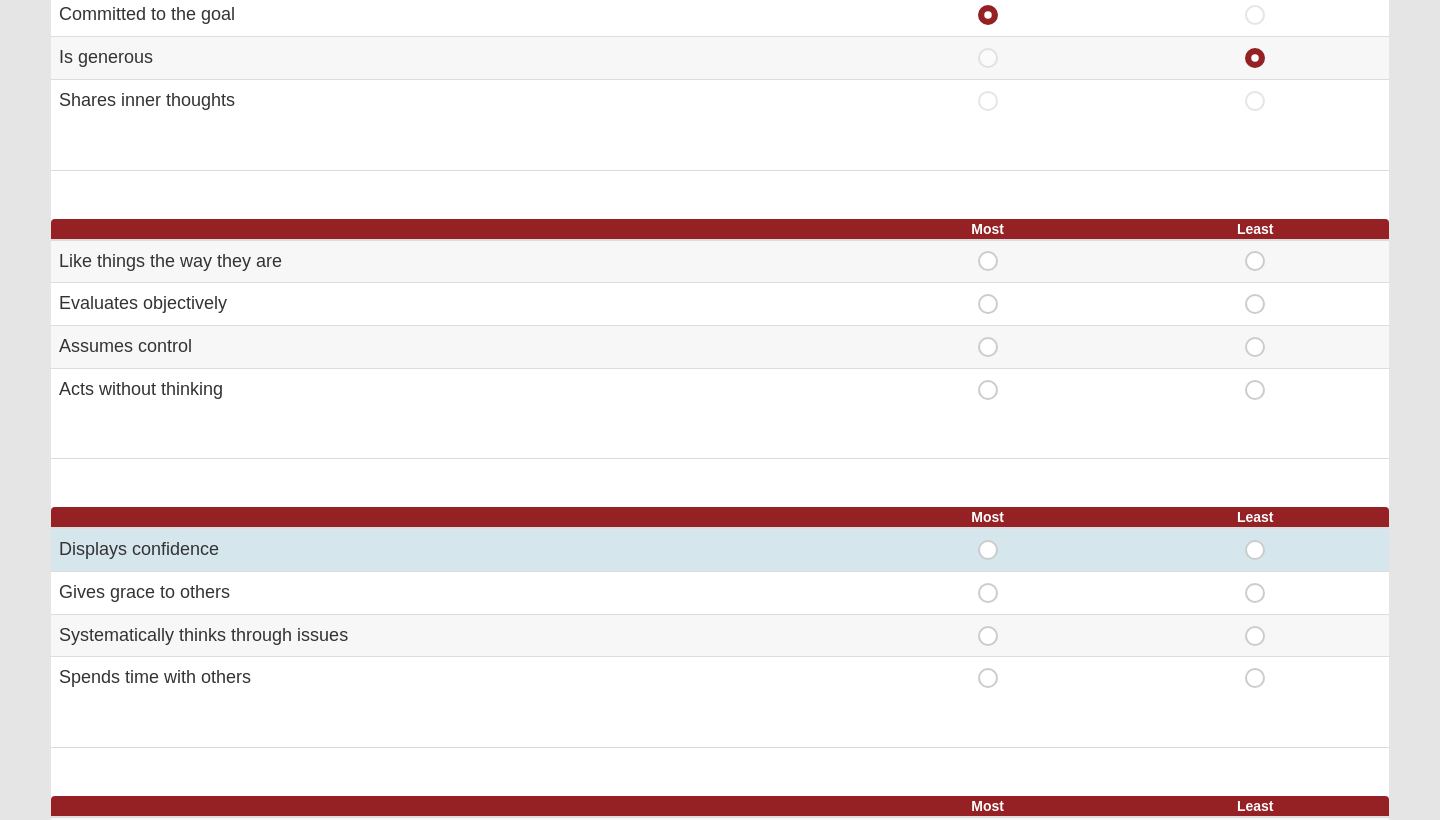 scroll, scrollTop: 353, scrollLeft: 0, axis: vertical 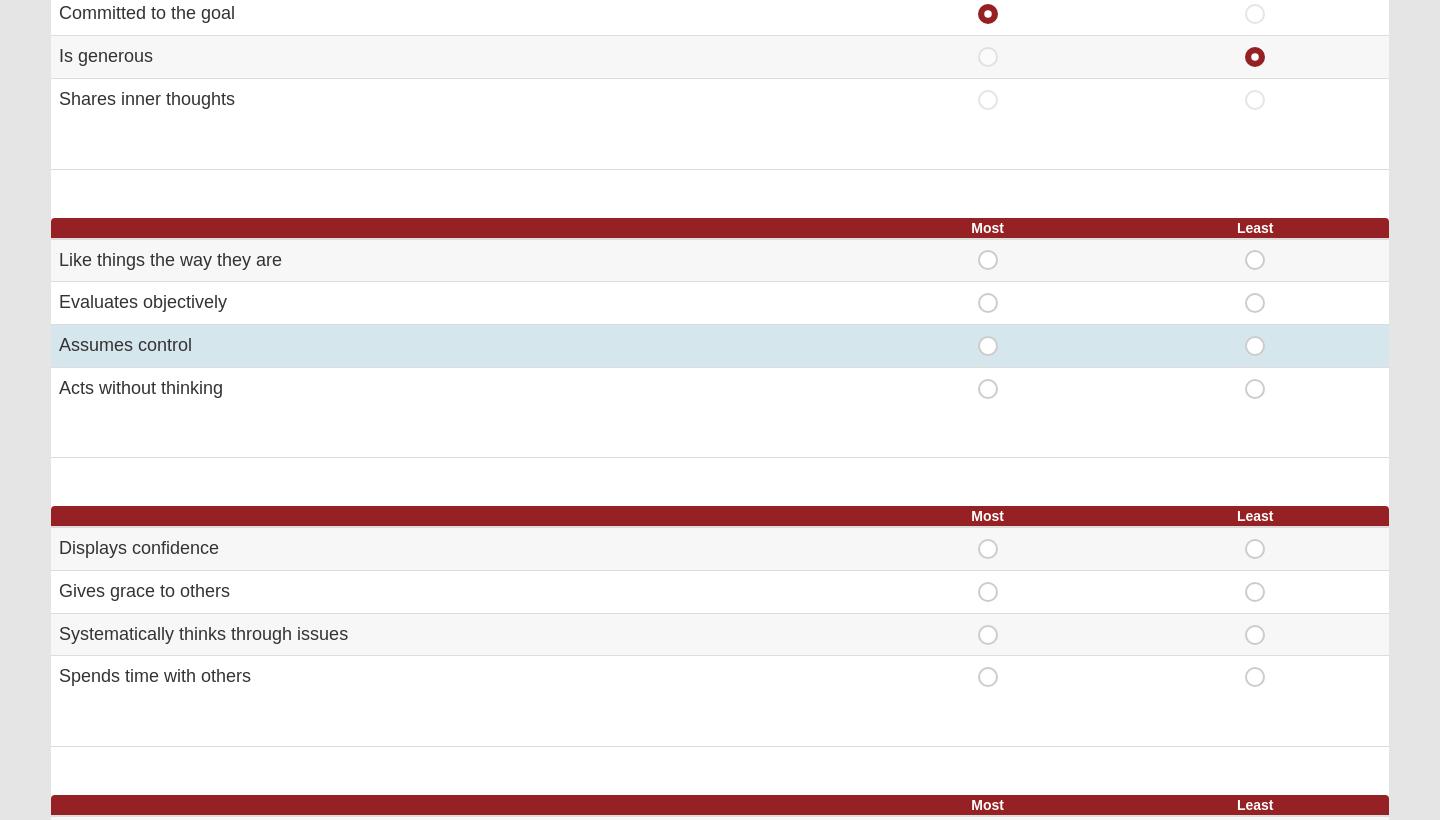 click on "Most" at bounding box center [988, 336] 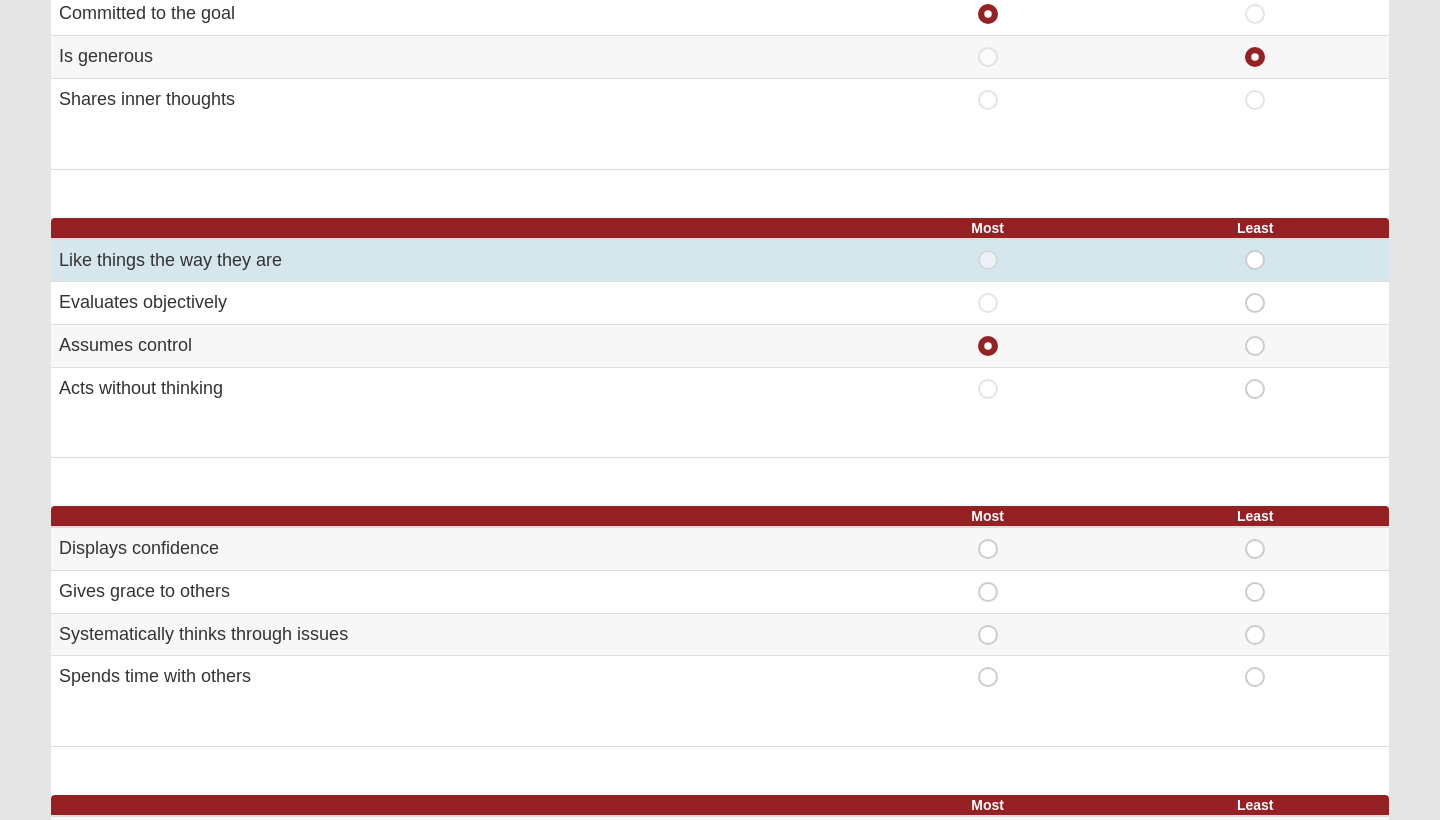 click on "Least" at bounding box center (1255, 250) 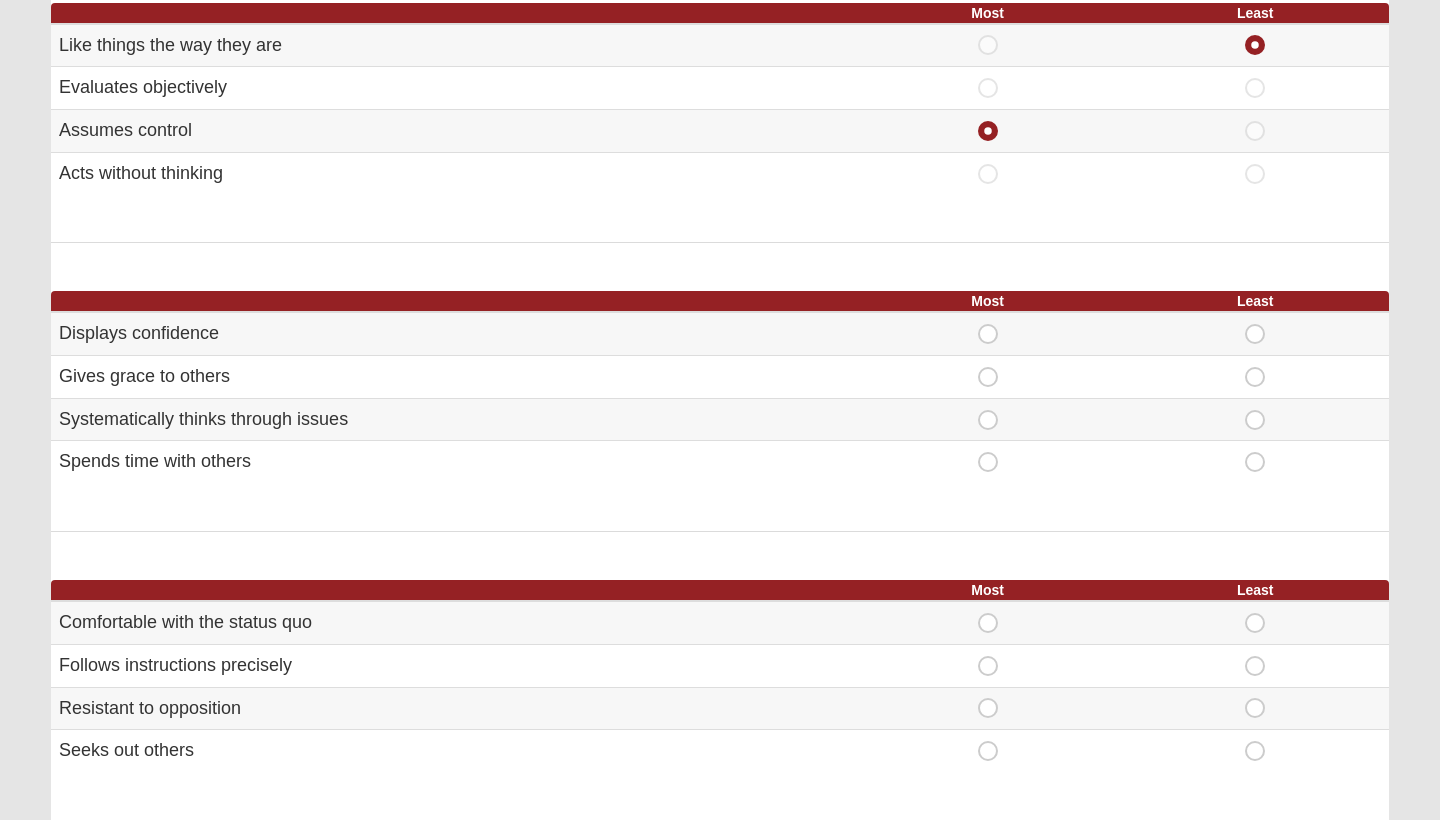 scroll, scrollTop: 569, scrollLeft: 0, axis: vertical 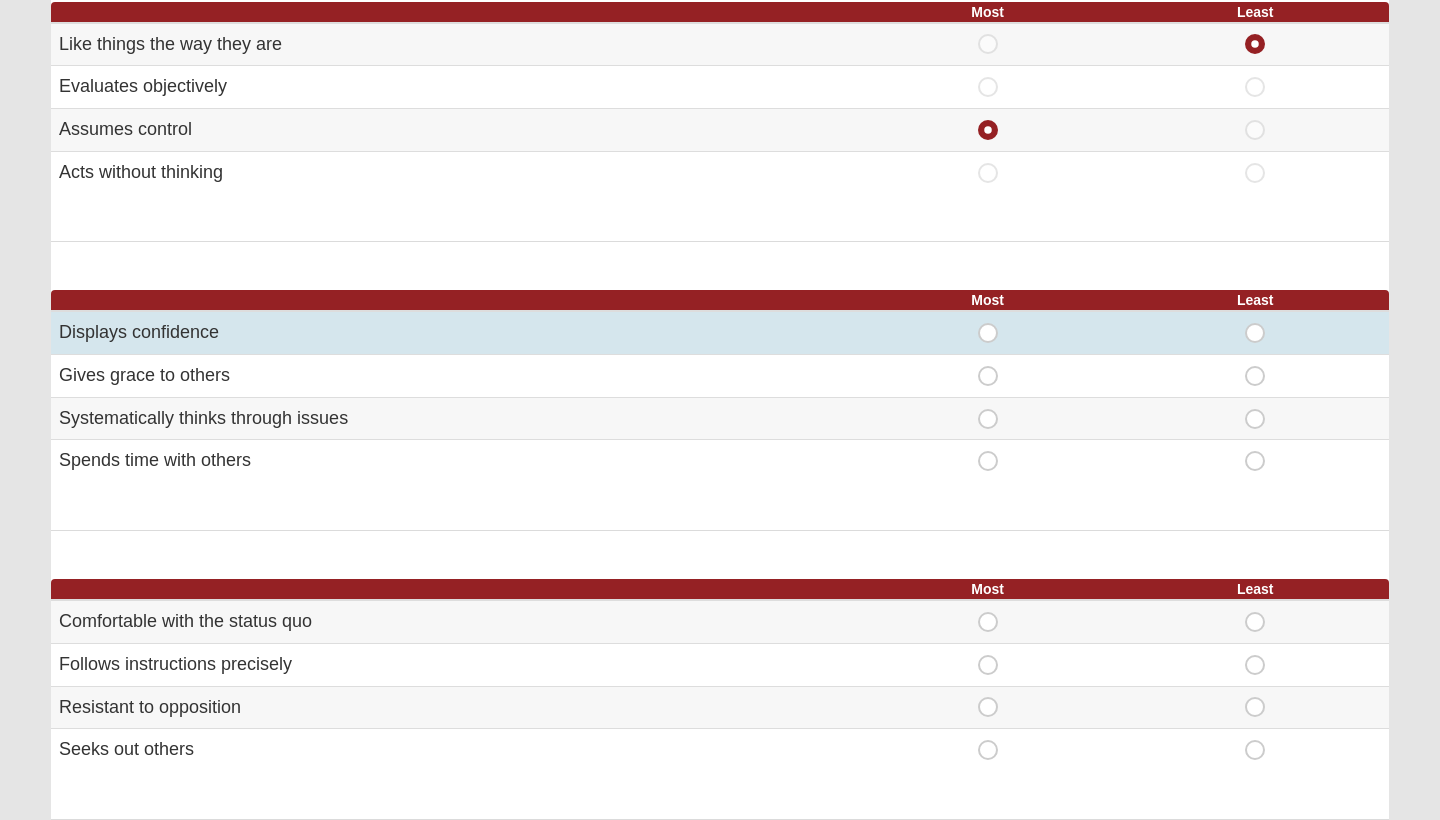 click on "Most" at bounding box center (988, 323) 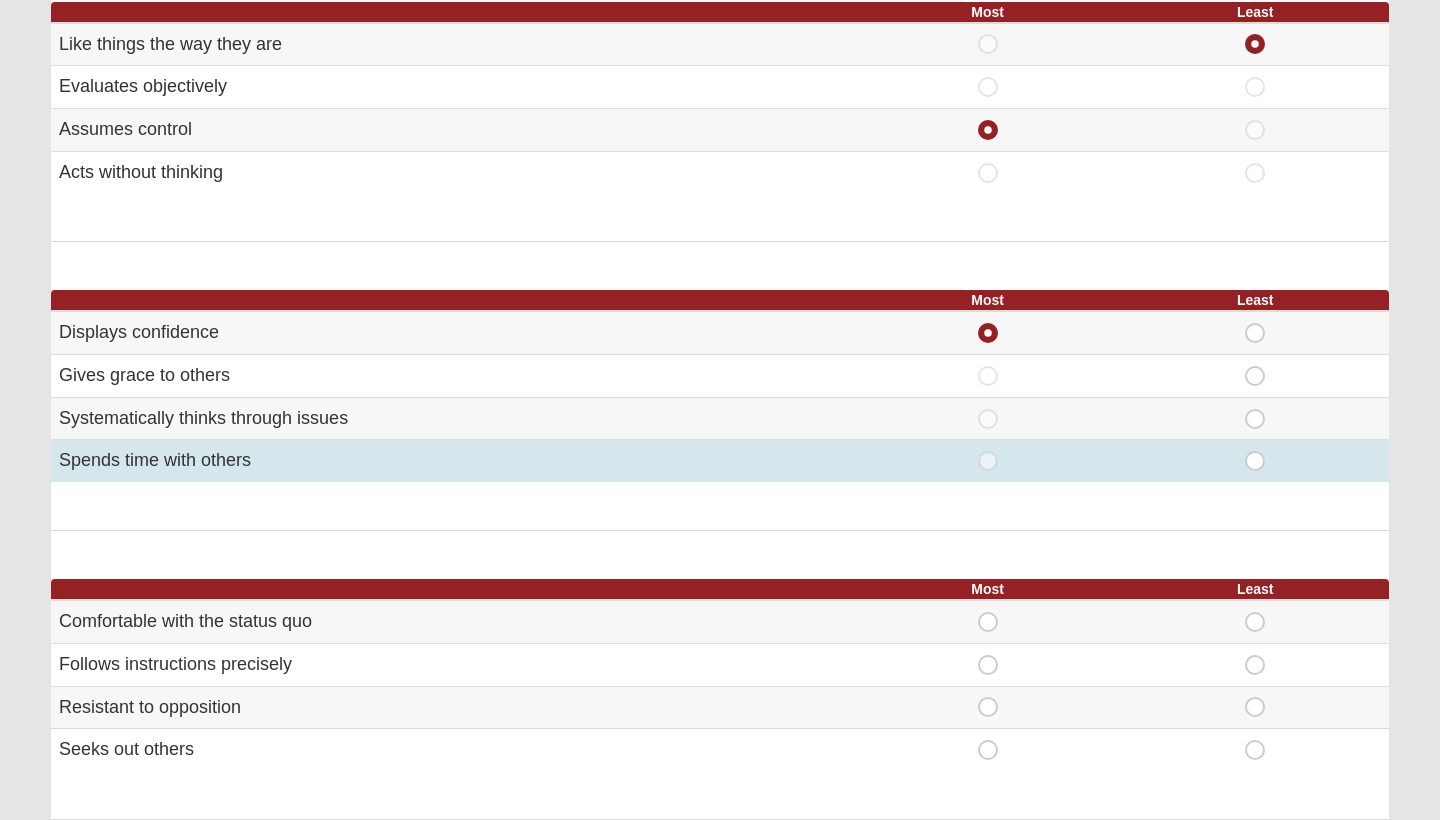 click on "Least" at bounding box center [1255, 451] 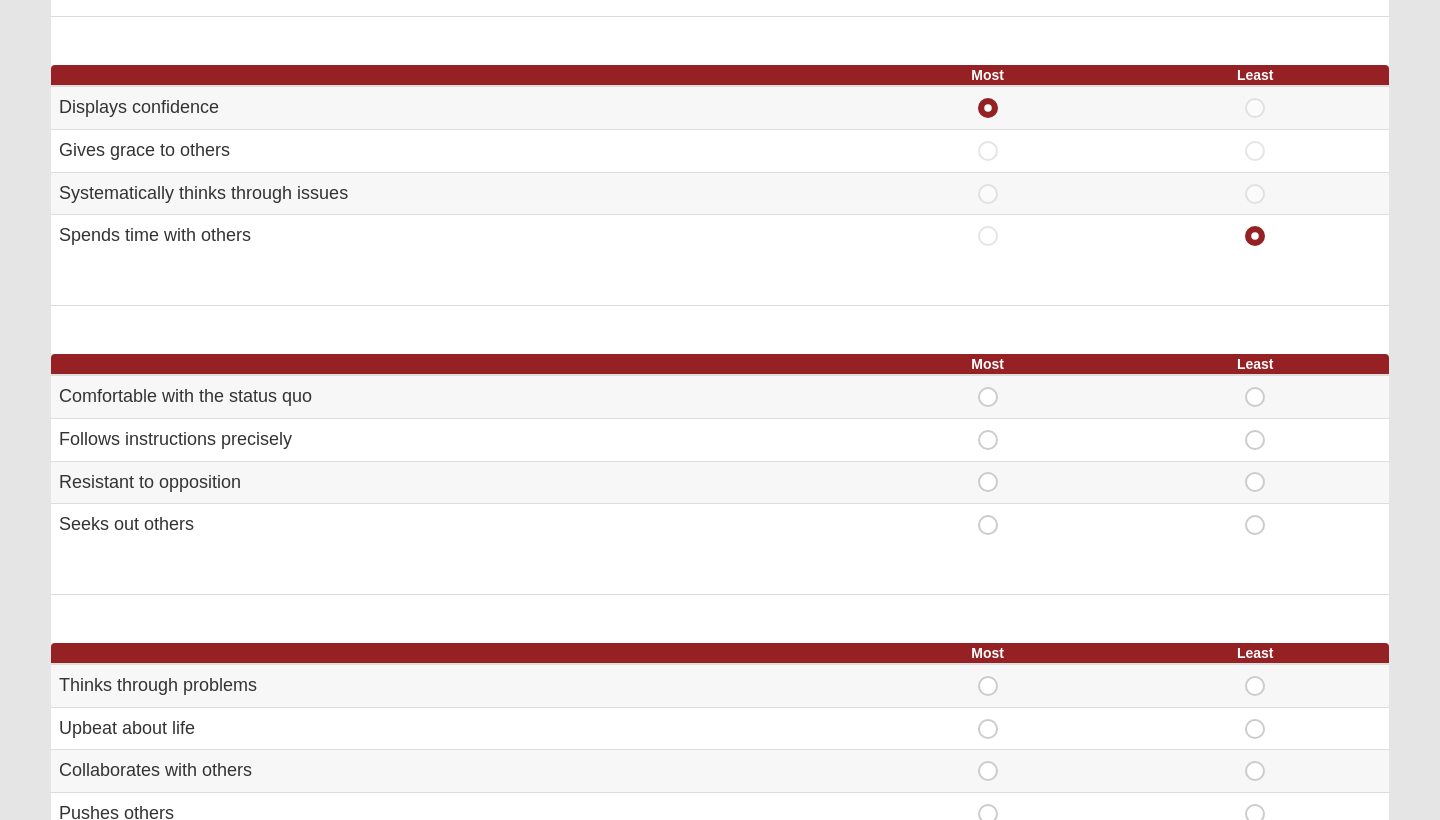 scroll, scrollTop: 796, scrollLeft: 0, axis: vertical 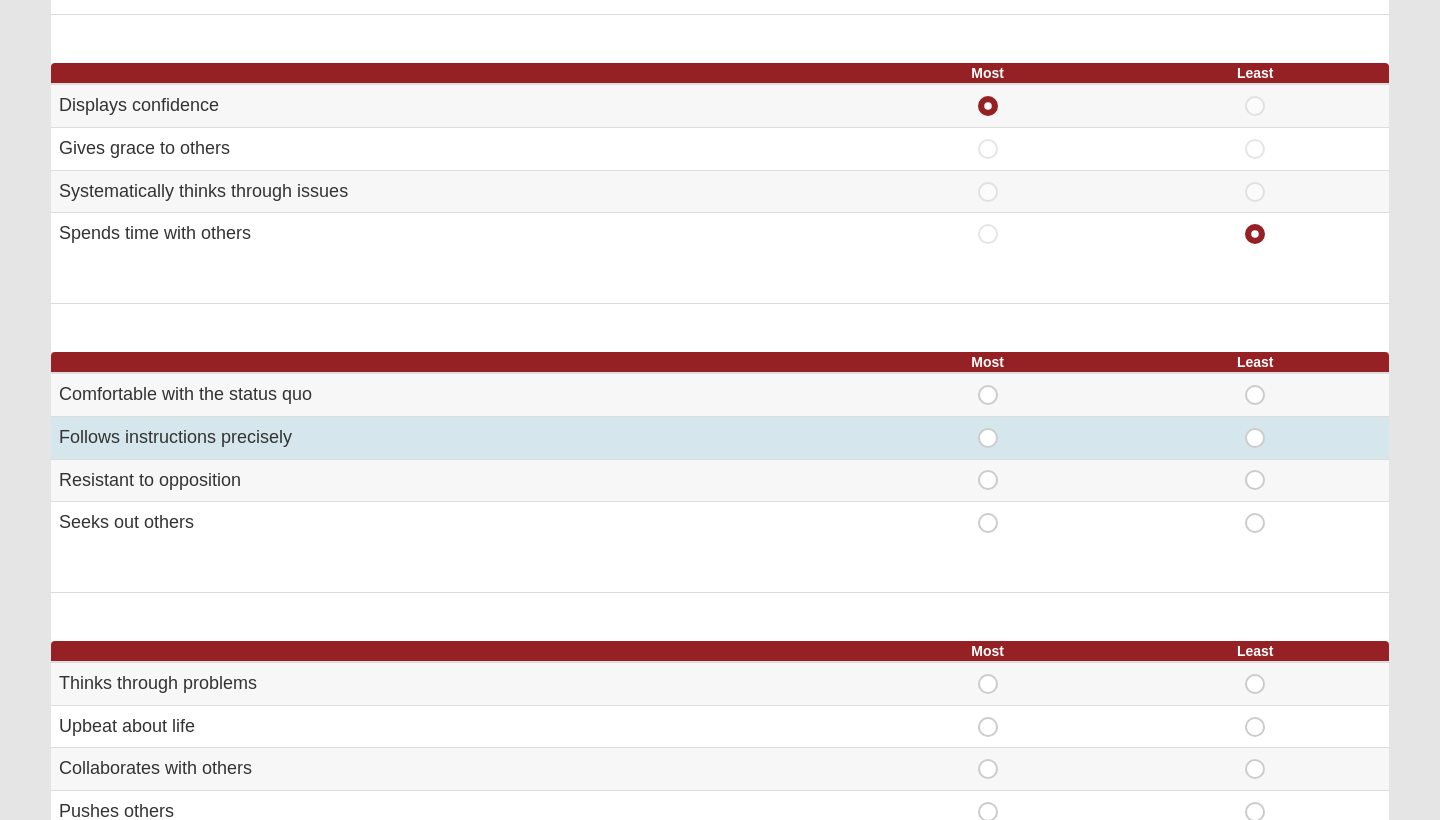 click on "Most" at bounding box center [988, 437] 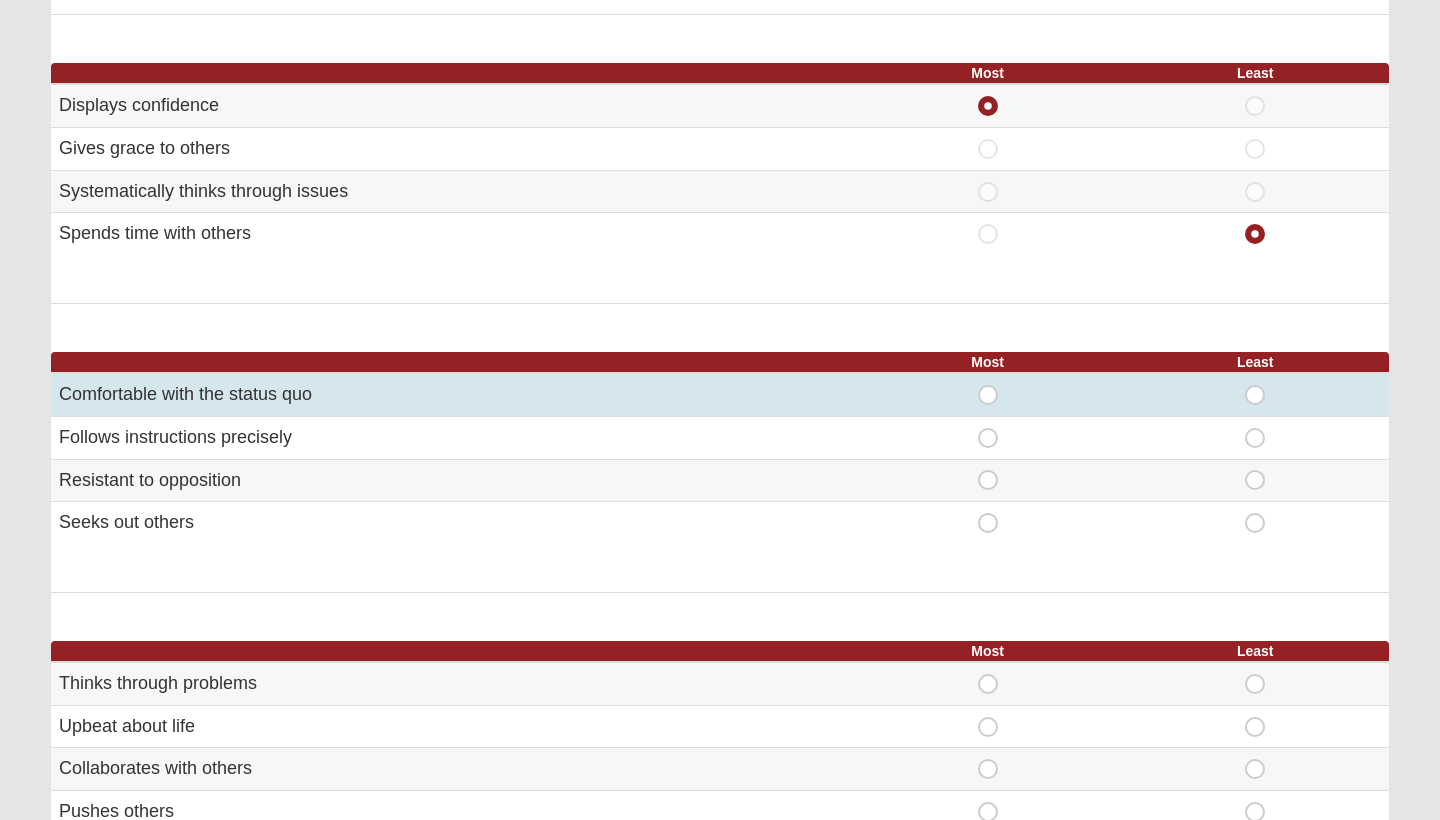 click on "Most" at bounding box center (988, 385) 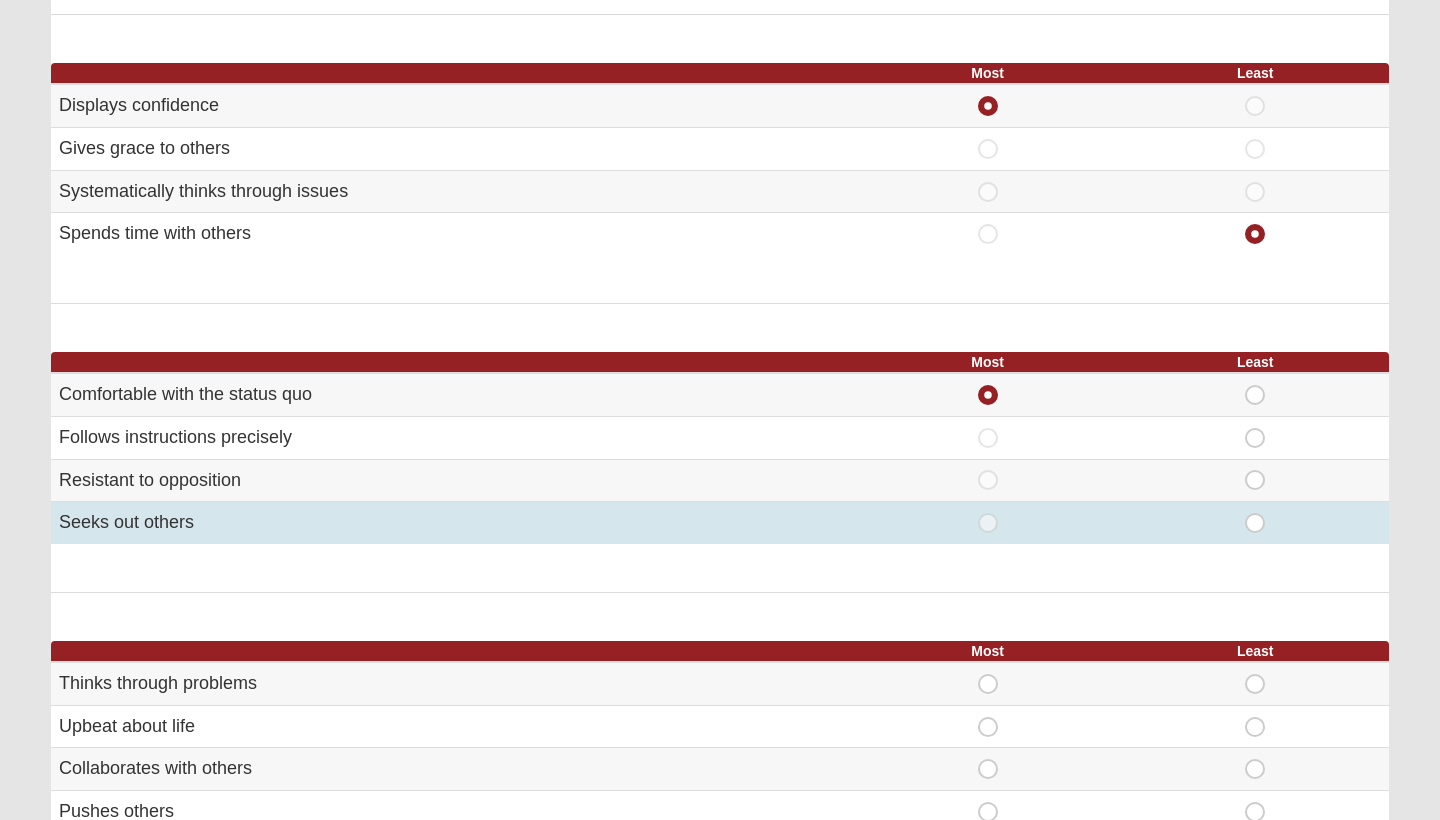 click on "Least" at bounding box center [1255, 513] 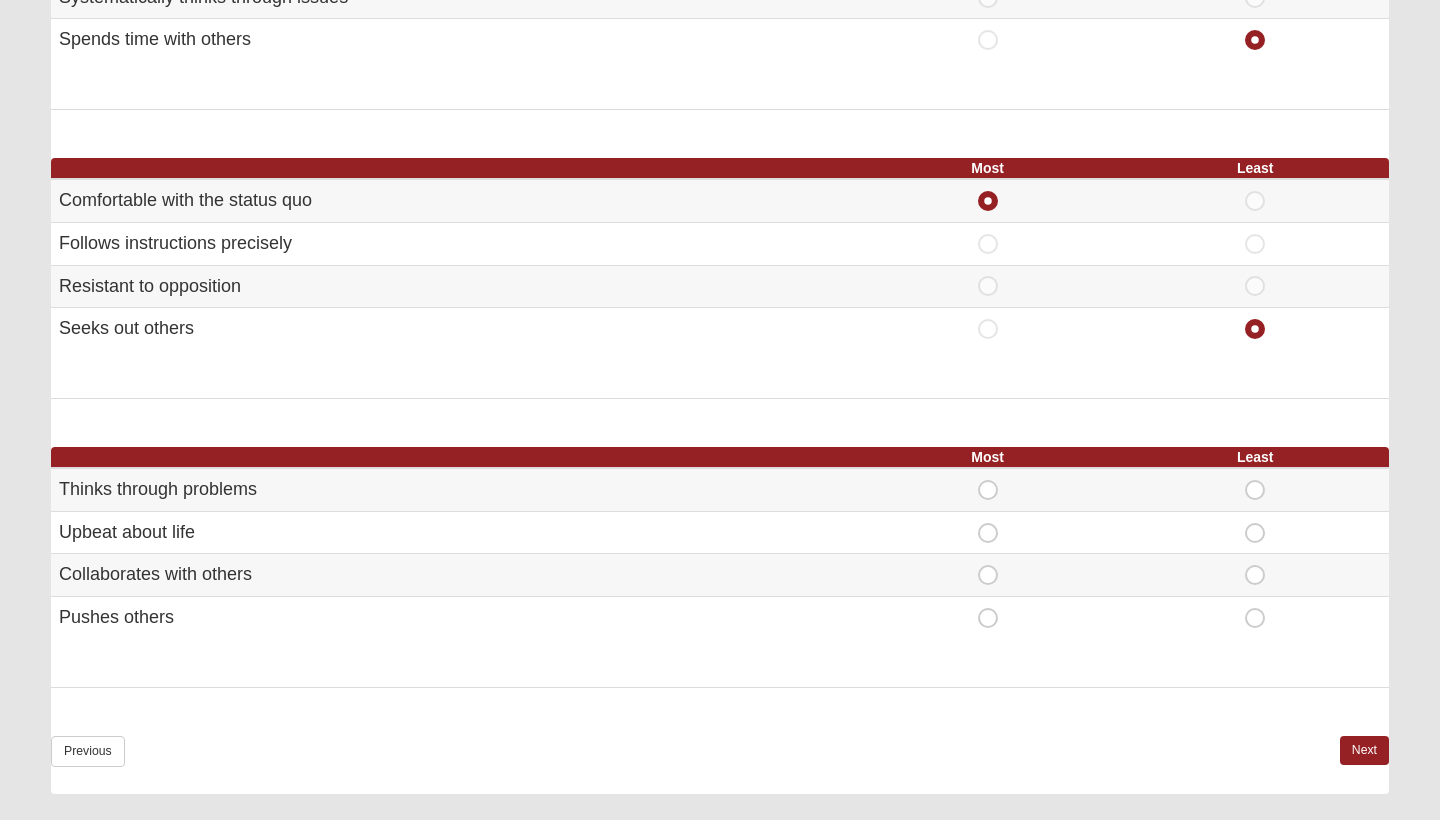 scroll, scrollTop: 1031, scrollLeft: 0, axis: vertical 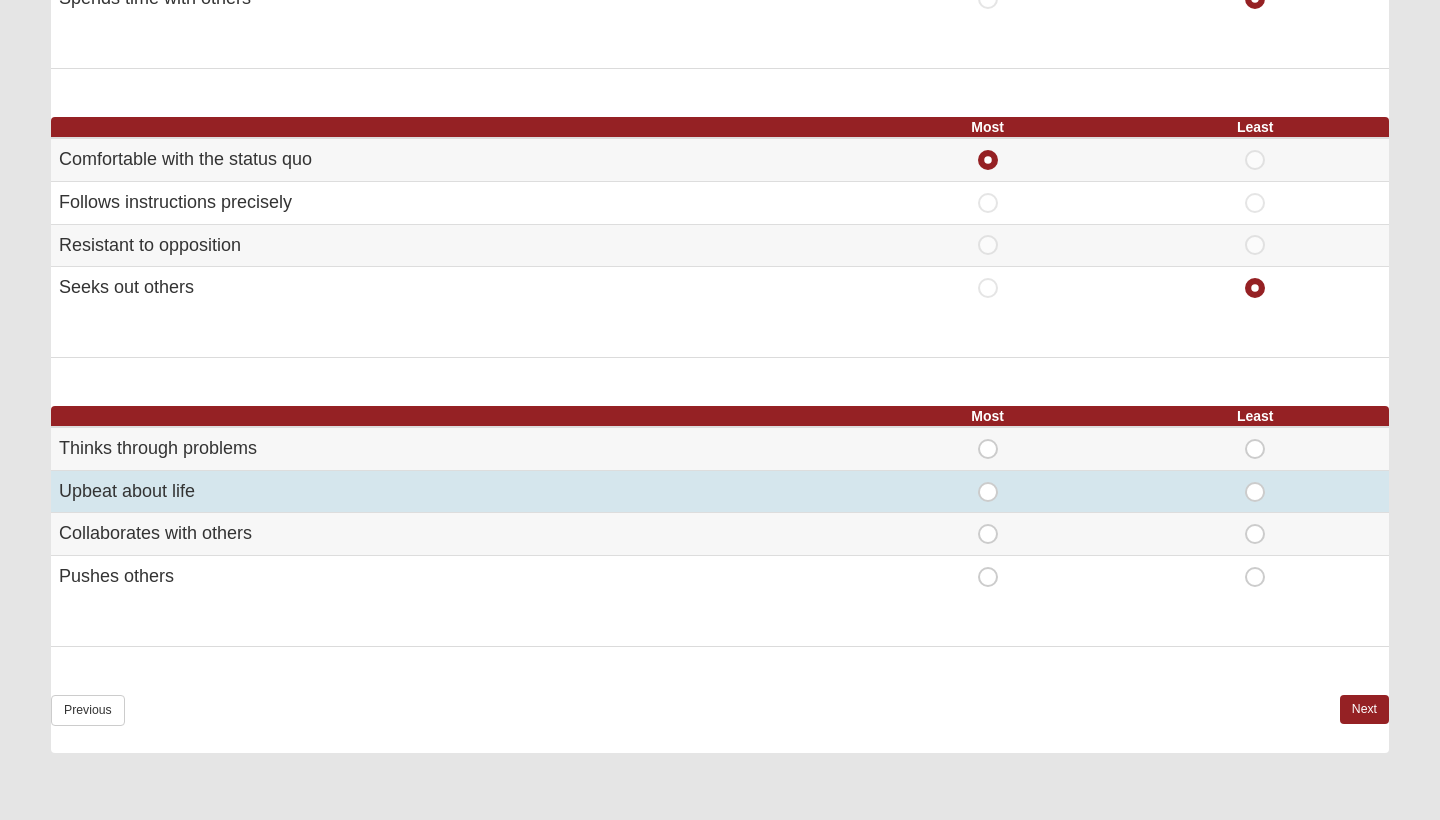click on "Most" at bounding box center [988, 482] 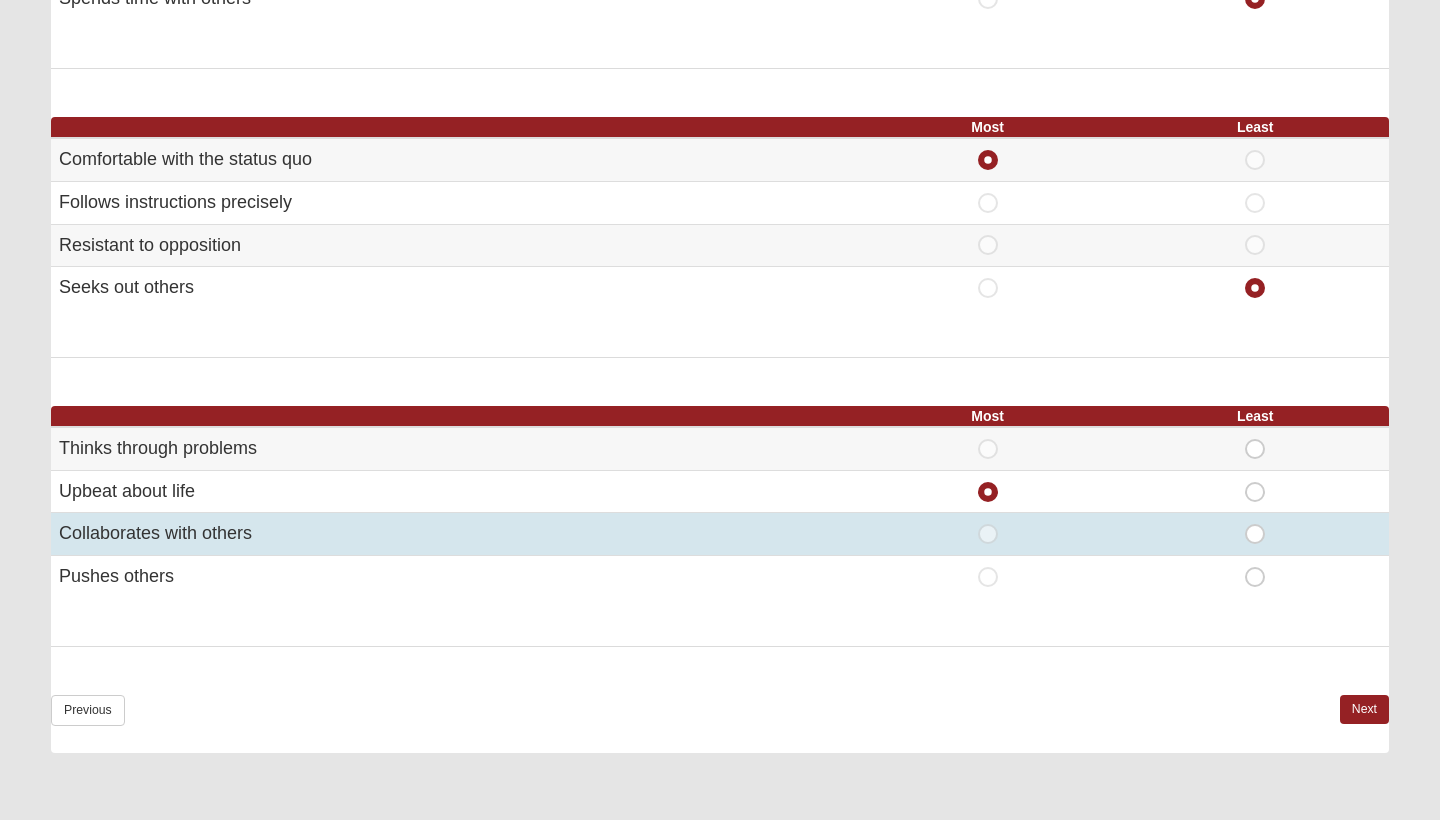 click on "Least" at bounding box center [1255, 524] 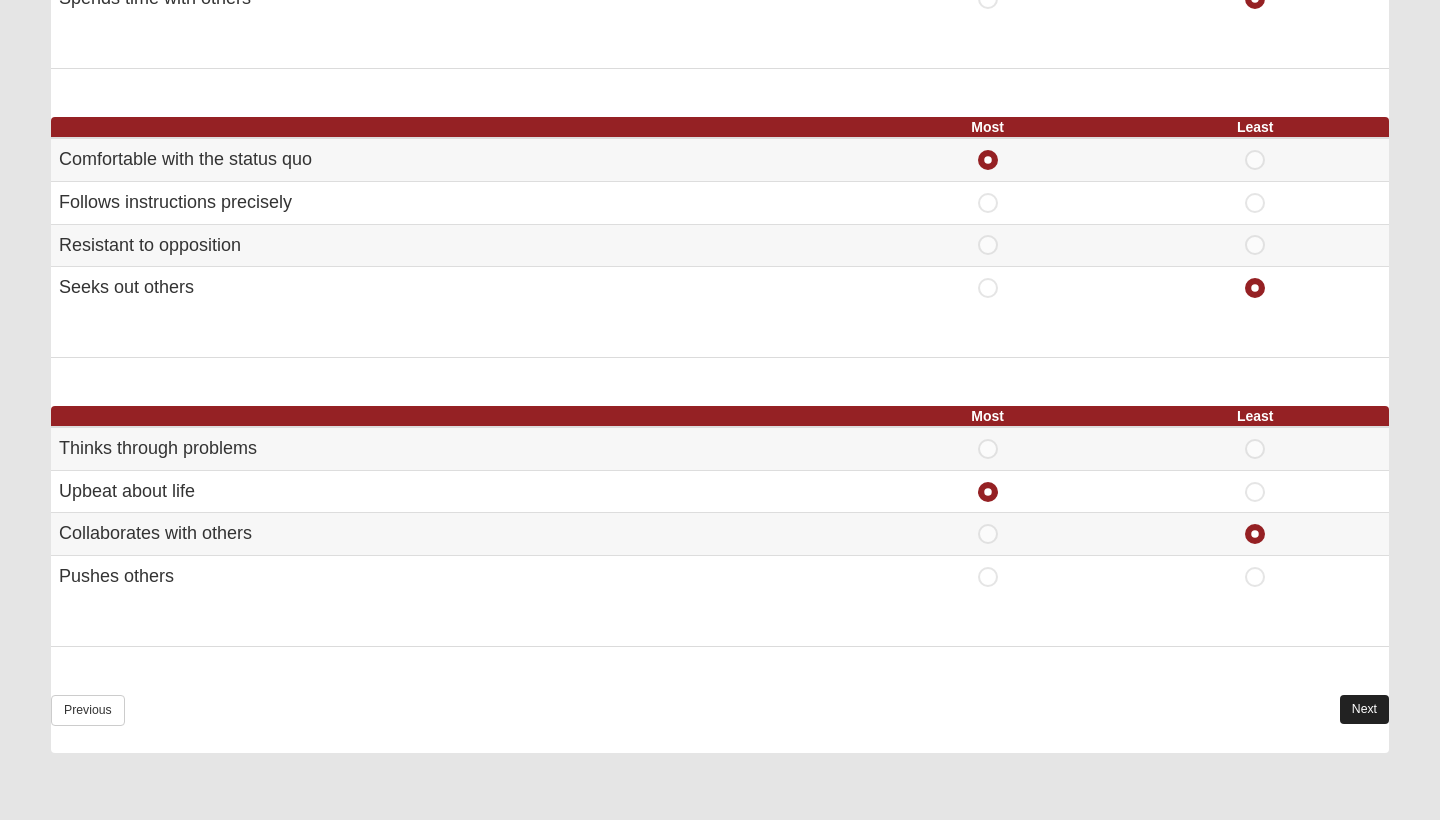 click on "Next" at bounding box center [1364, 709] 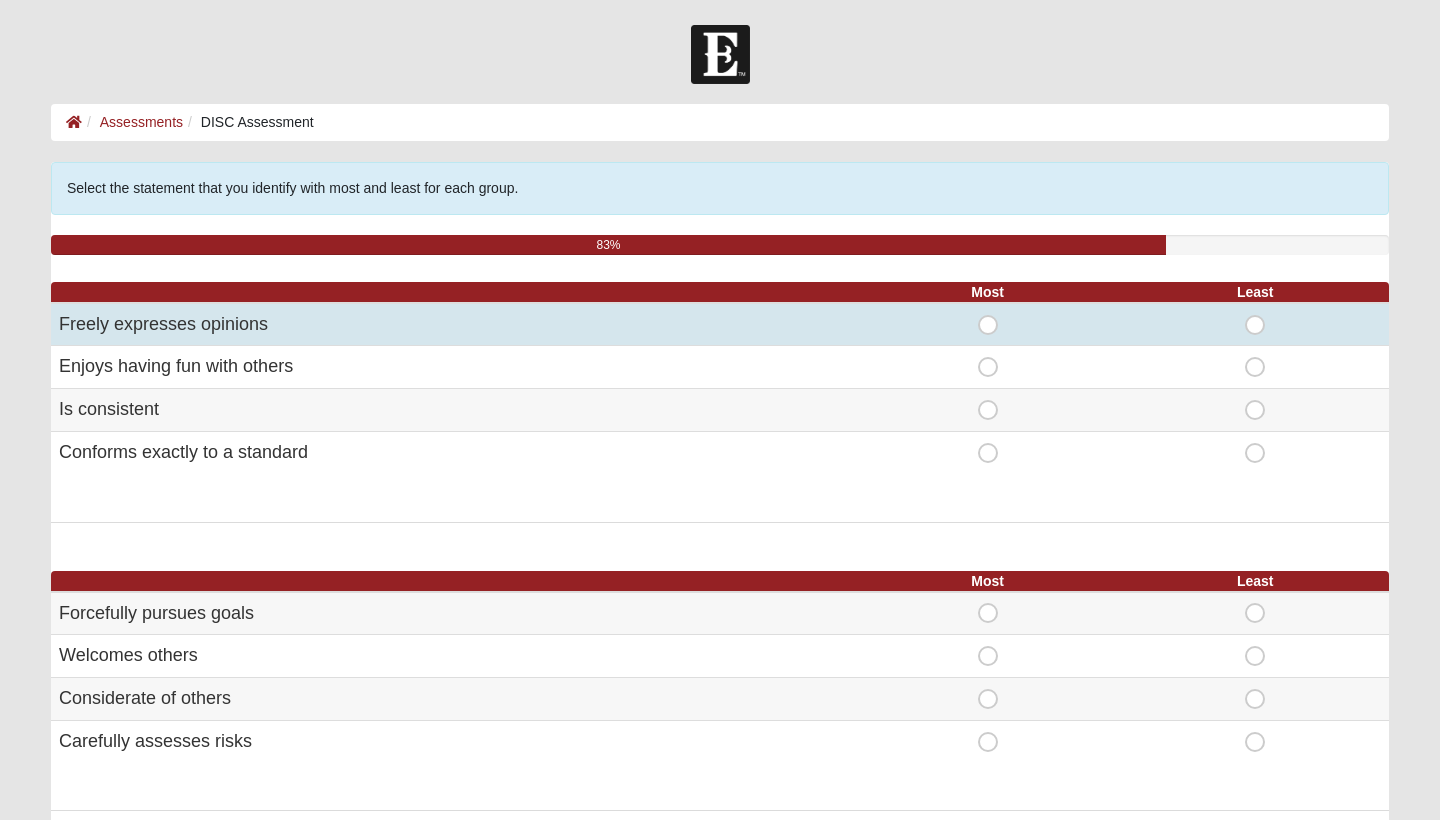 click on "Most" at bounding box center (988, 315) 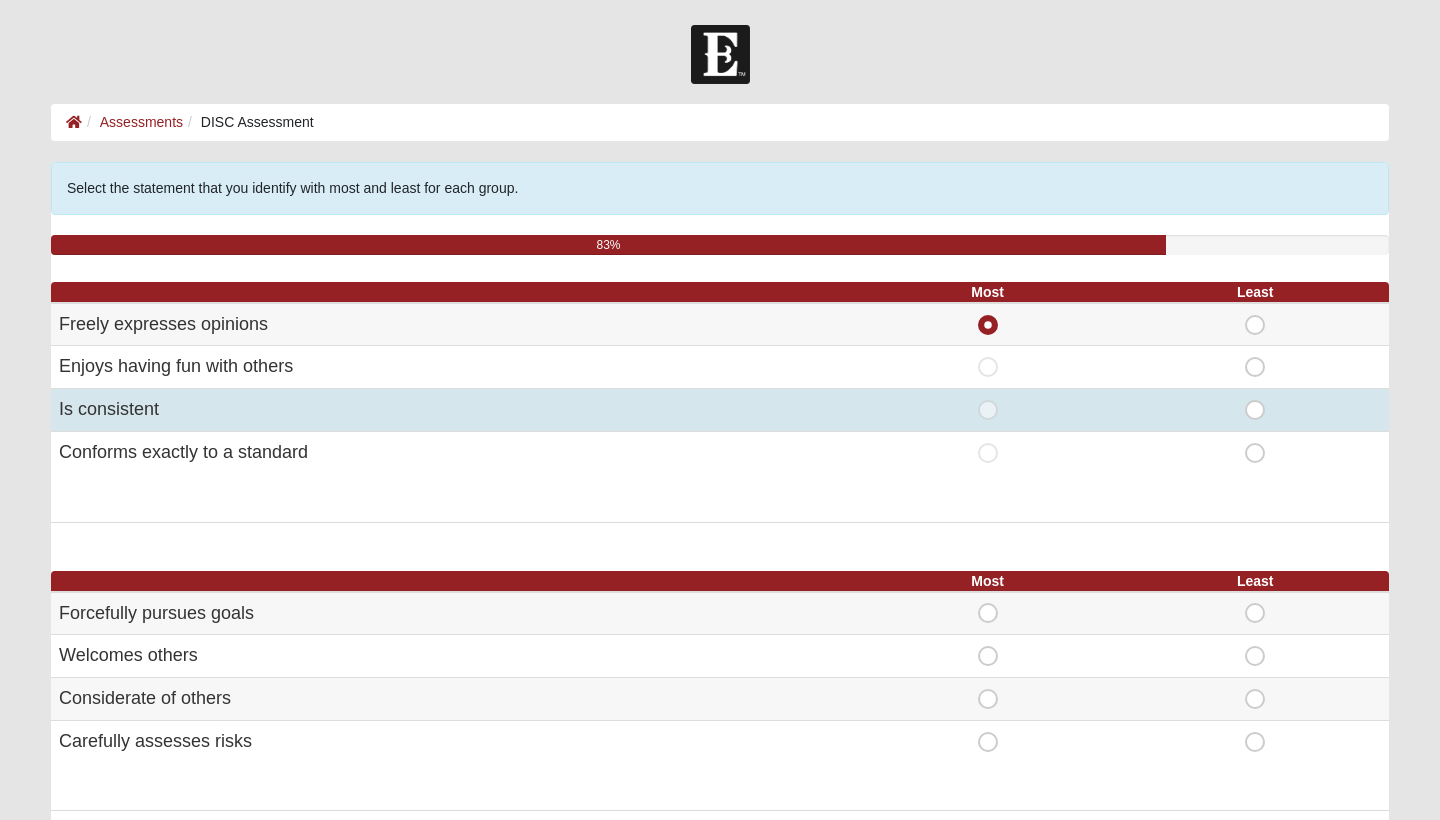 click on "Least" at bounding box center (1255, 400) 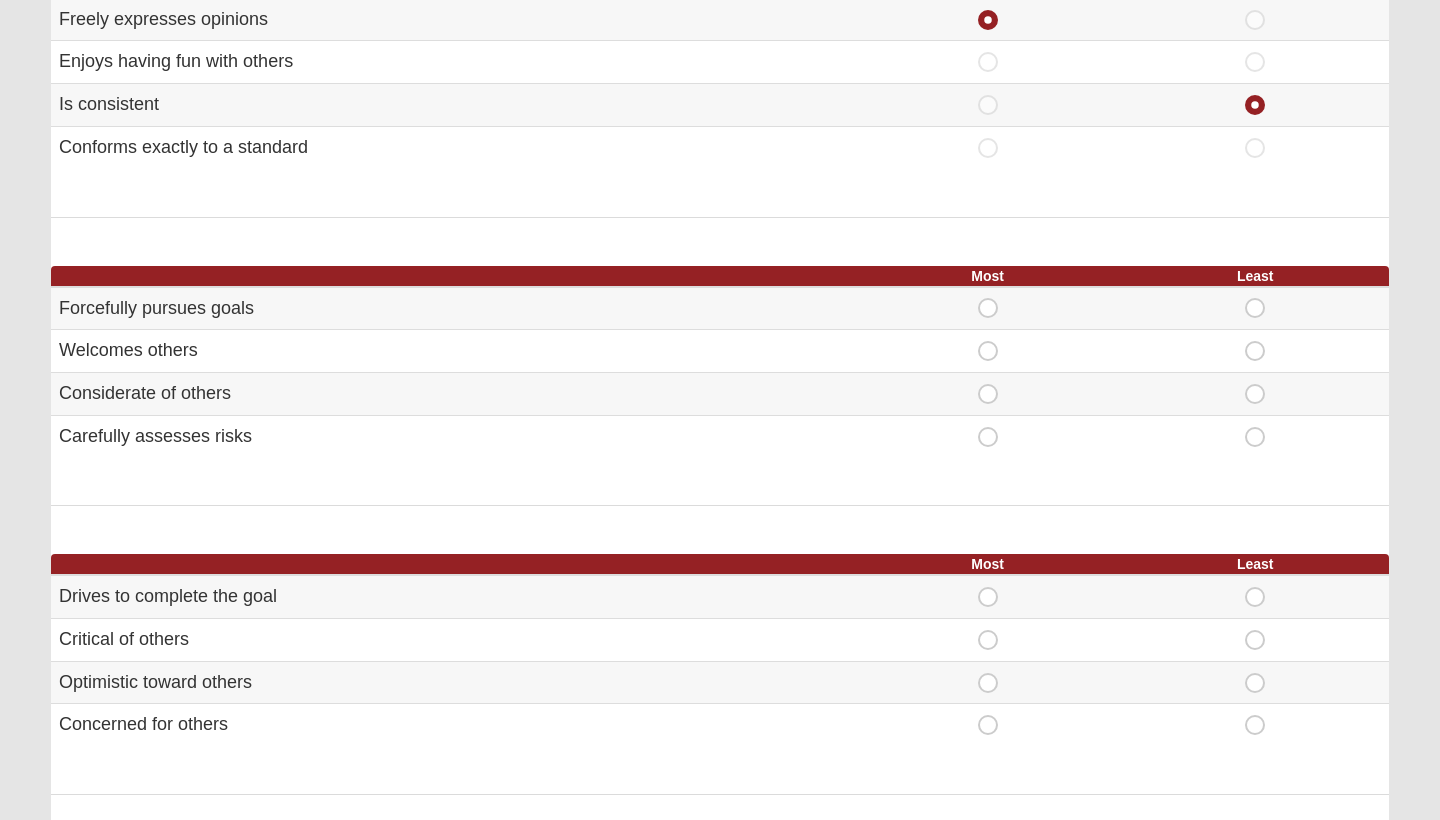 scroll, scrollTop: 306, scrollLeft: 0, axis: vertical 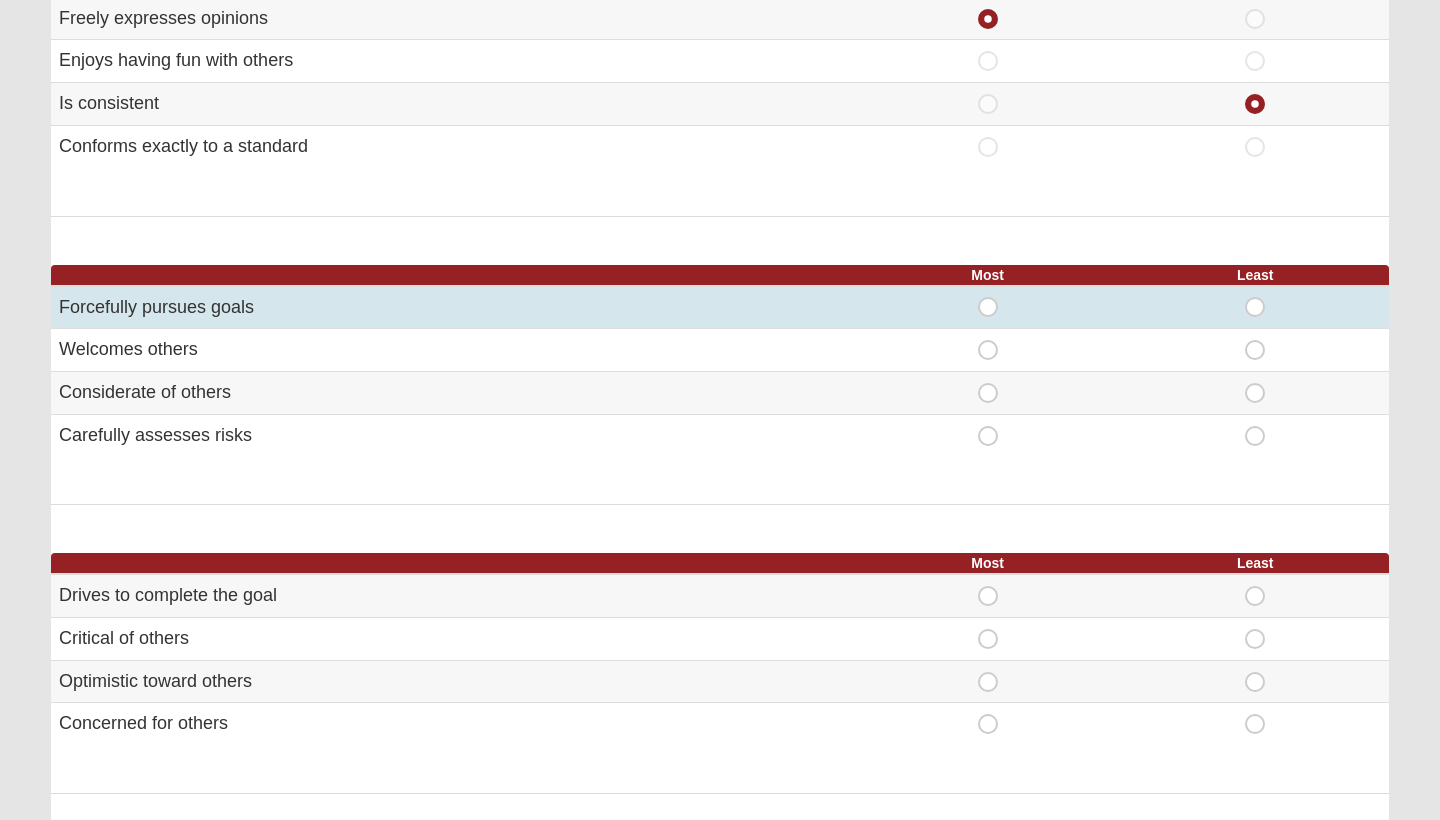 click on "Most" at bounding box center (988, 297) 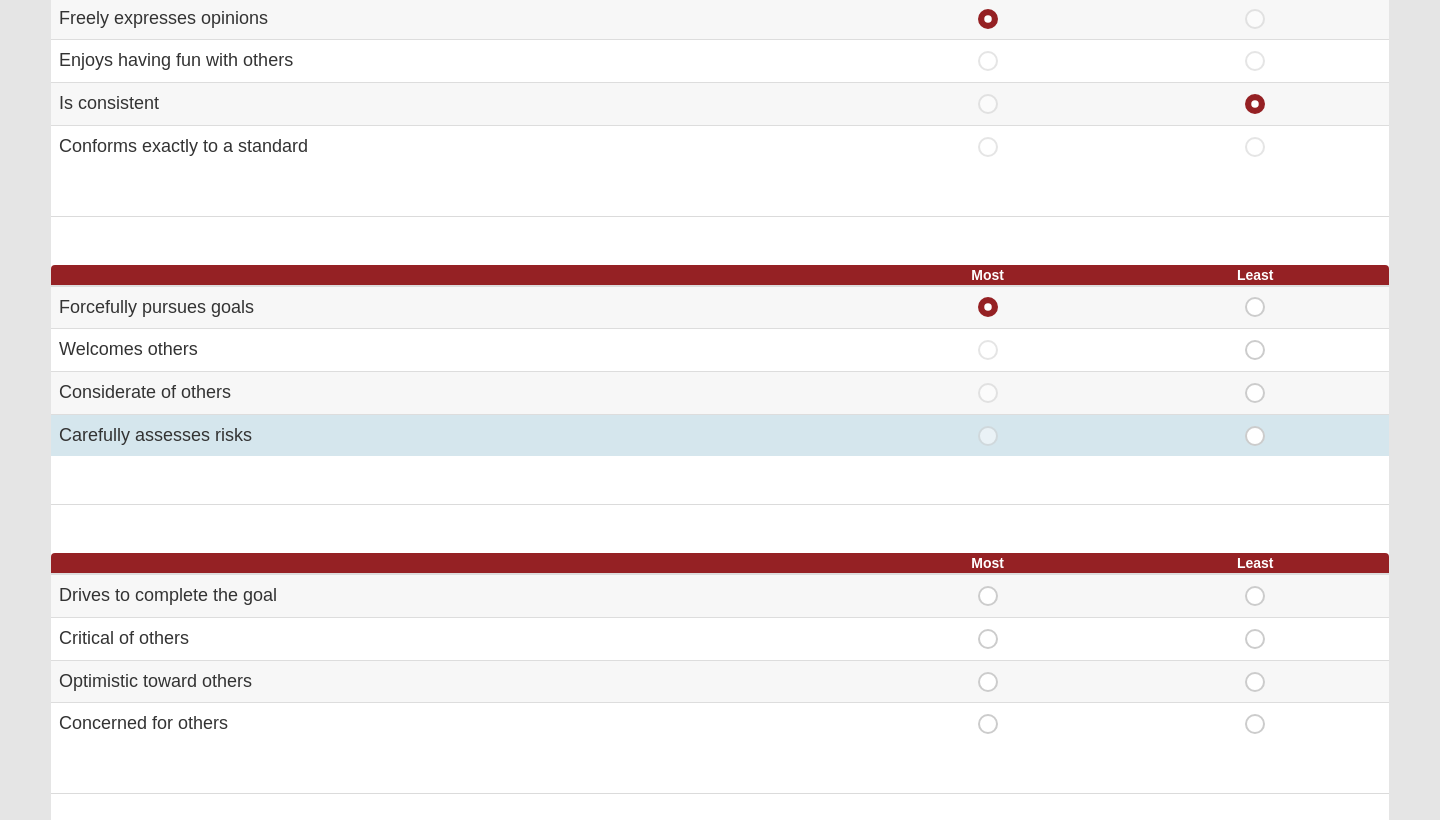 click on "Least" at bounding box center [1255, 426] 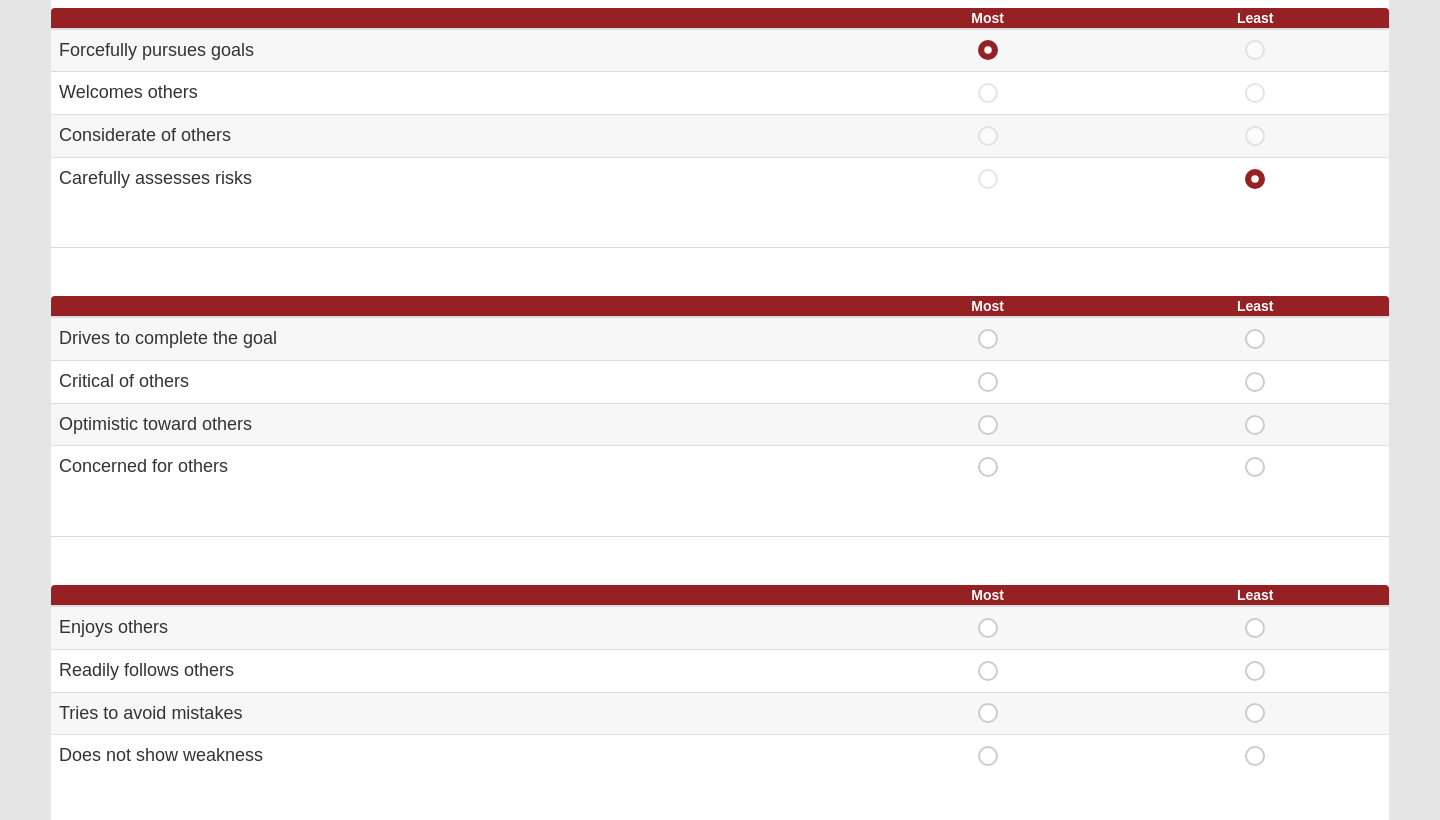 scroll, scrollTop: 564, scrollLeft: 0, axis: vertical 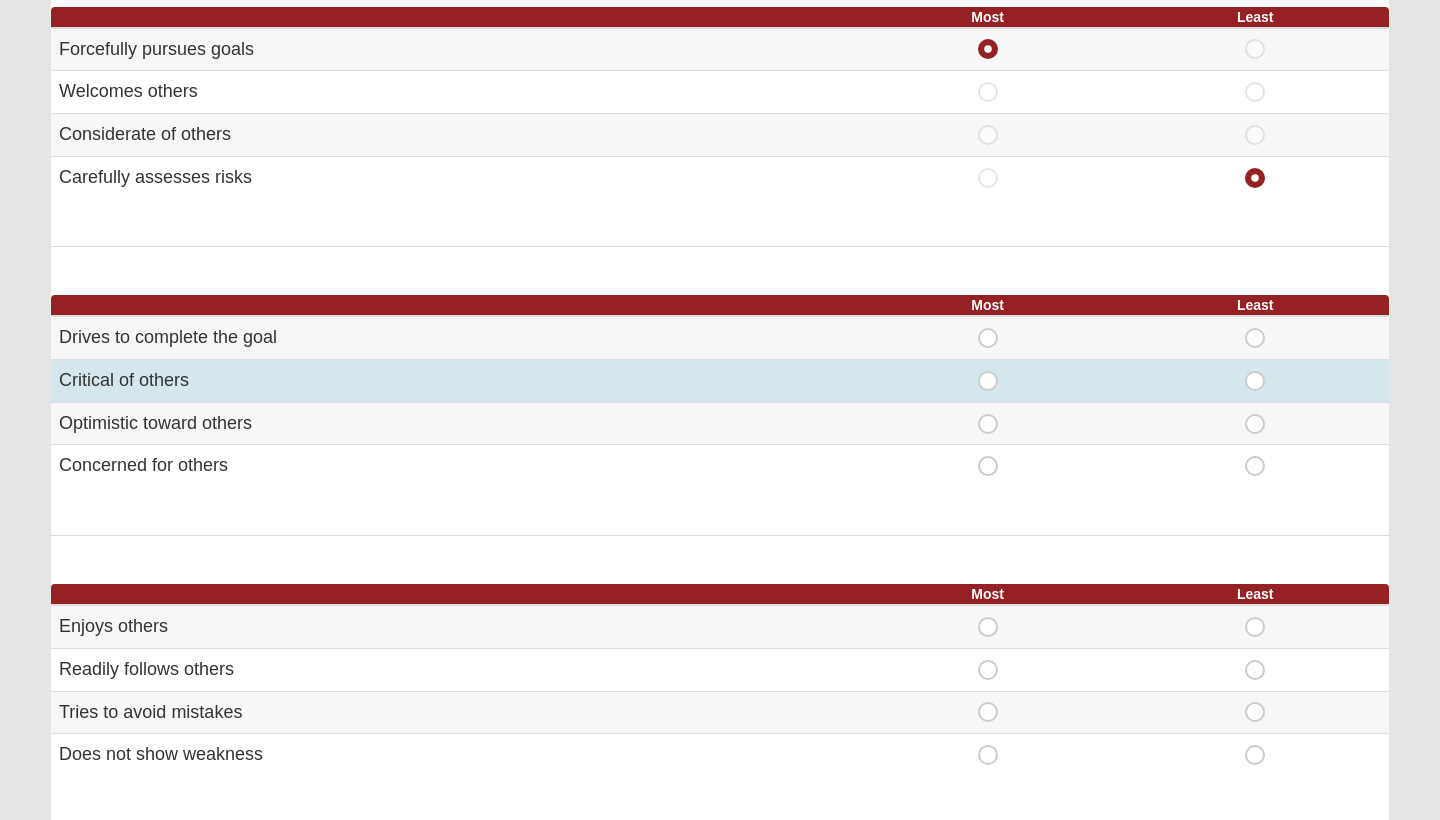 click on "Least" at bounding box center (1255, 371) 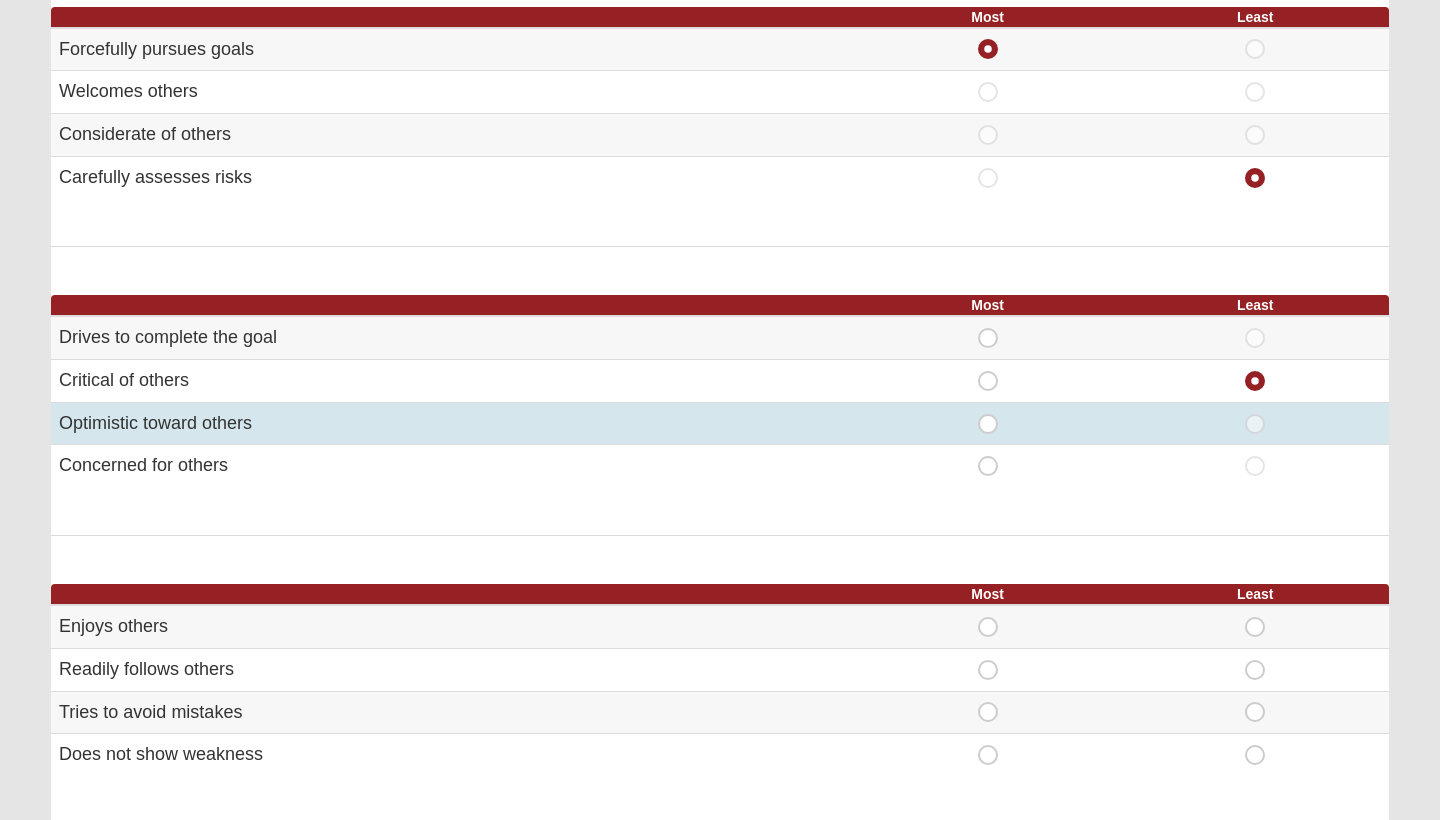 click on "Most" at bounding box center (988, 414) 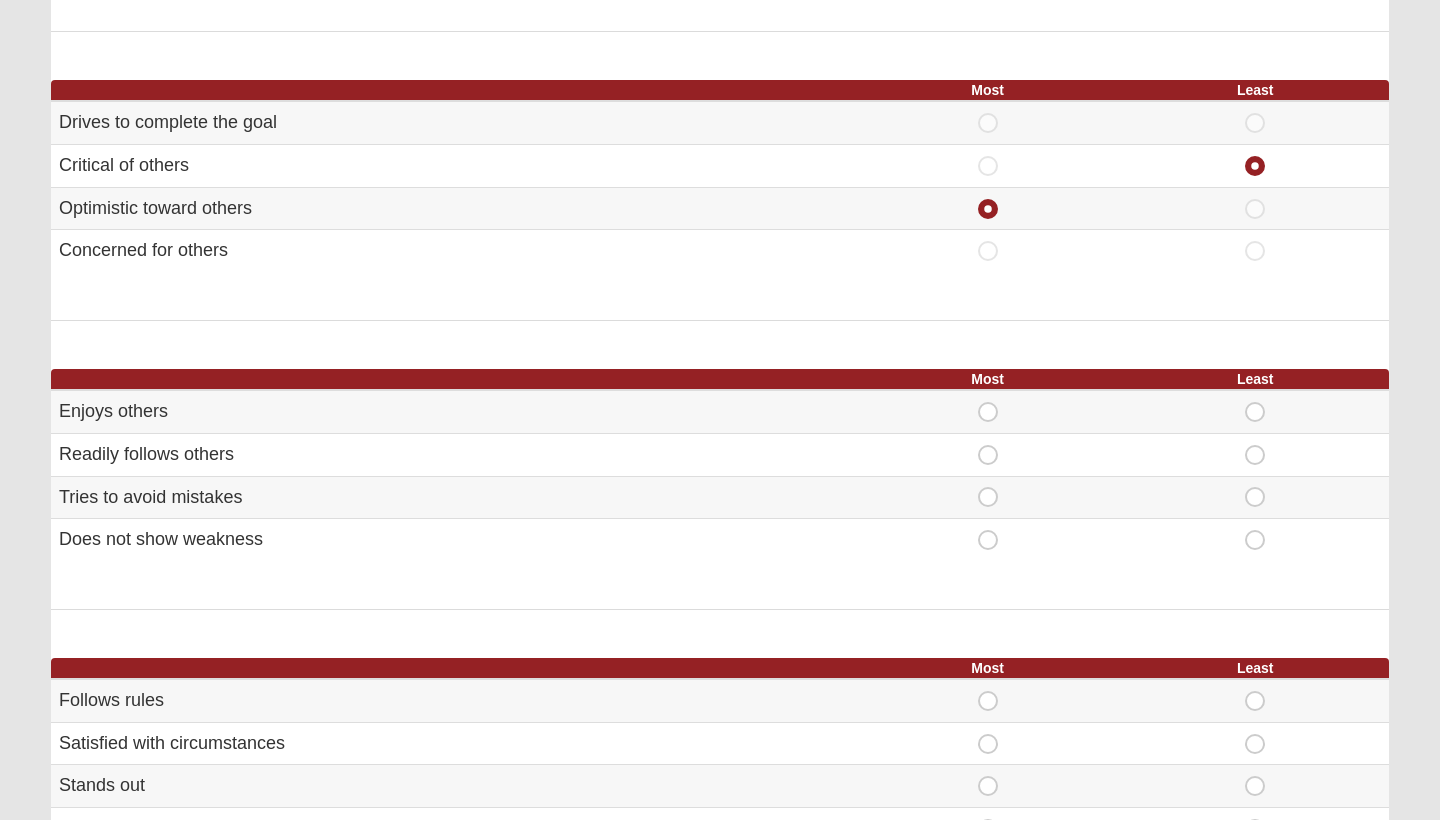 scroll, scrollTop: 802, scrollLeft: 0, axis: vertical 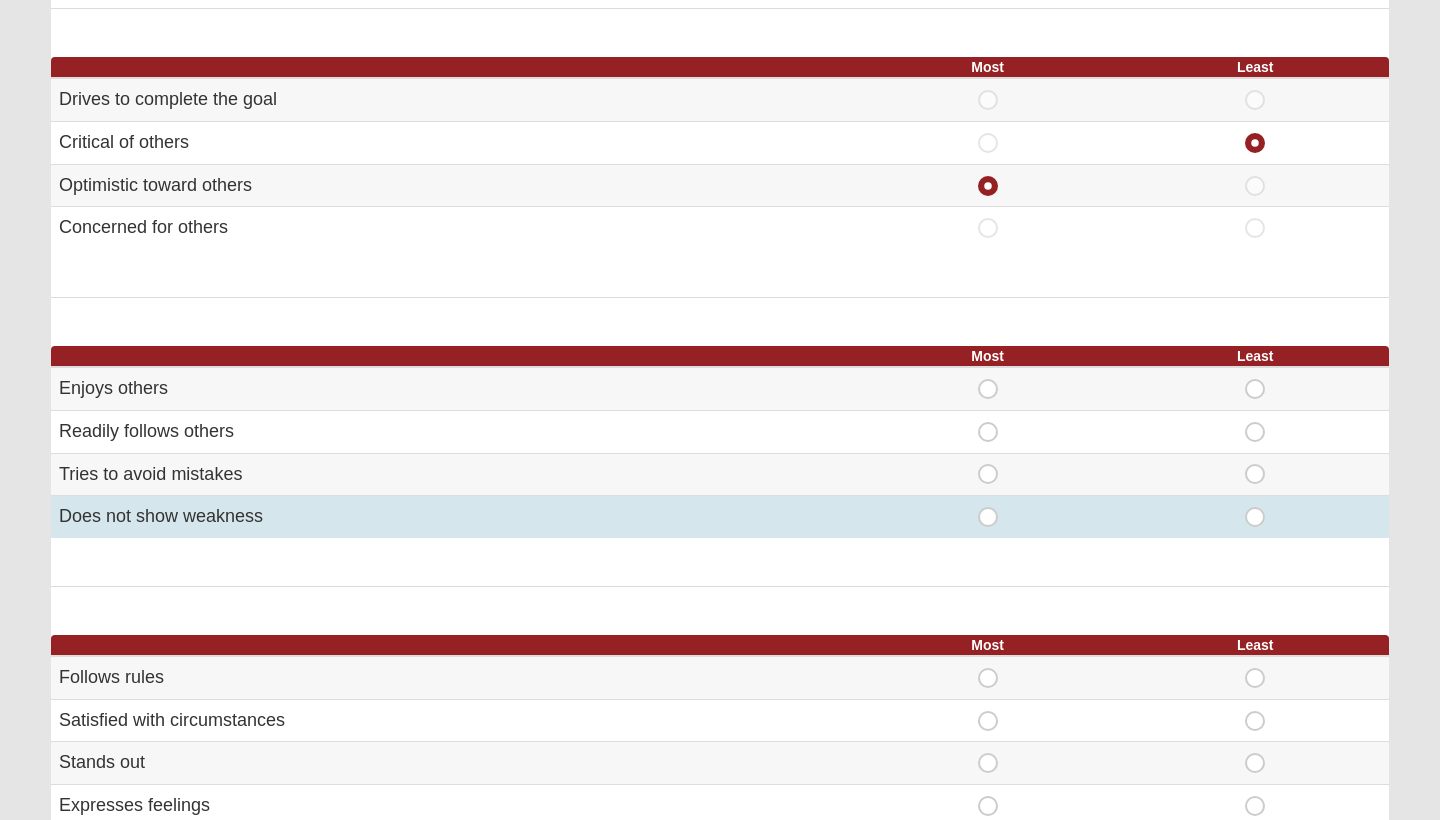 click on "Most" at bounding box center [988, 507] 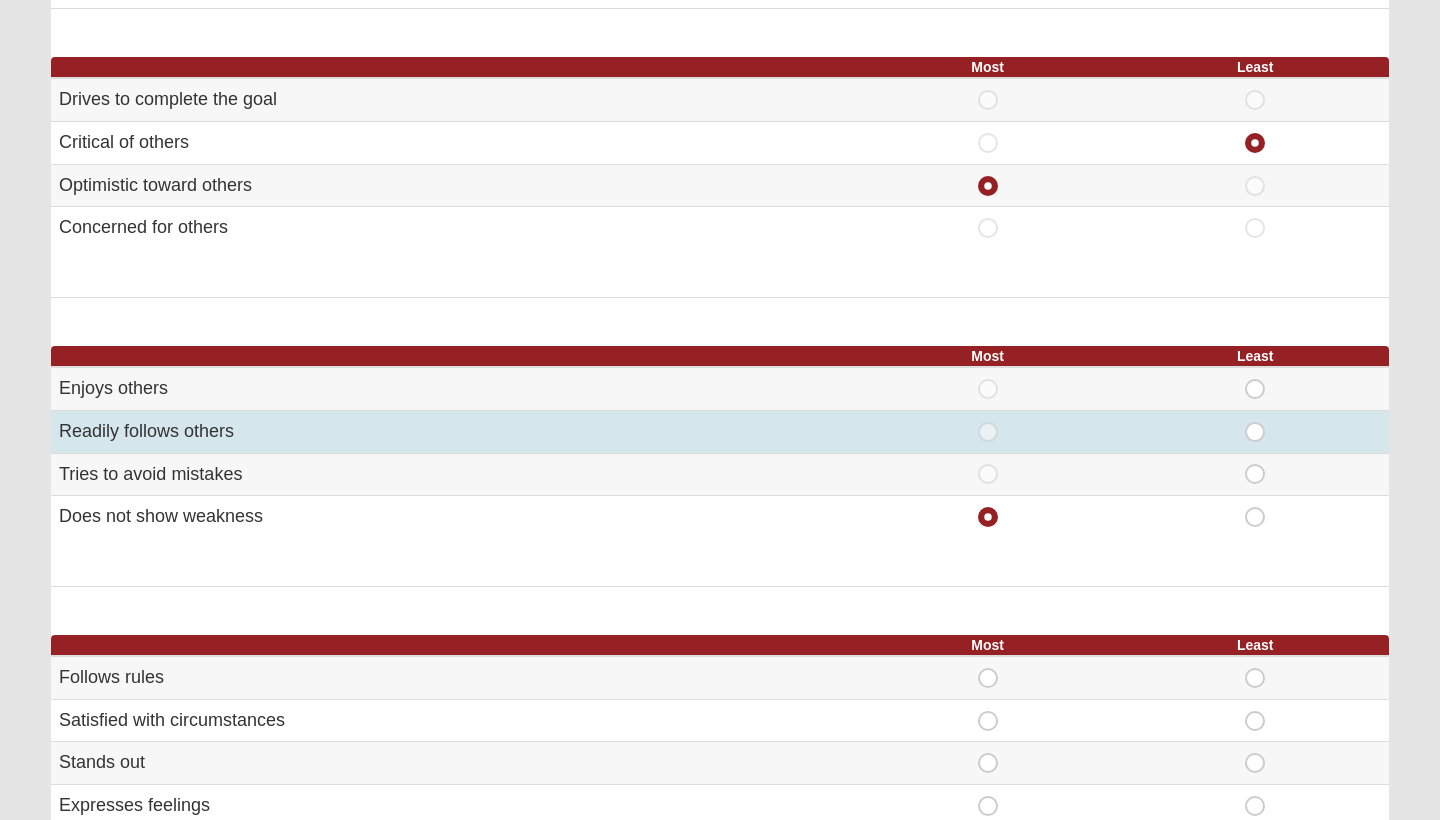 click on "Least" at bounding box center [1255, 422] 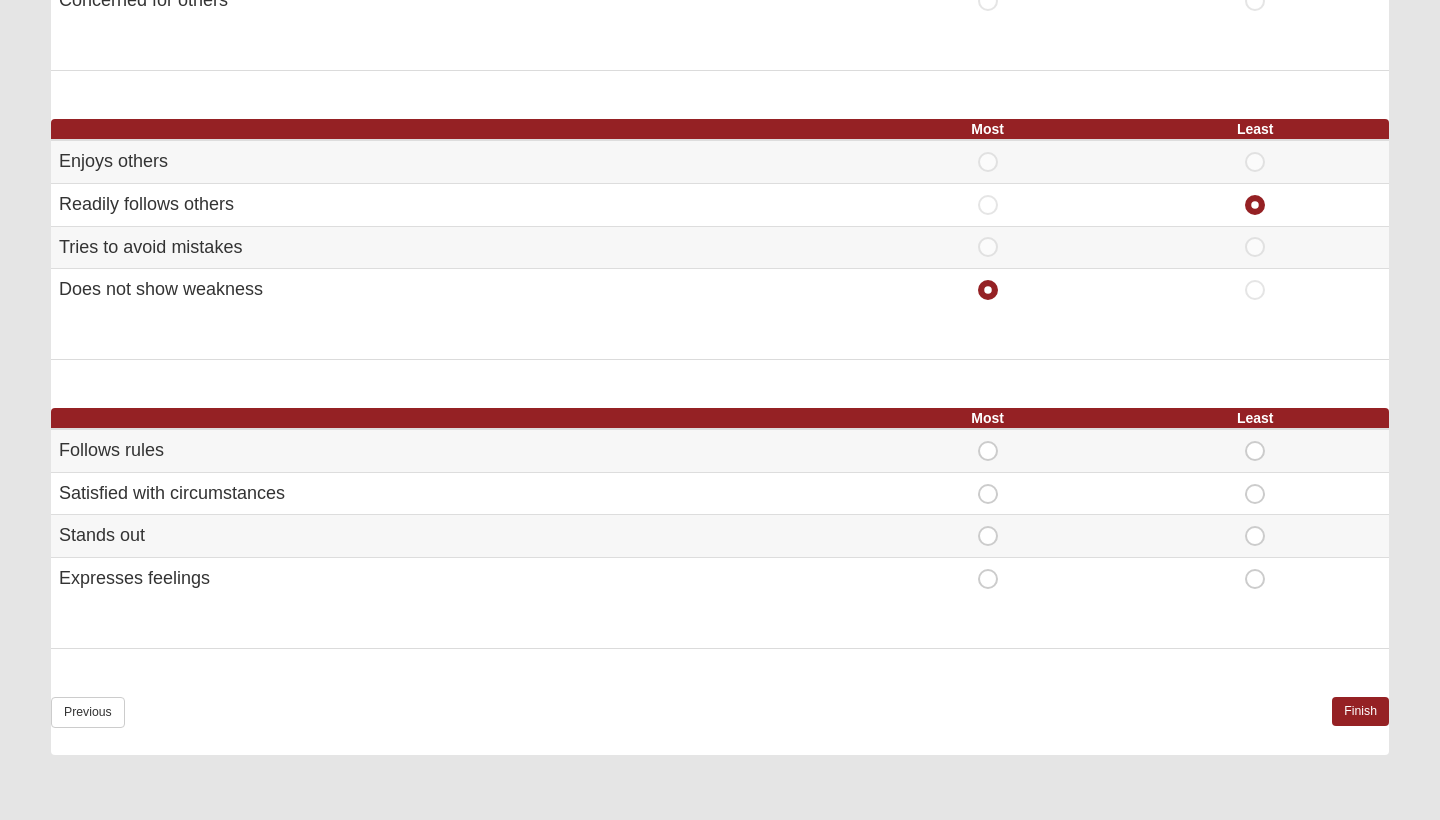scroll, scrollTop: 1032, scrollLeft: 0, axis: vertical 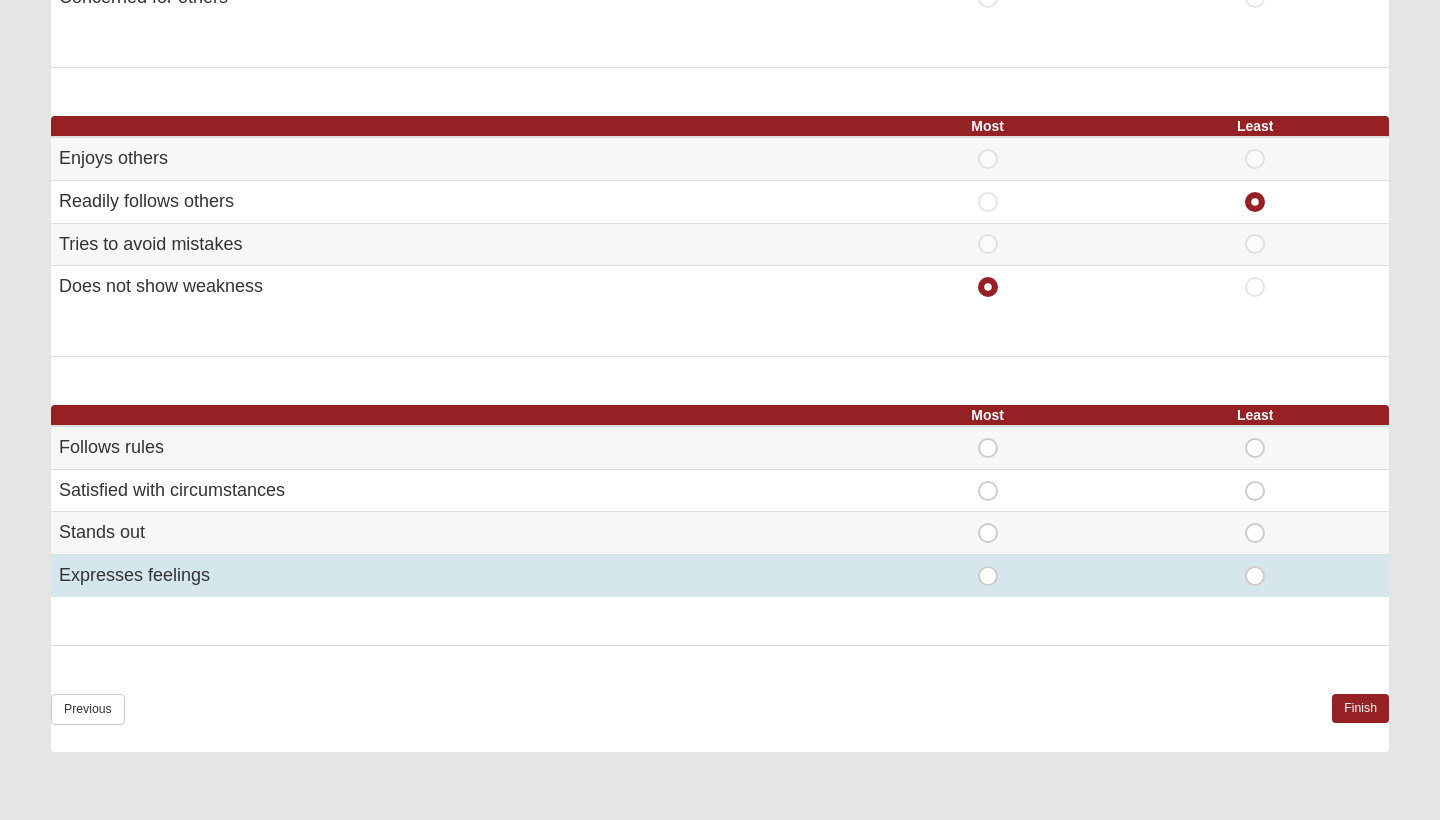 click on "Most" at bounding box center (988, 566) 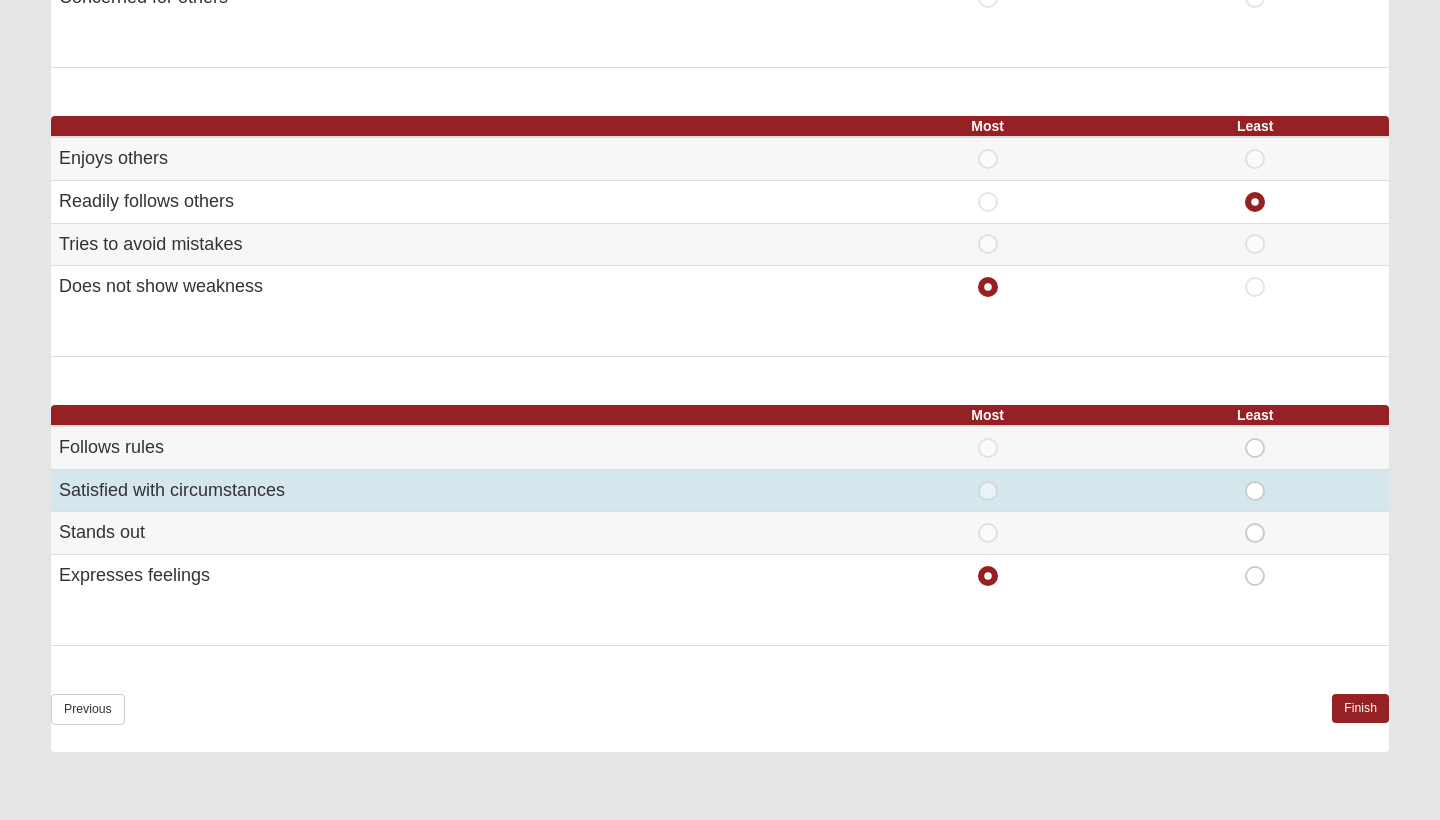 click on "Least" at bounding box center [1255, 481] 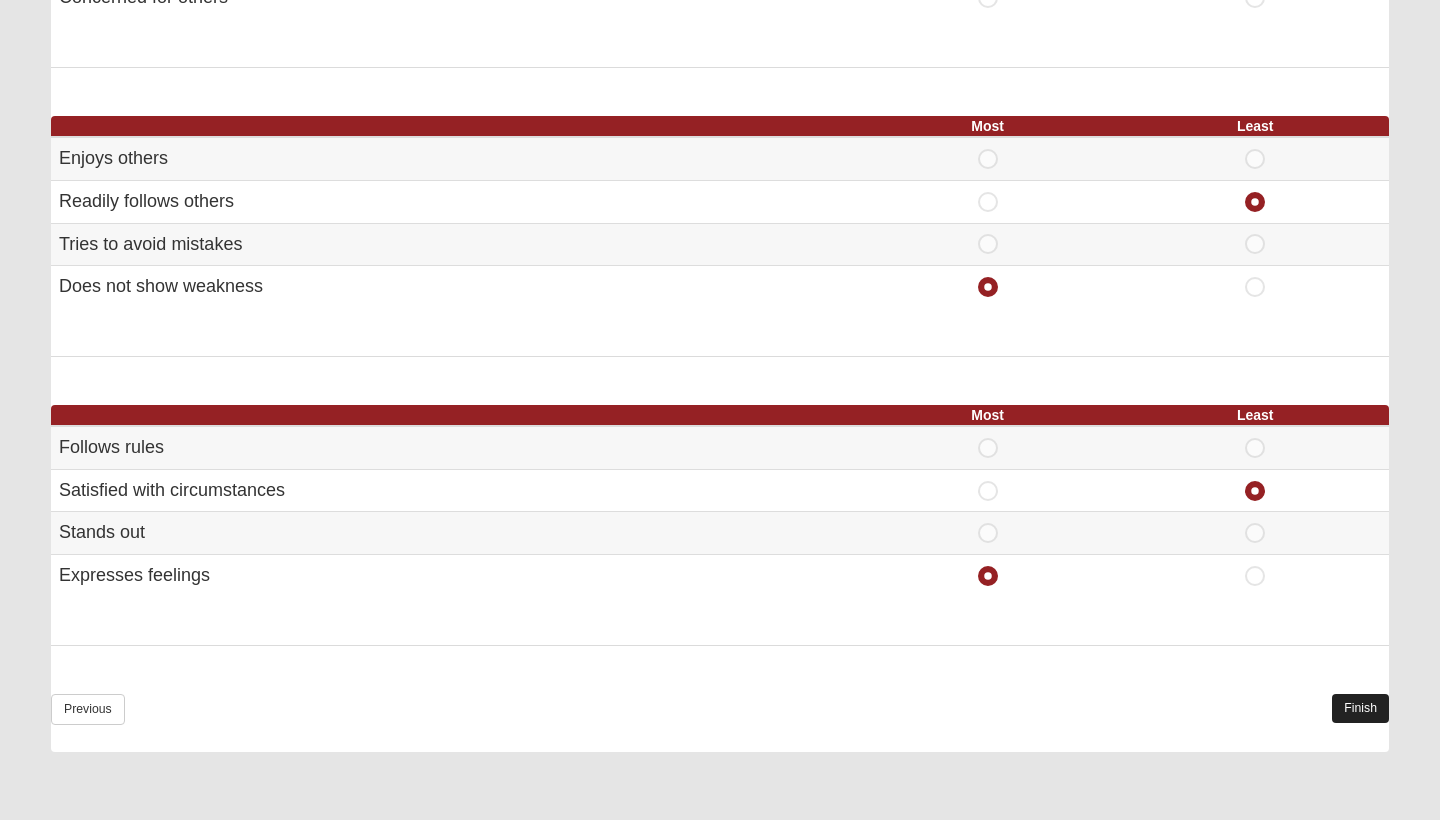 click on "Finish" at bounding box center (1360, 708) 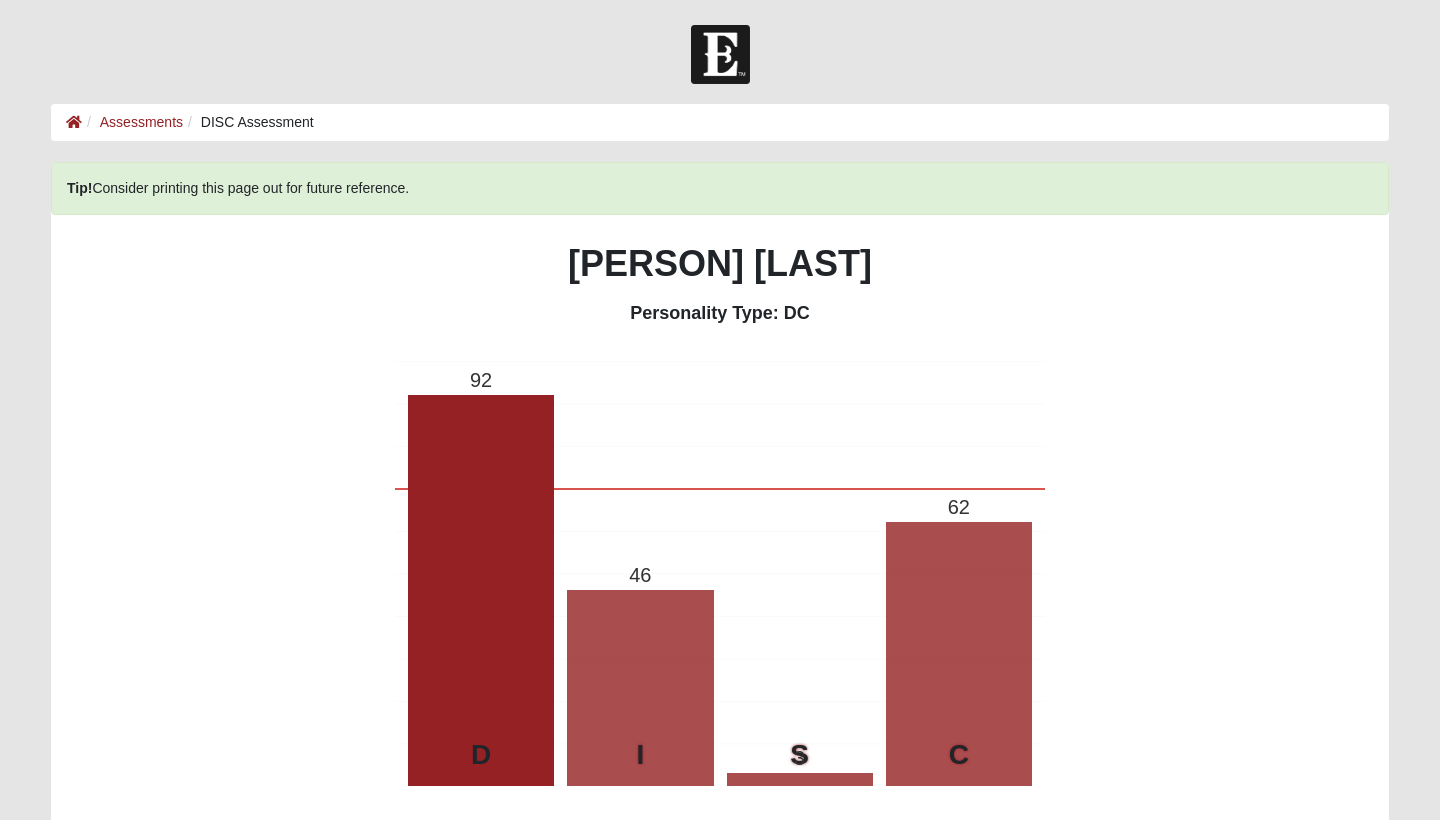 scroll, scrollTop: 0, scrollLeft: 0, axis: both 